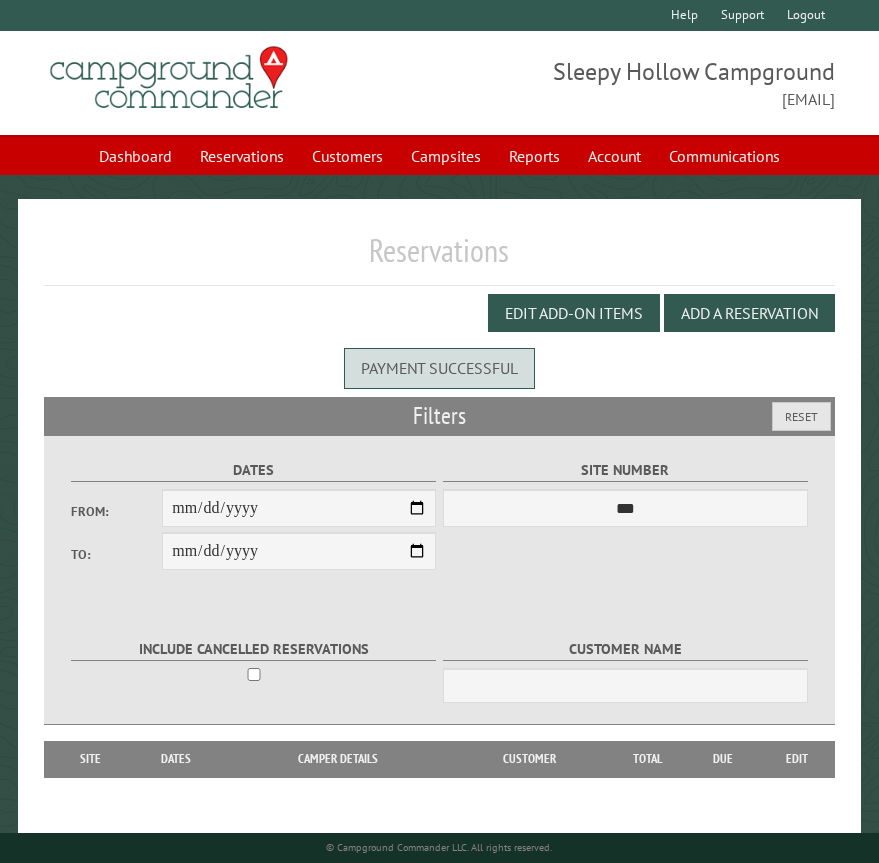 scroll, scrollTop: 0, scrollLeft: 0, axis: both 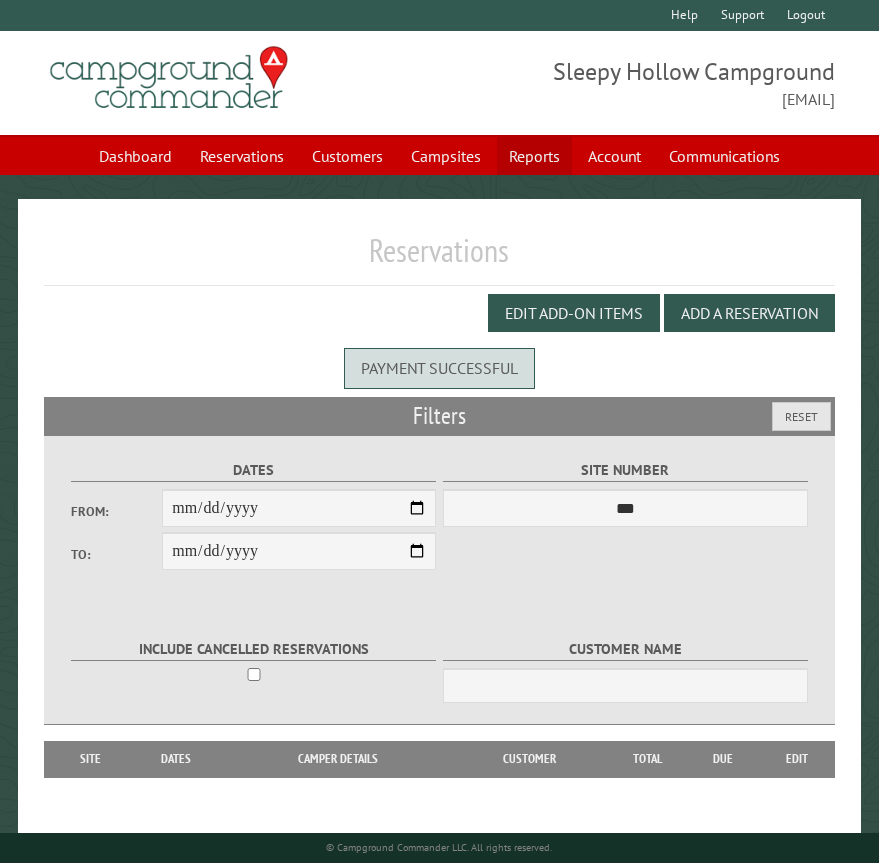 click on "Reports" at bounding box center (534, 156) 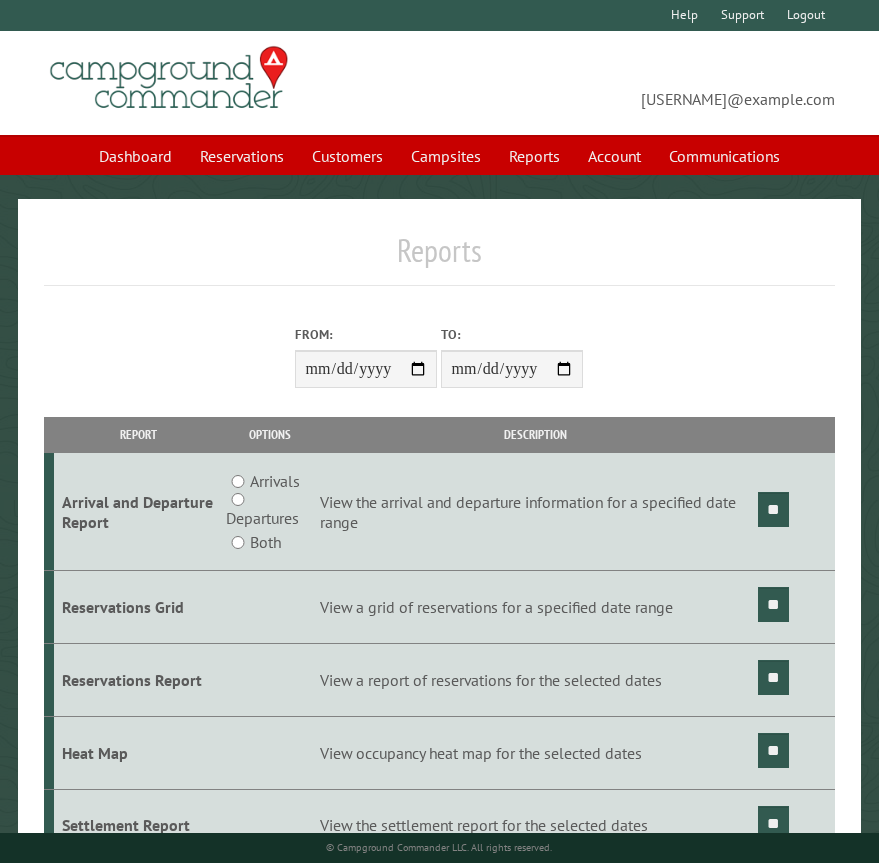 scroll, scrollTop: 0, scrollLeft: 0, axis: both 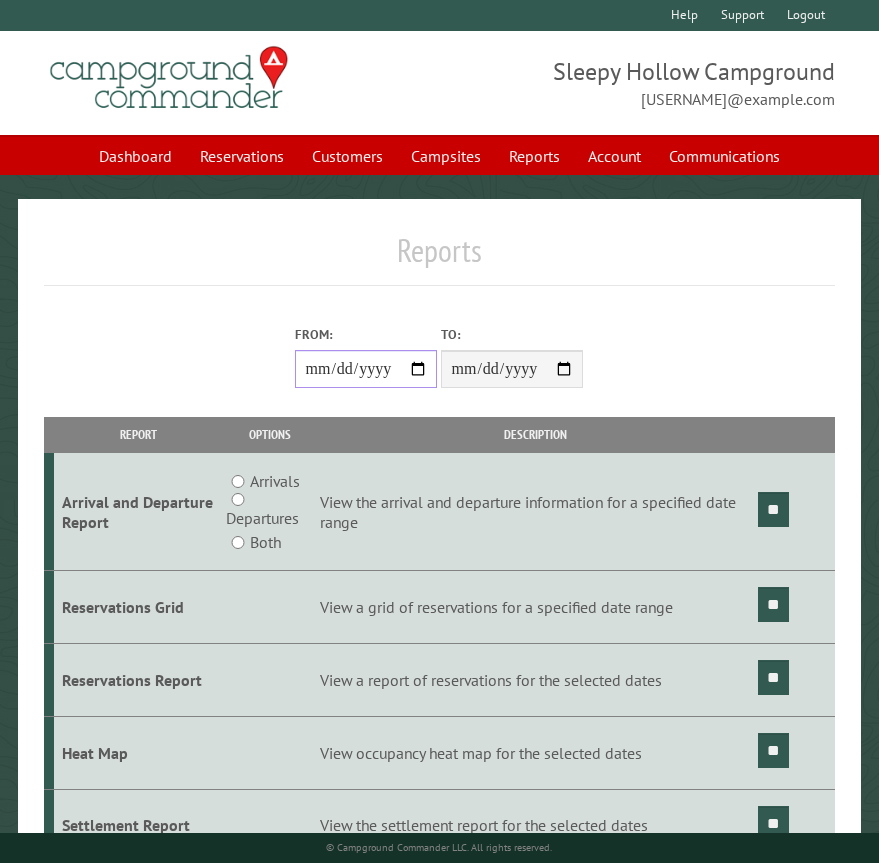 click on "From:" at bounding box center [366, 369] 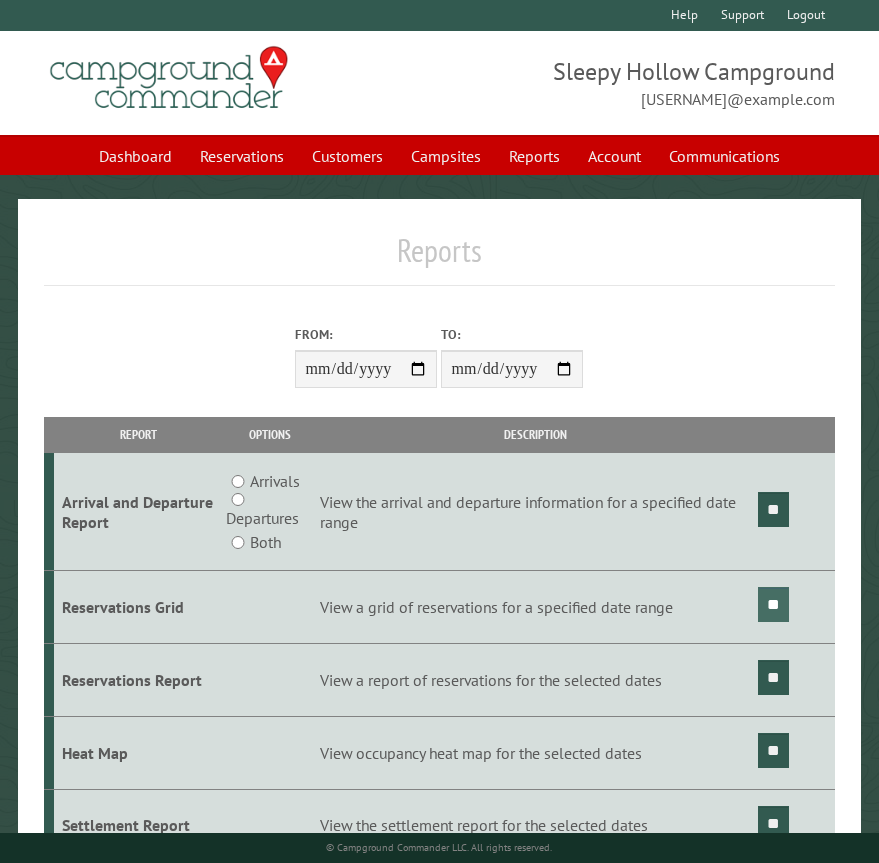 click on "**" at bounding box center [773, 604] 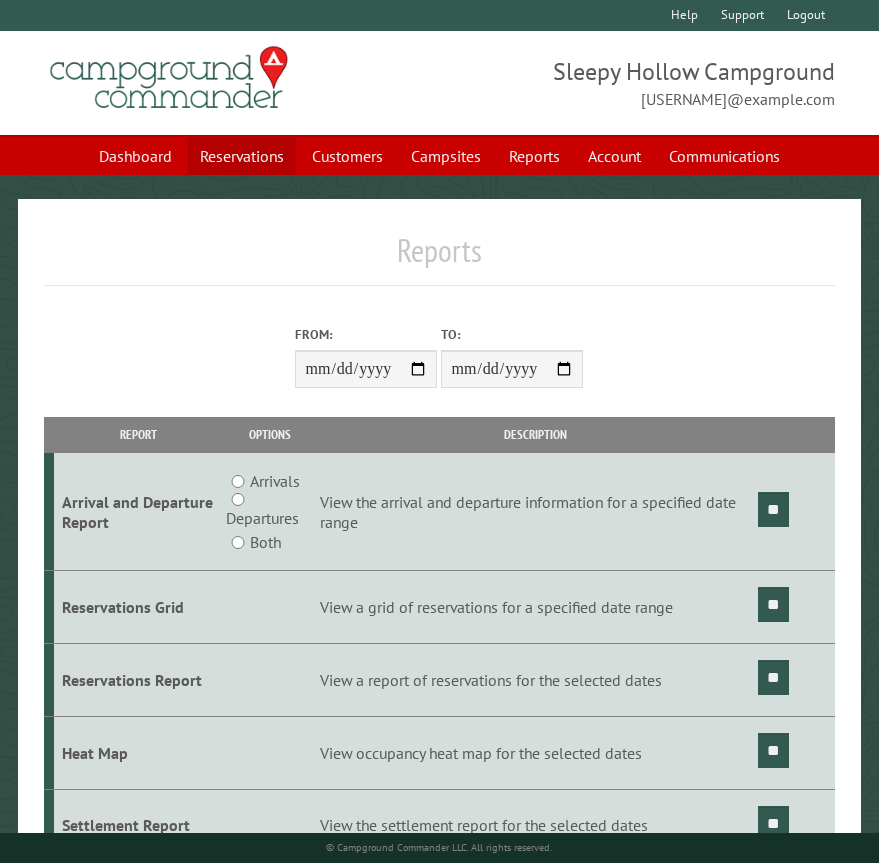 click on "Reservations" at bounding box center [242, 156] 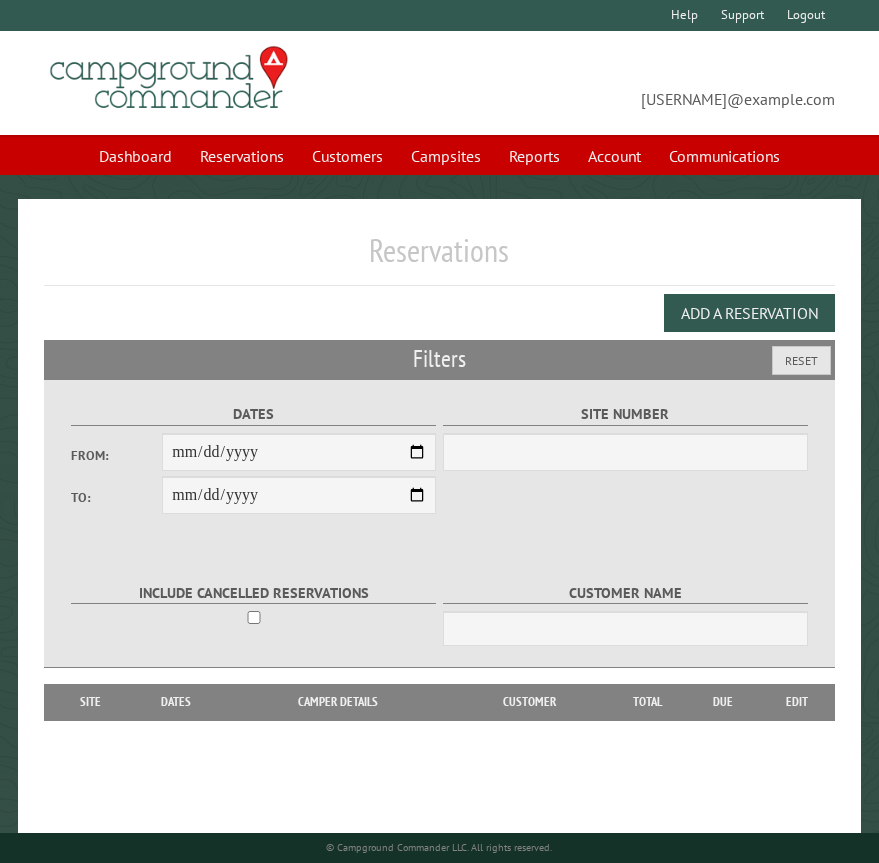 scroll, scrollTop: 0, scrollLeft: 0, axis: both 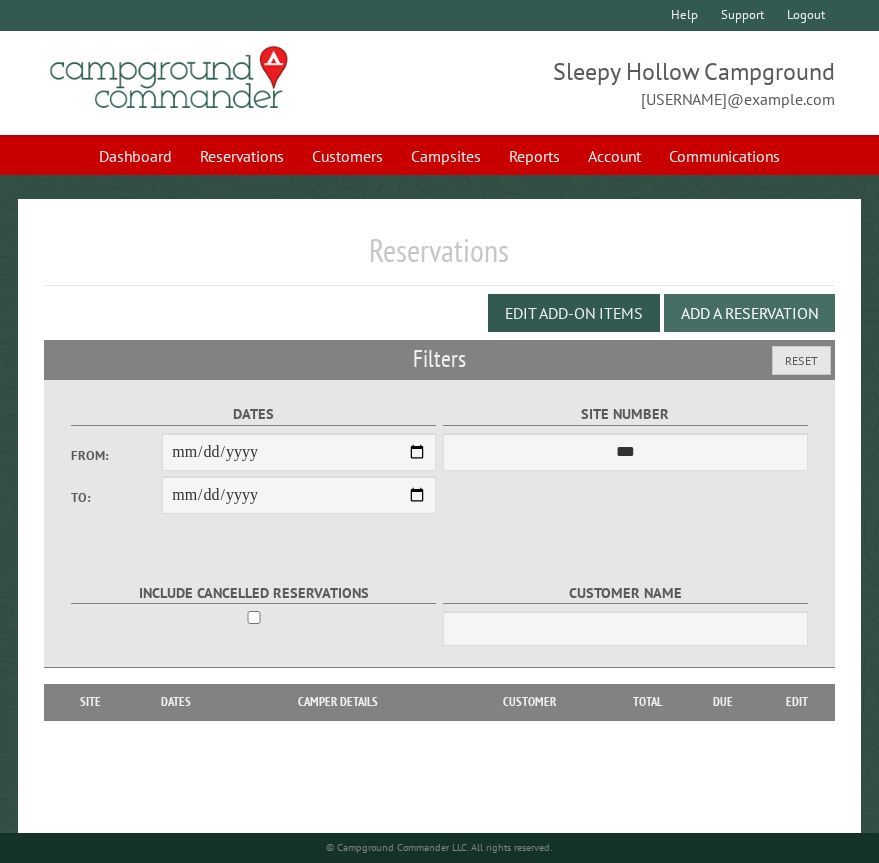 click on "Add a Reservation" at bounding box center [749, 313] 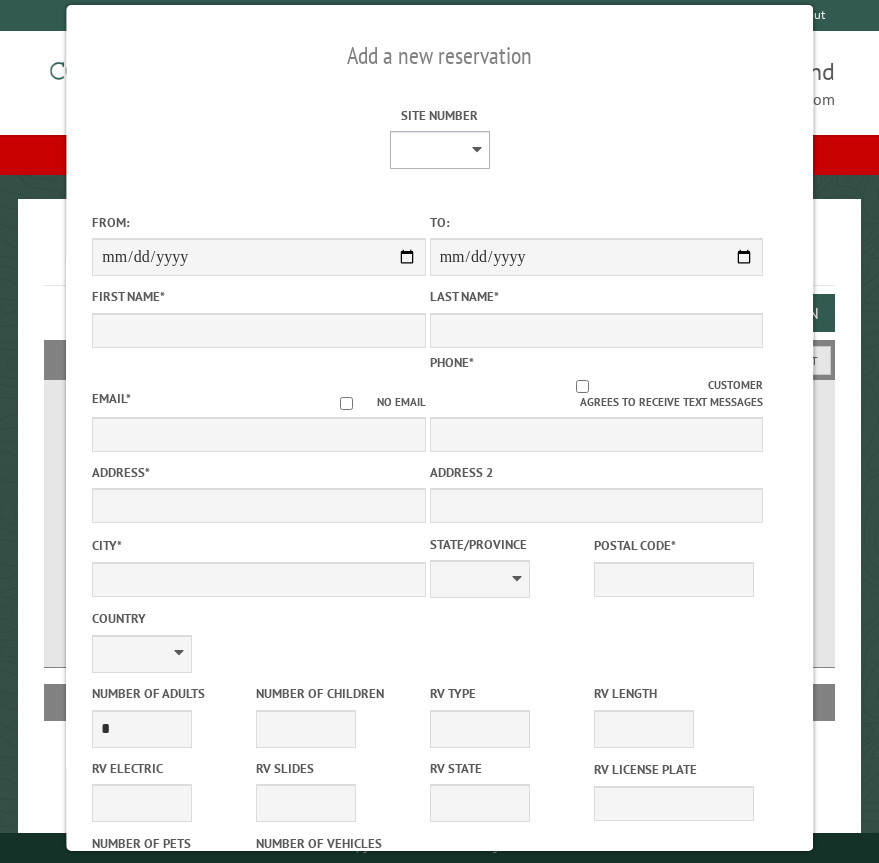 click on "* * * * * * * * * ** *** *** ** ** ** ** ** ** ** ** ** ** *** *** ** ** ** ** ** ** ** ** ** ** *** *** ** ** ** ** ** ** ** ** *** *** ** ** ** ** ** ** *** ** ** ** ** ** ** ** ** ** ** ** ** ** ** ** ** ** ** ** ** ** ** ** **" at bounding box center [439, 150] 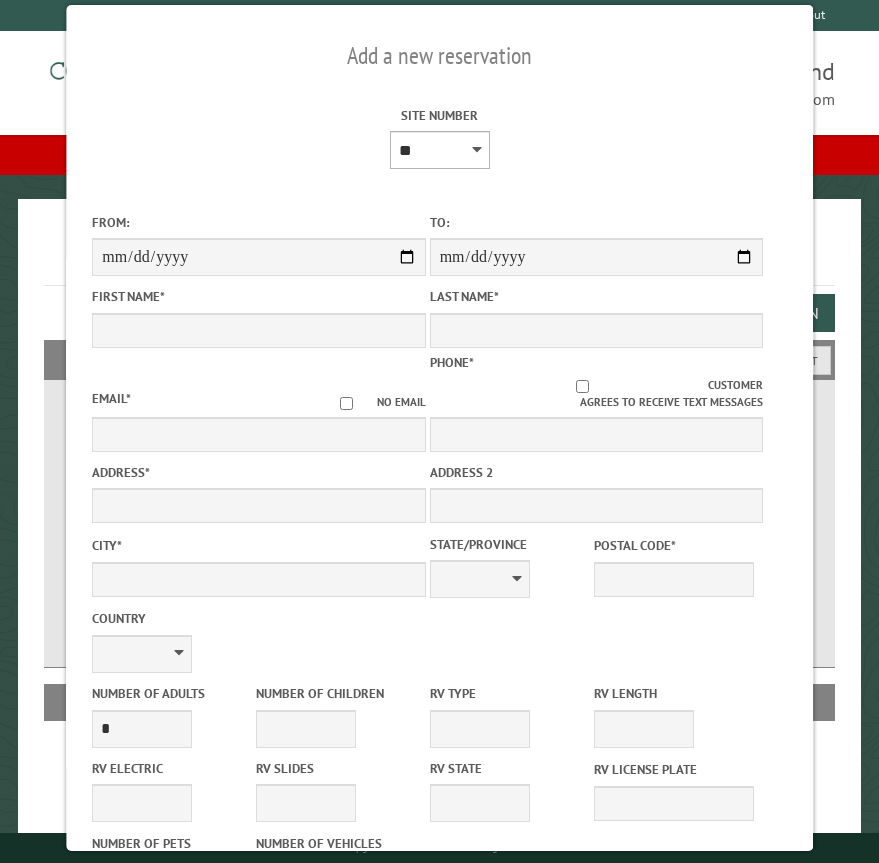 click on "* * * * * * * * * ** *** *** ** ** ** ** ** ** ** ** ** ** *** *** ** ** ** ** ** ** ** ** ** ** *** *** ** ** ** ** ** ** ** ** *** *** ** ** ** ** ** ** *** ** ** ** ** ** ** ** ** ** ** ** ** ** ** ** ** ** ** ** ** ** ** ** **" at bounding box center [439, 150] 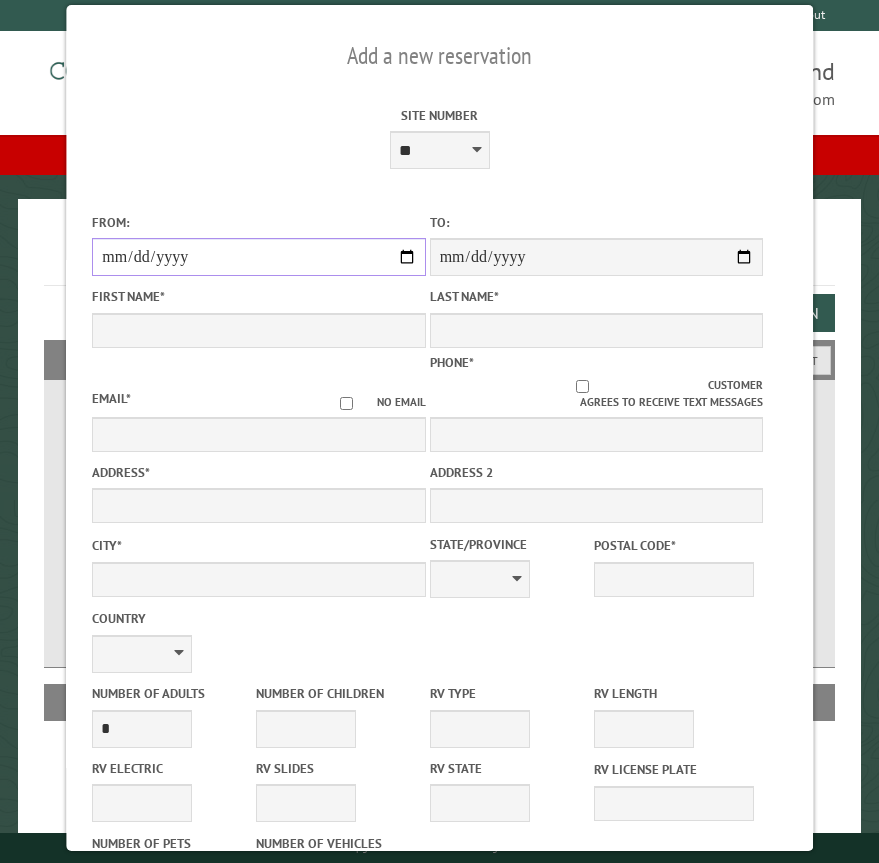 click on "From:" at bounding box center [258, 257] 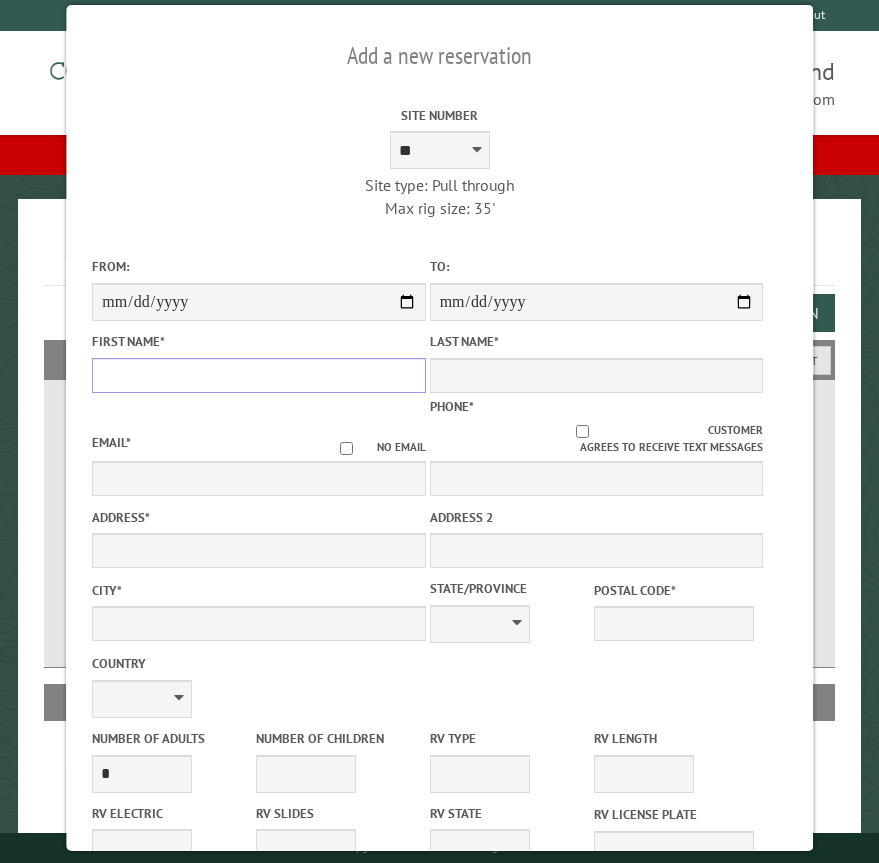 drag, startPoint x: 173, startPoint y: 363, endPoint x: 174, endPoint y: 341, distance: 22.022715 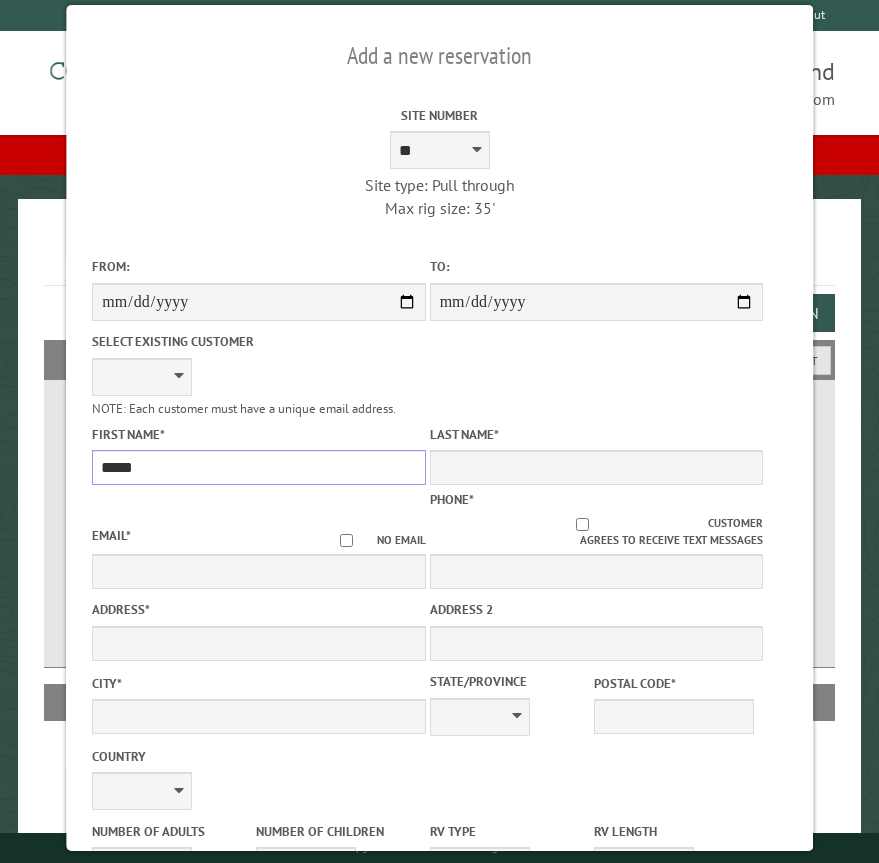 type on "*****" 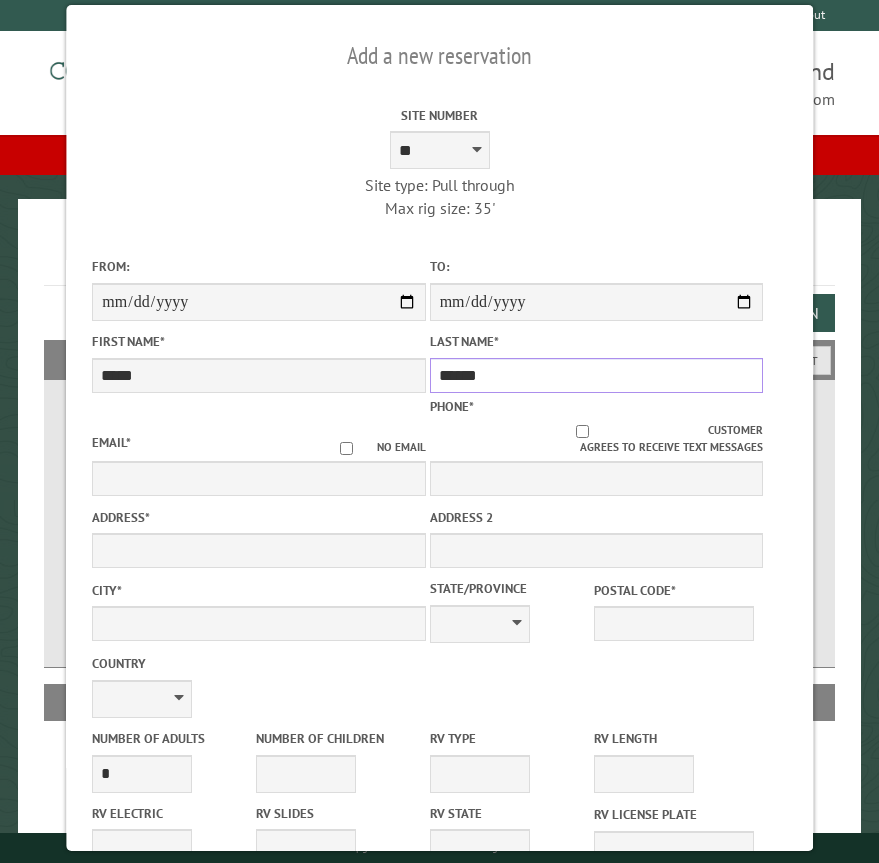 type on "******" 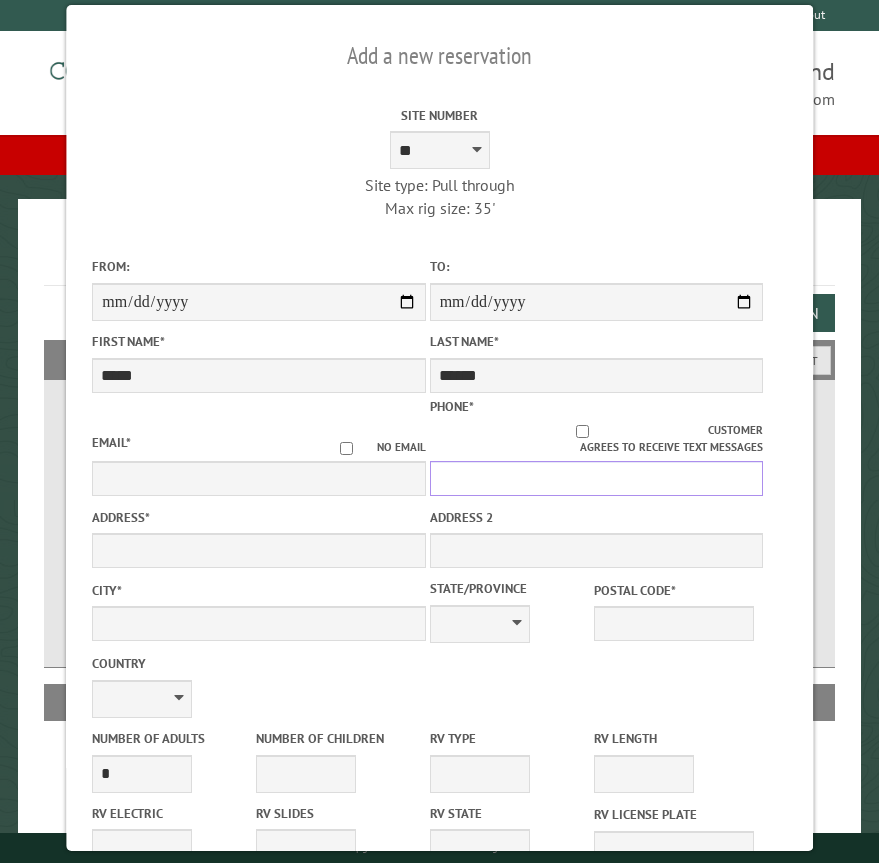 click on "Phone *" at bounding box center [596, 478] 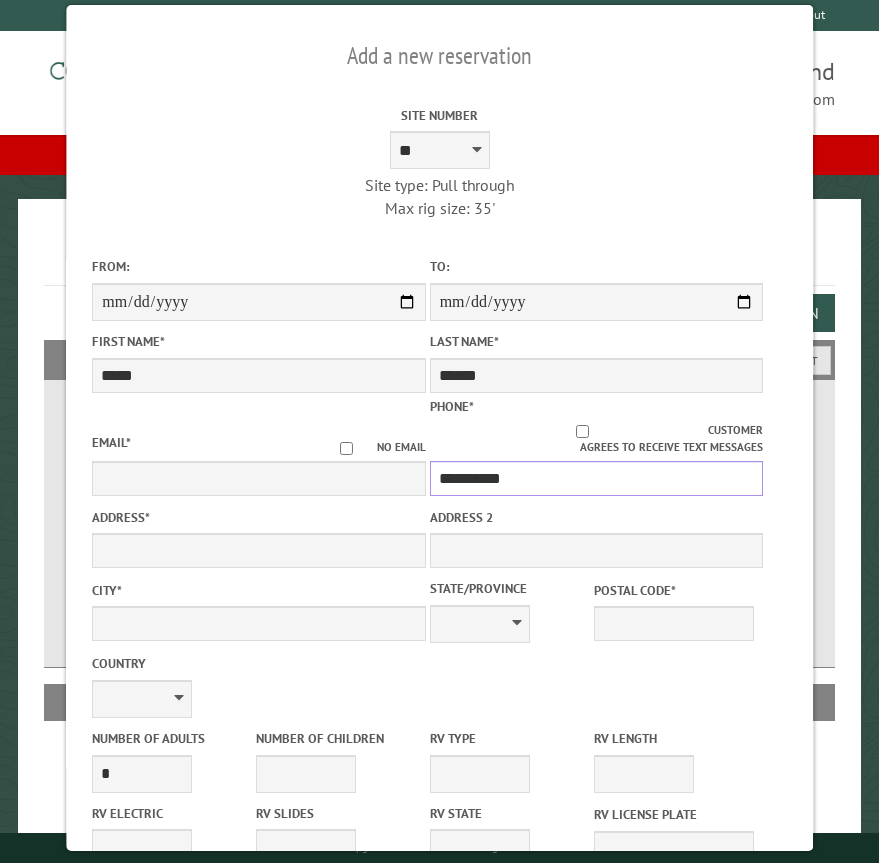 type on "**********" 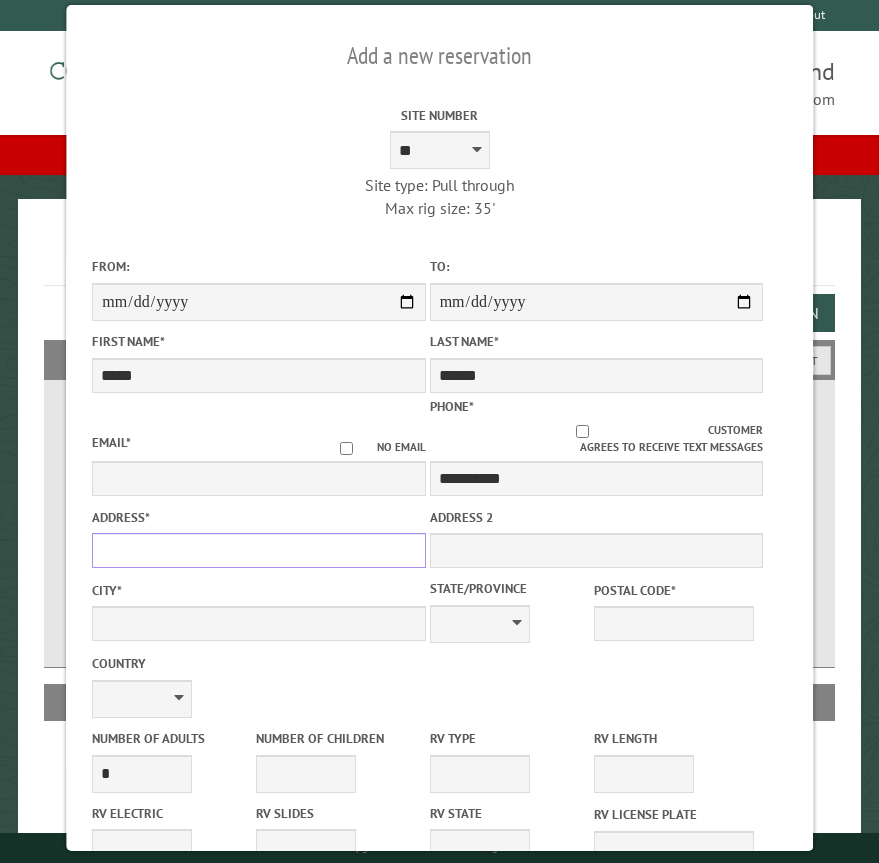 click on "Address *" at bounding box center [258, 550] 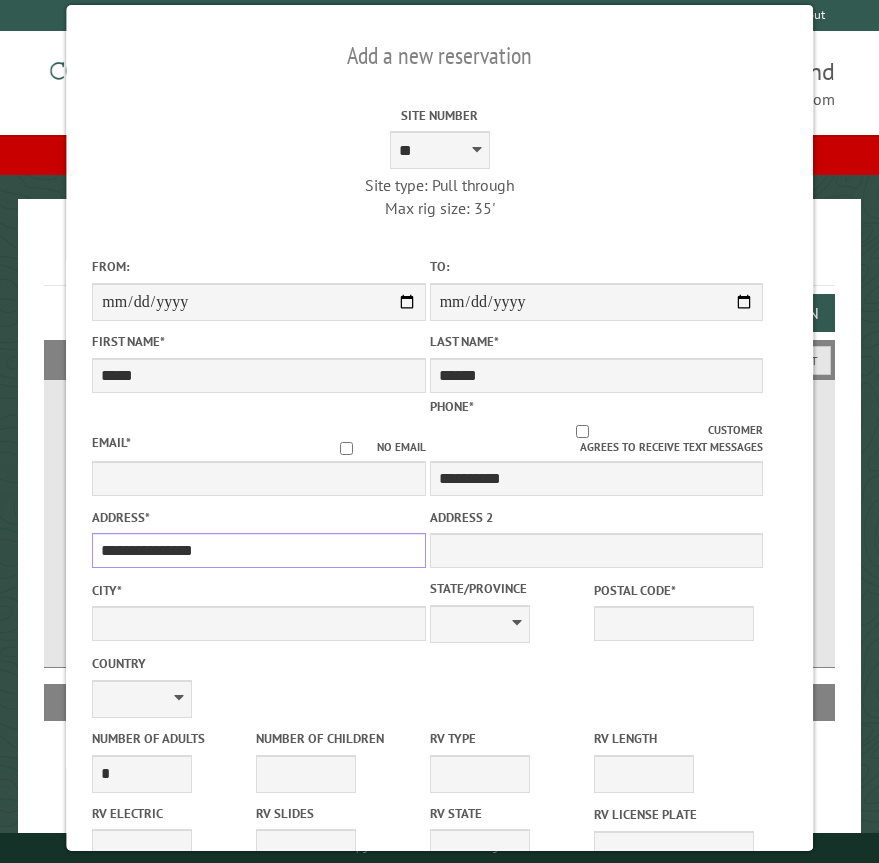 type on "**********" 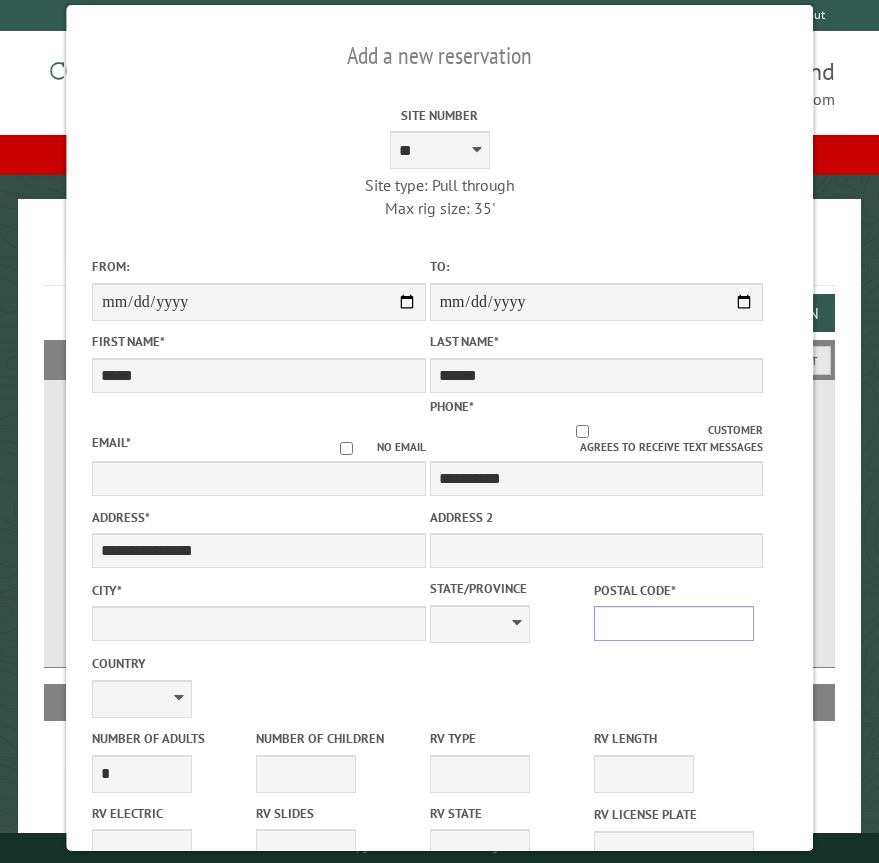 click on "Postal Code *" at bounding box center (674, 623) 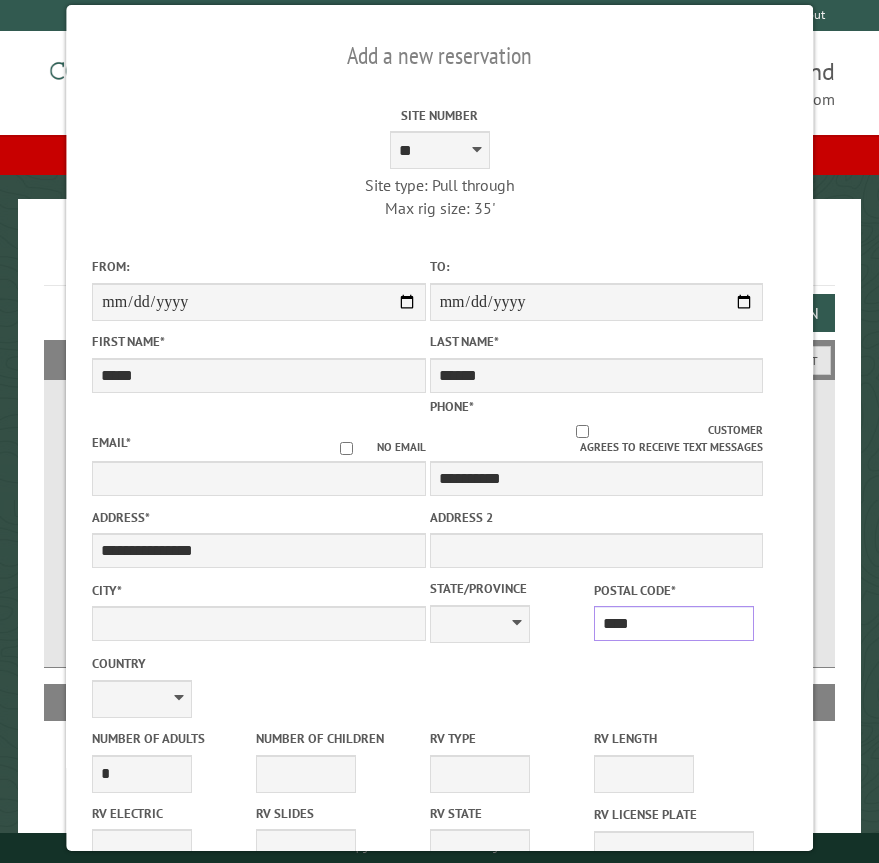 type on "*****" 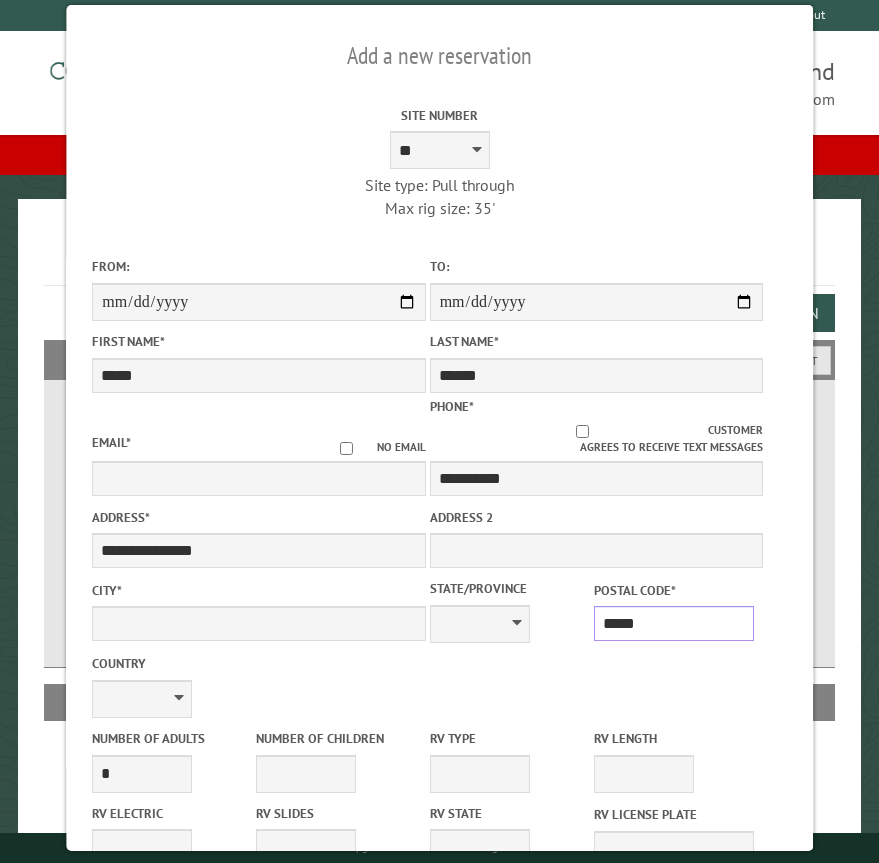 type on "********" 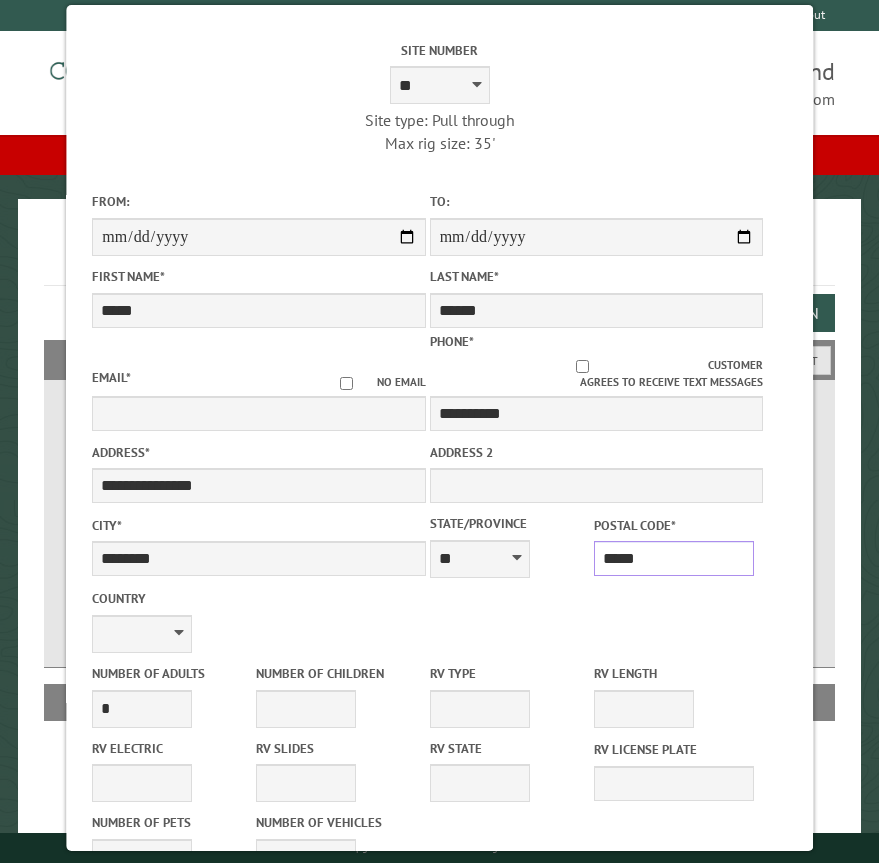 scroll, scrollTop: 100, scrollLeft: 0, axis: vertical 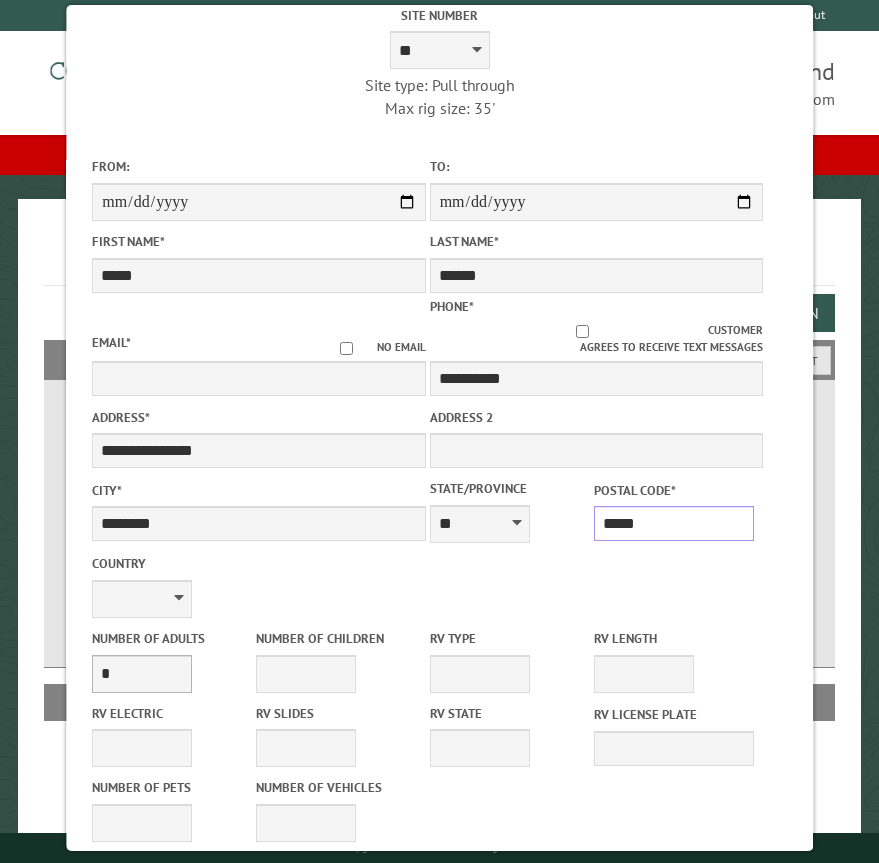 type on "*****" 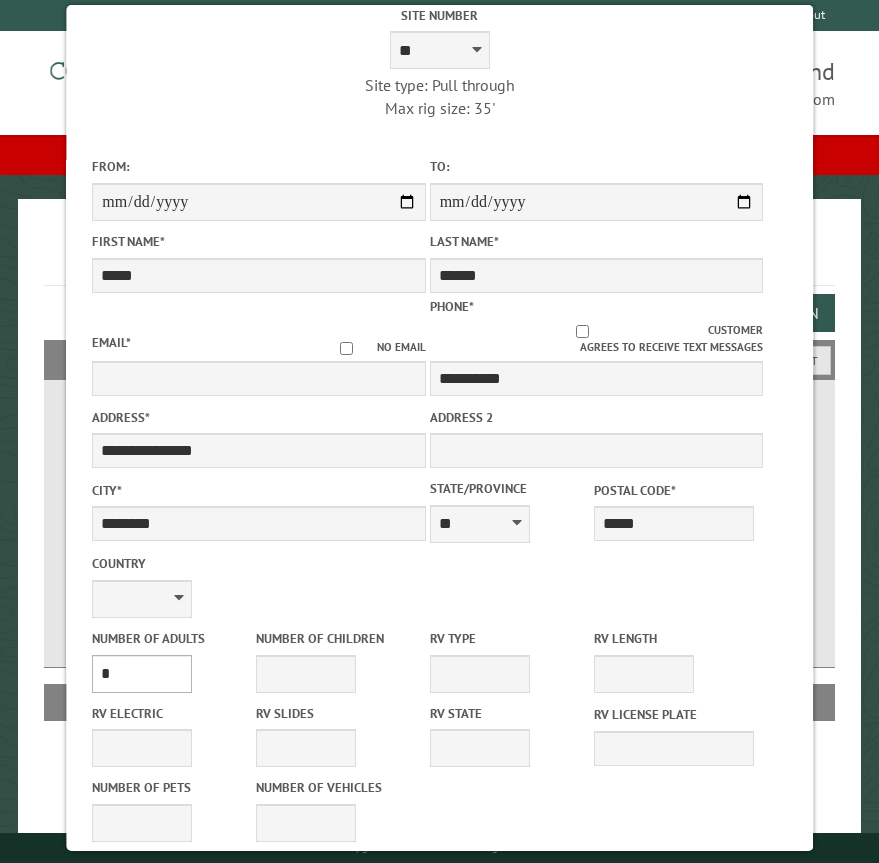 click on "* * * * * * * * * * **" at bounding box center [142, 674] 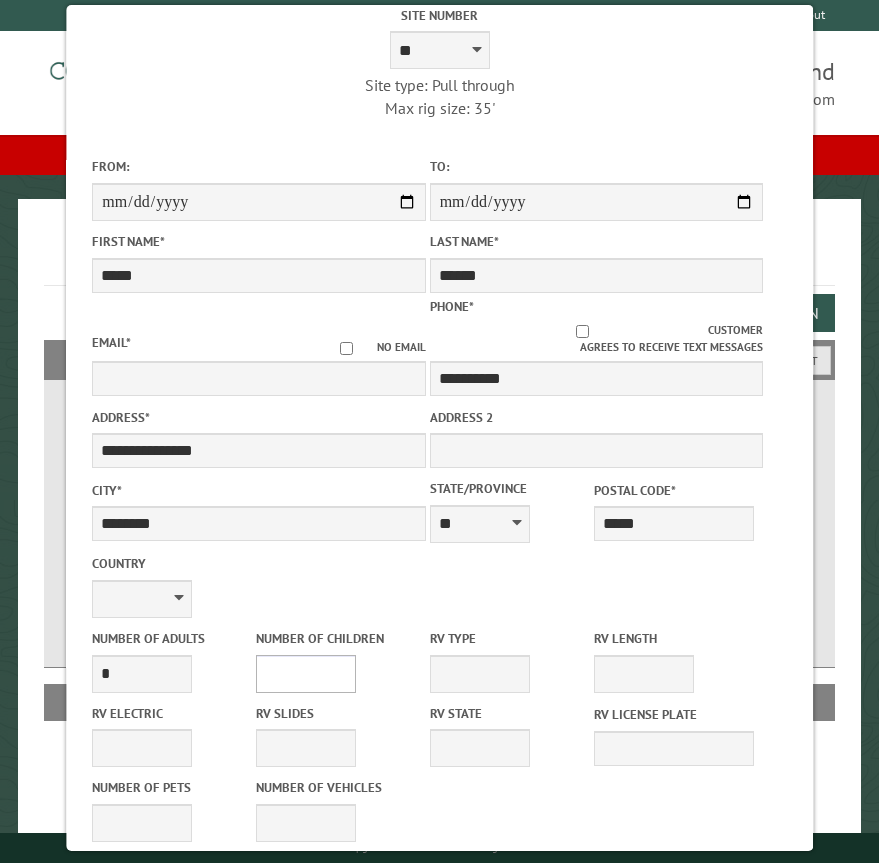 click on "* * * * * * * * * * **" at bounding box center [306, 674] 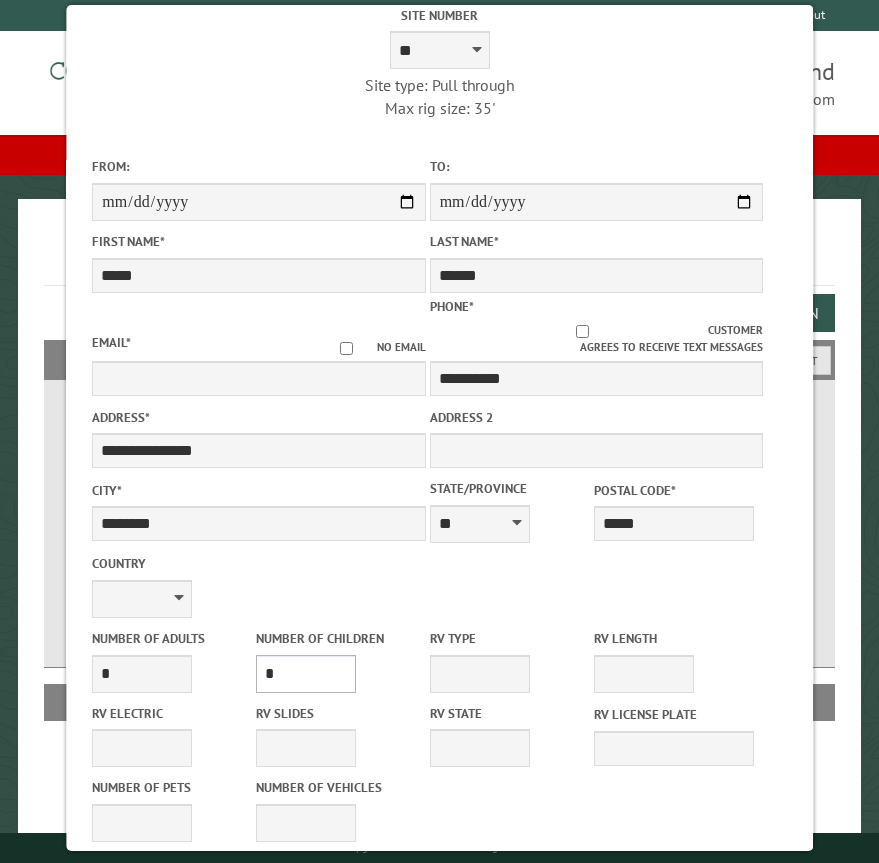 click on "* * * * * * * * * * **" at bounding box center [306, 674] 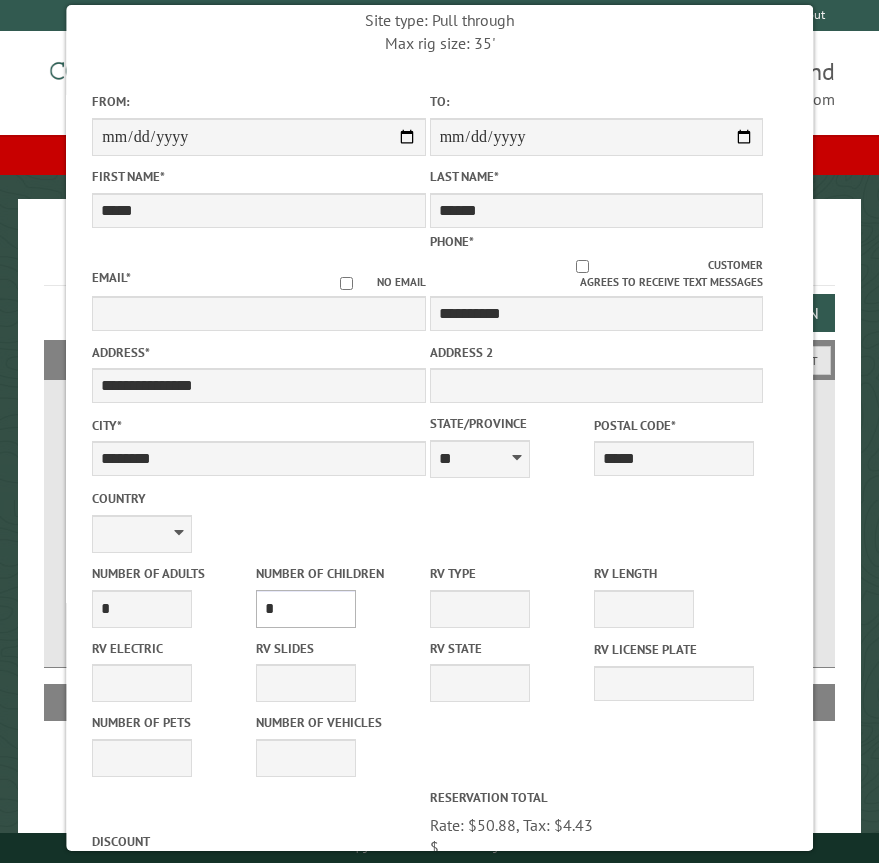 scroll, scrollTop: 200, scrollLeft: 0, axis: vertical 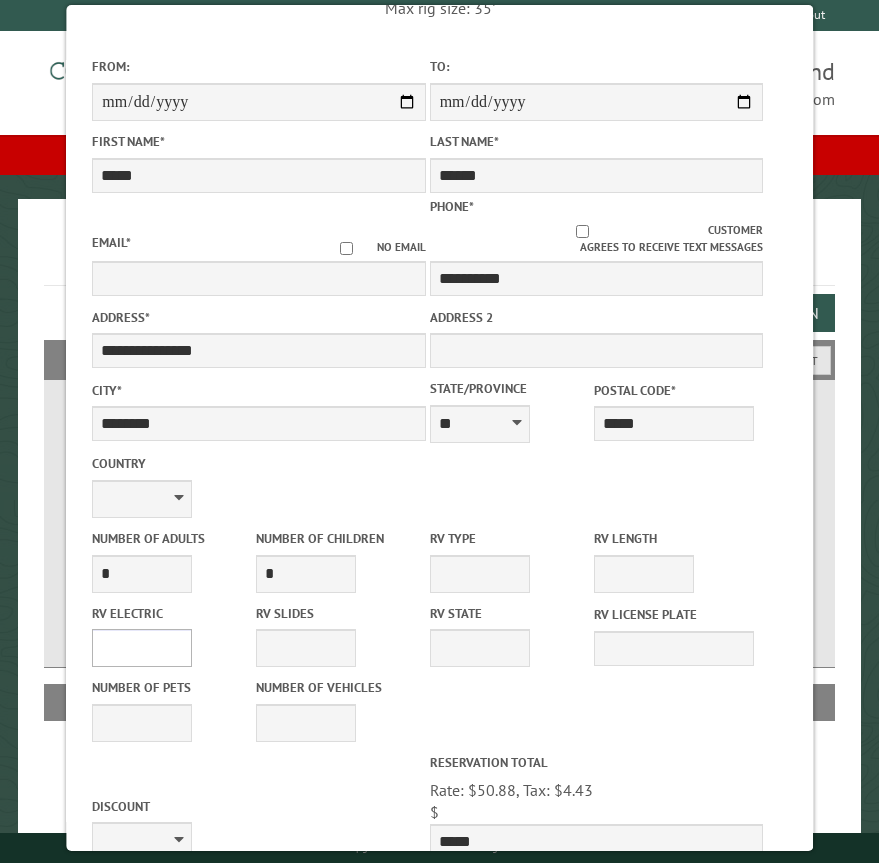 click on "**** *** *** ***" at bounding box center [142, 648] 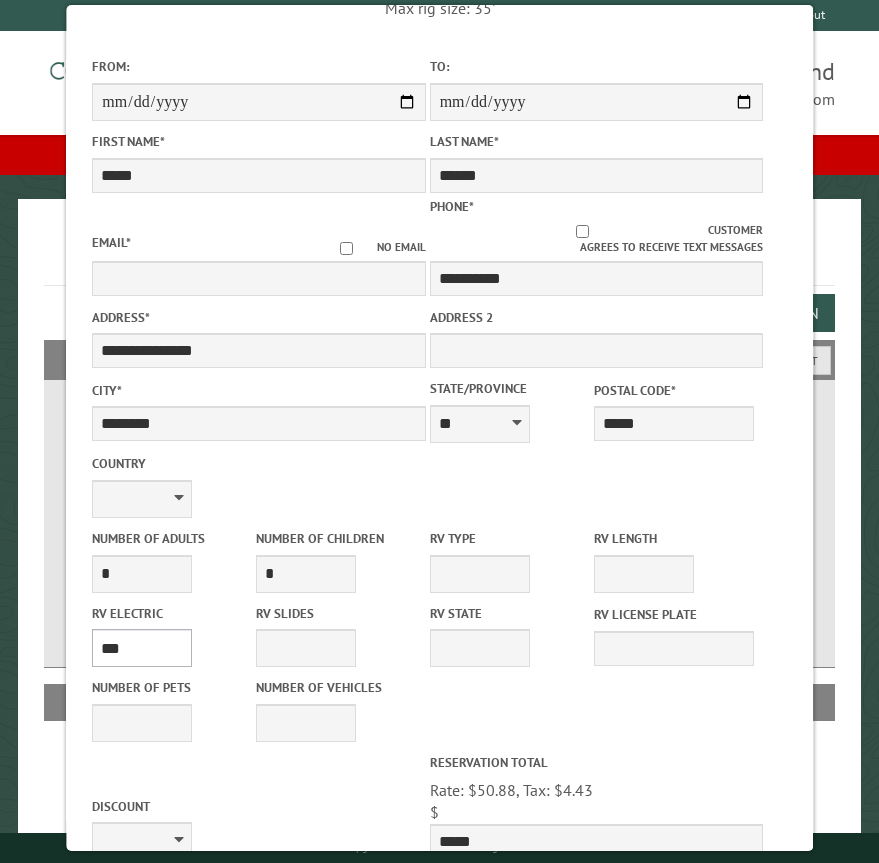 click on "**** *** *** ***" at bounding box center (142, 648) 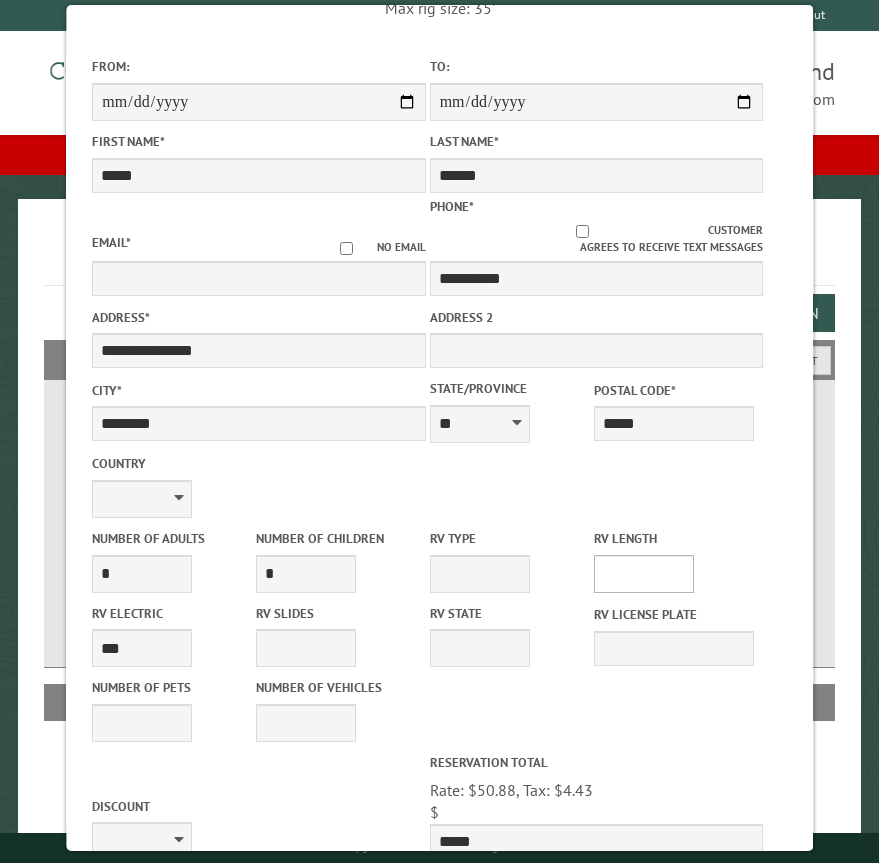 click on "* ** ** ** ** ** ** ** ** ** ** **" at bounding box center [644, 574] 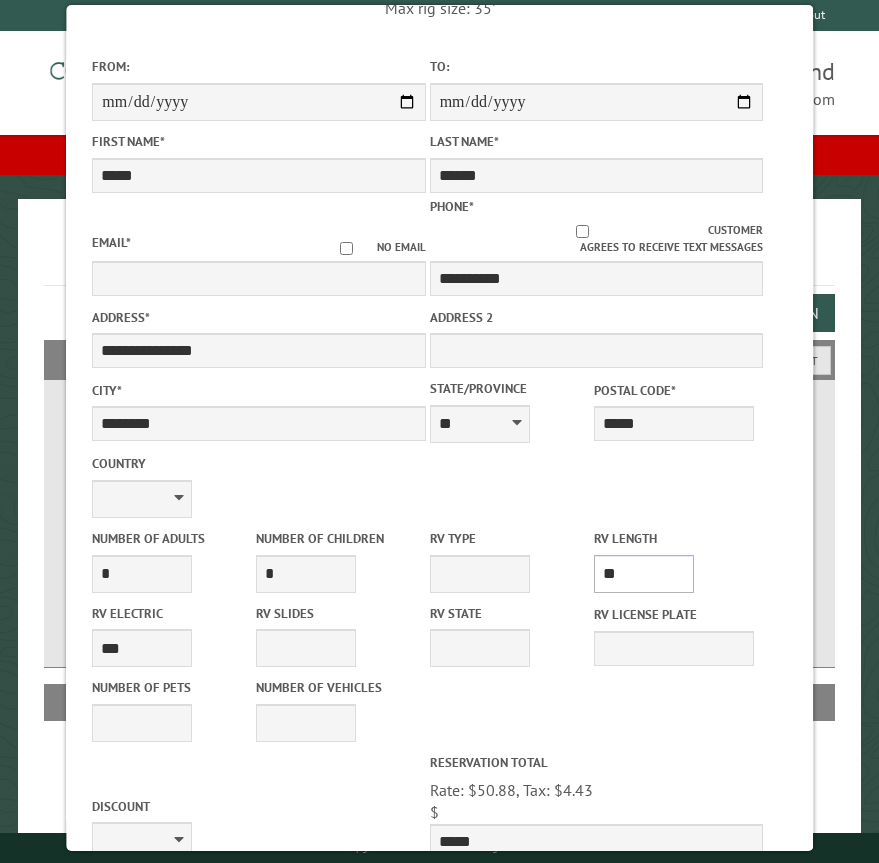 click on "* ** ** ** ** ** ** ** ** ** ** **" at bounding box center (644, 574) 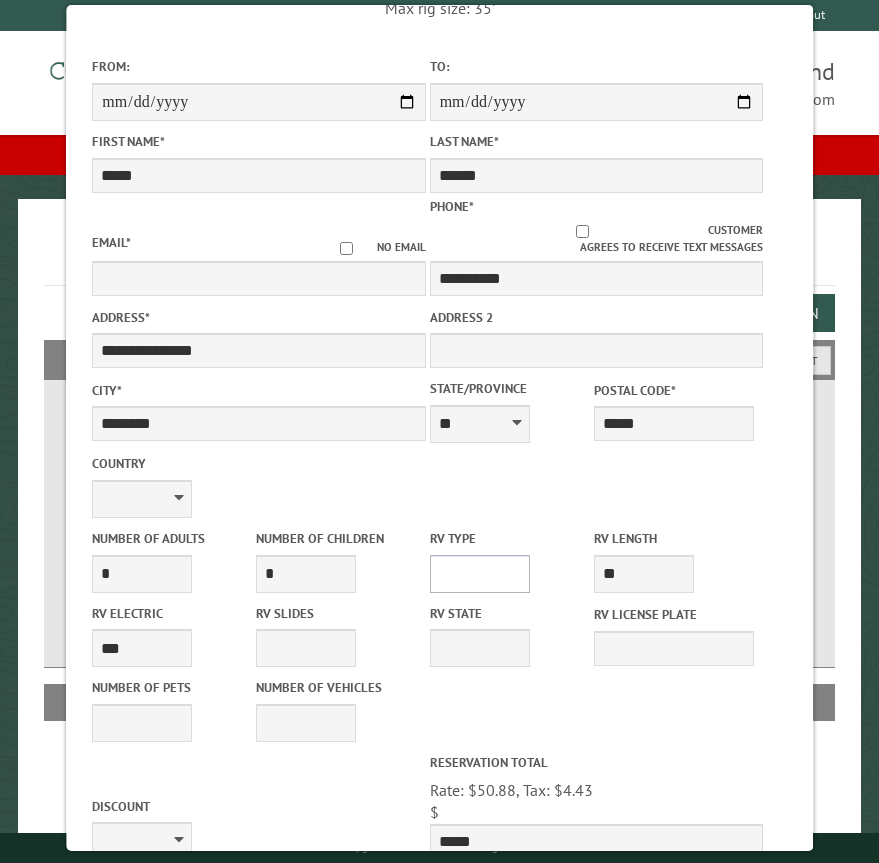 click on "**********" at bounding box center [480, 574] 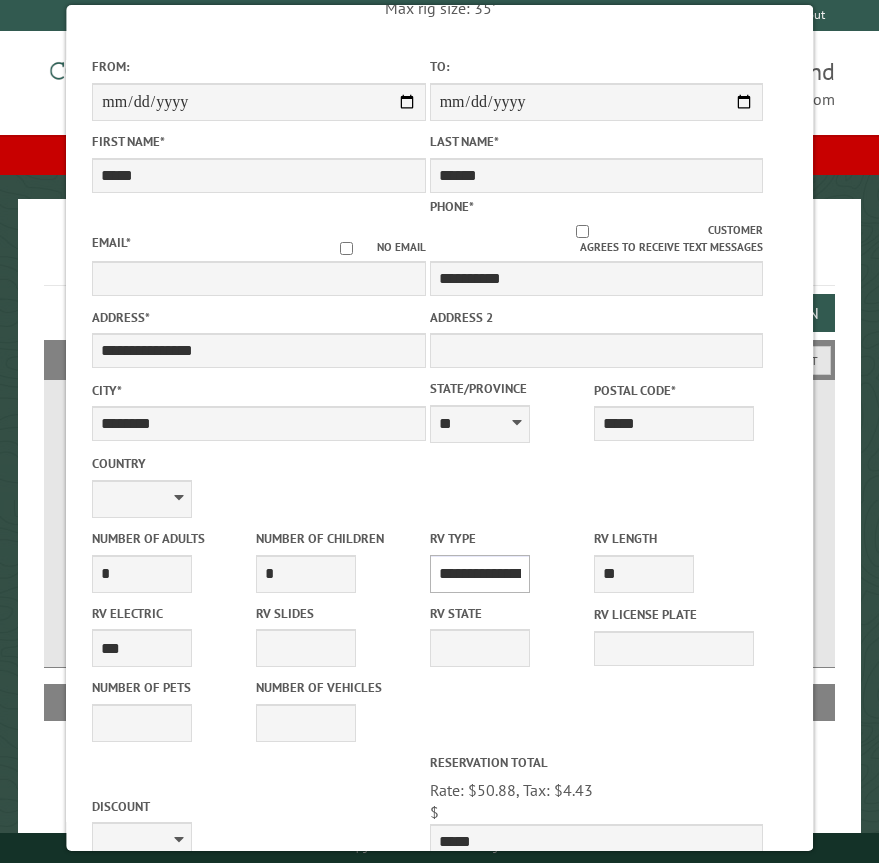click on "**********" at bounding box center [480, 574] 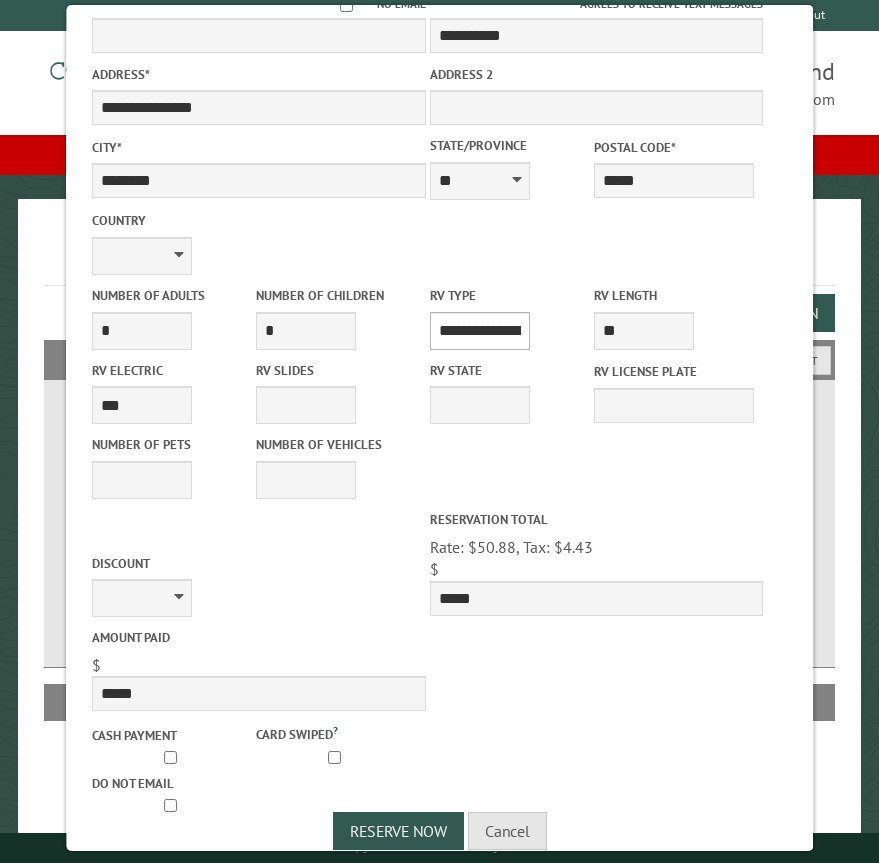 scroll, scrollTop: 467, scrollLeft: 0, axis: vertical 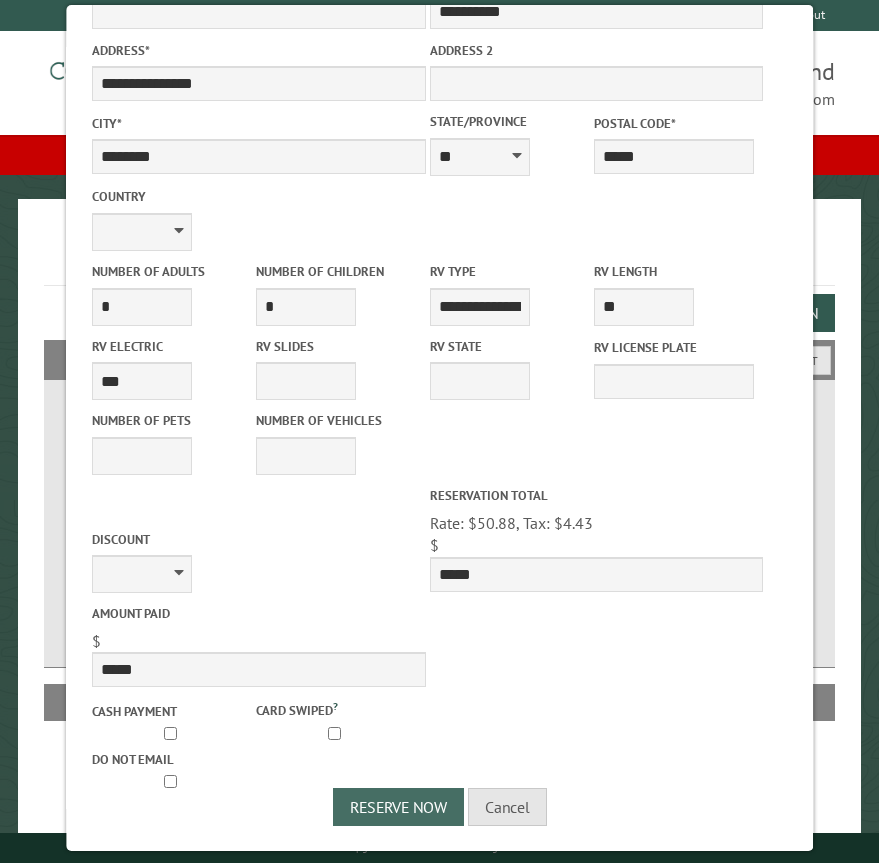 click on "Reserve Now" at bounding box center (397, 807) 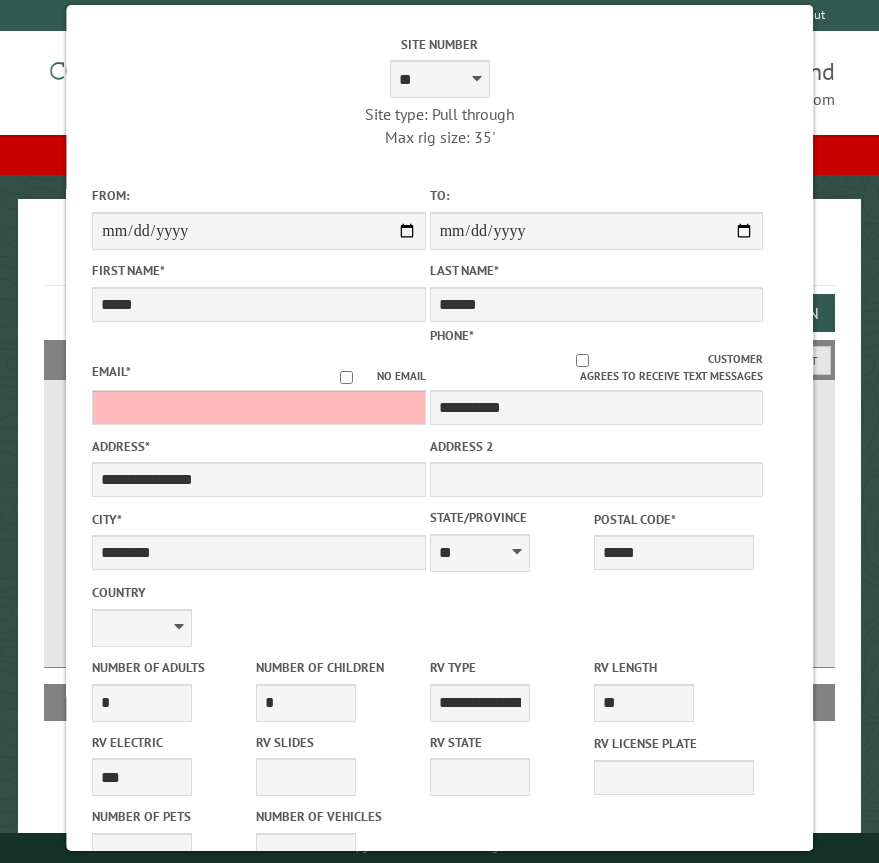 scroll, scrollTop: 67, scrollLeft: 0, axis: vertical 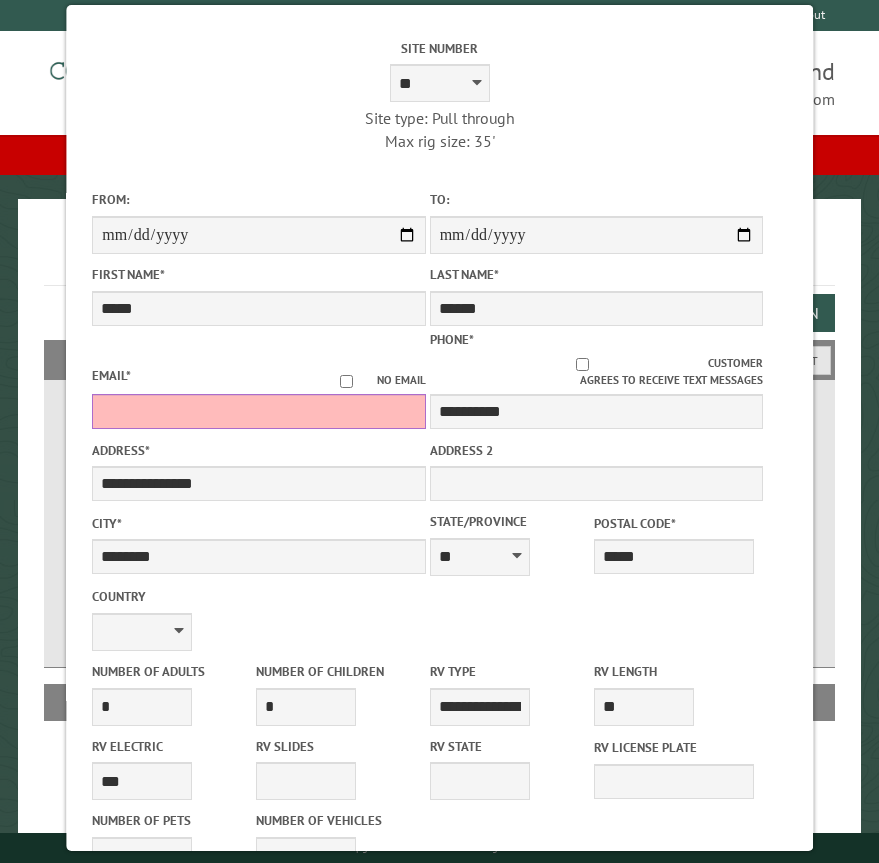 click on "Email *" at bounding box center [258, 411] 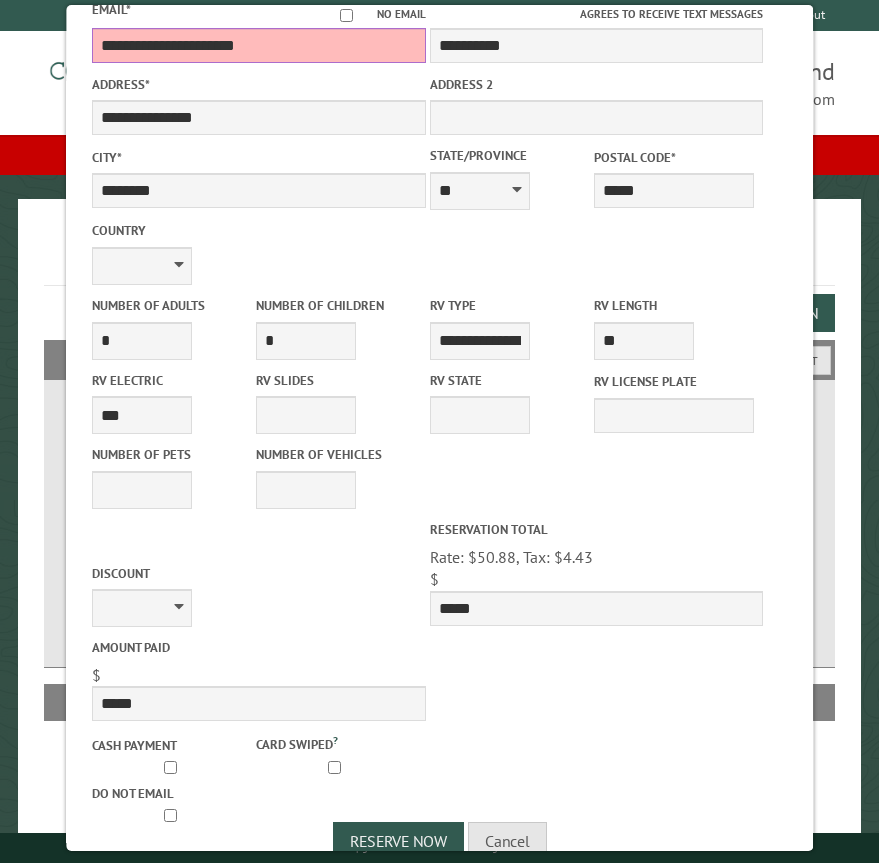 scroll, scrollTop: 467, scrollLeft: 0, axis: vertical 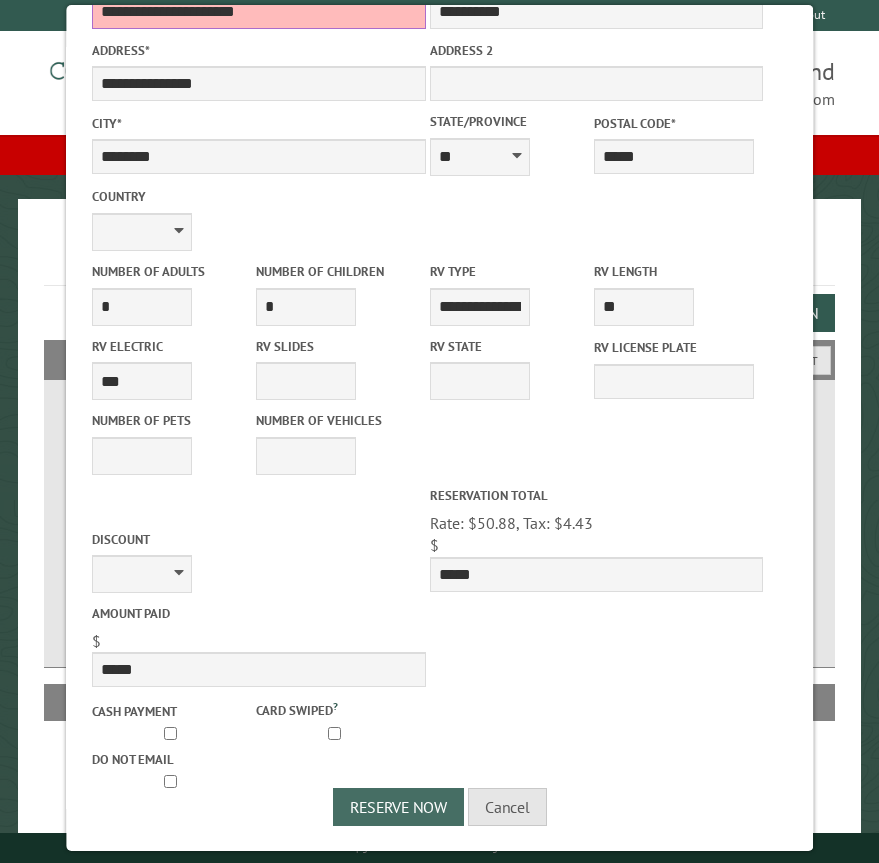 type on "**********" 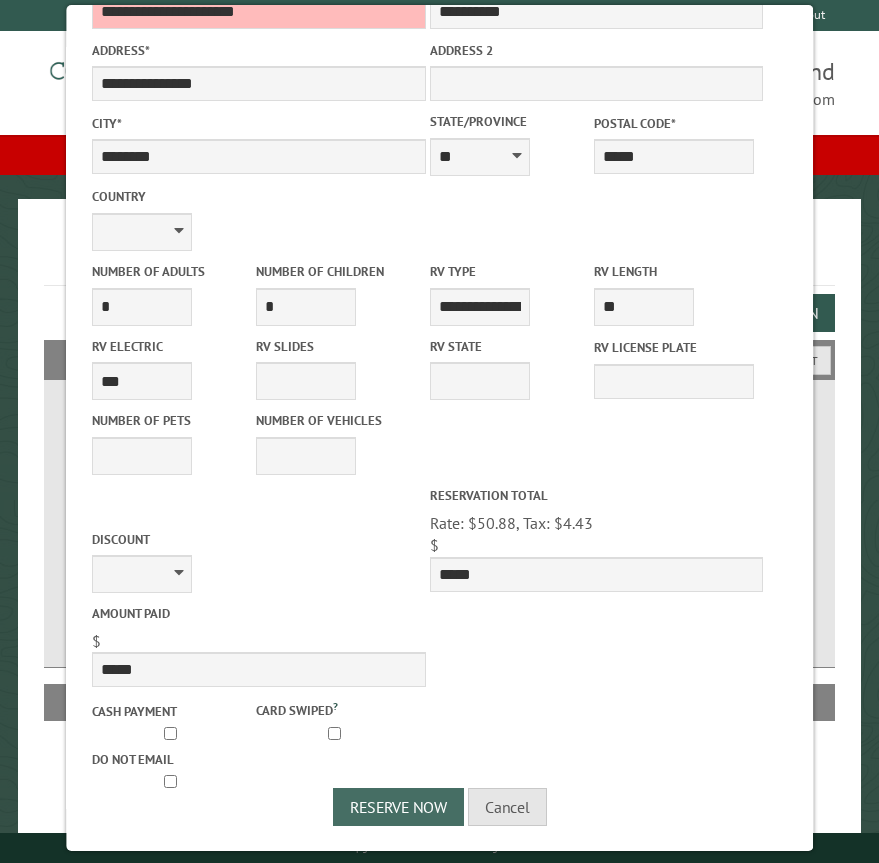 click on "Reserve Now" at bounding box center [397, 807] 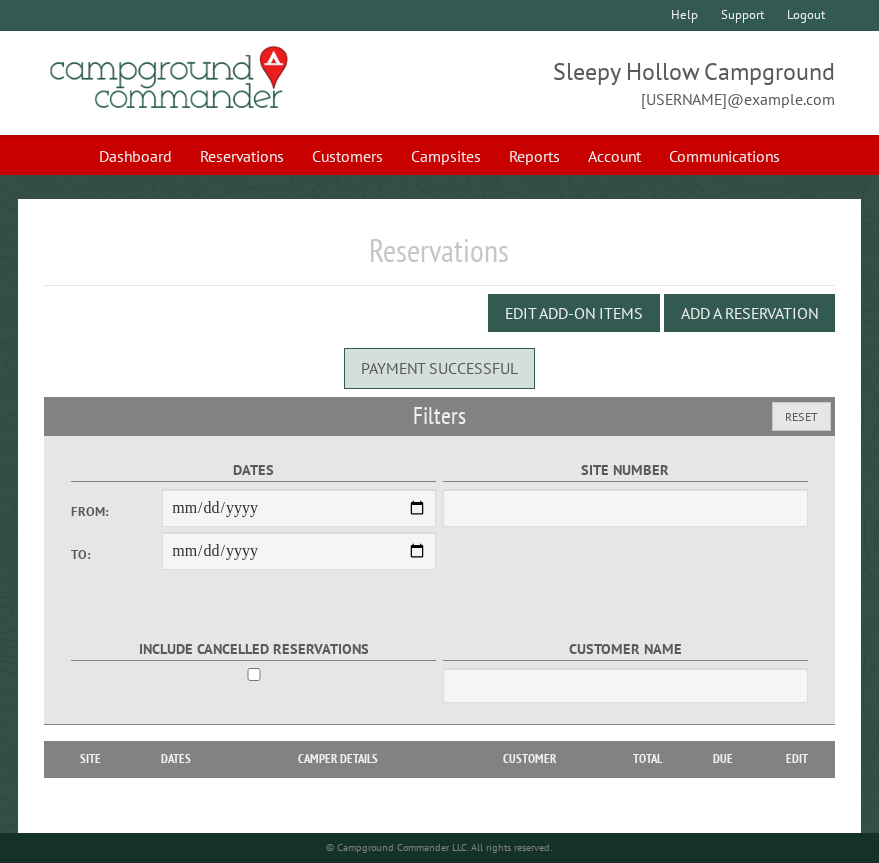 scroll, scrollTop: 0, scrollLeft: 0, axis: both 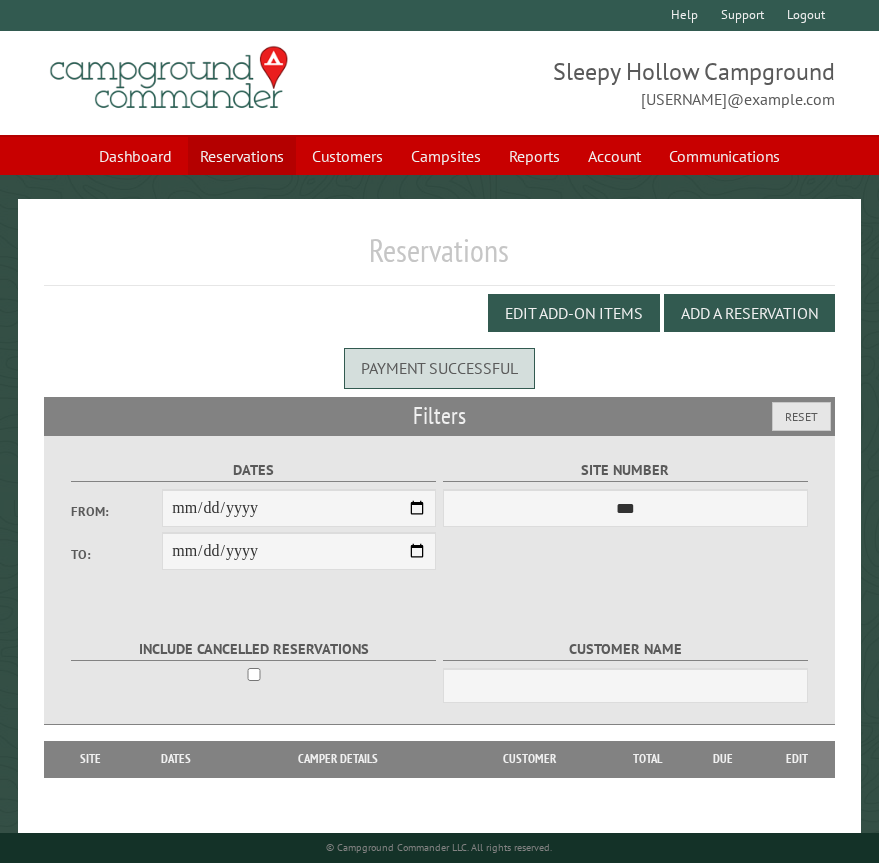 click on "Reservations" at bounding box center [242, 156] 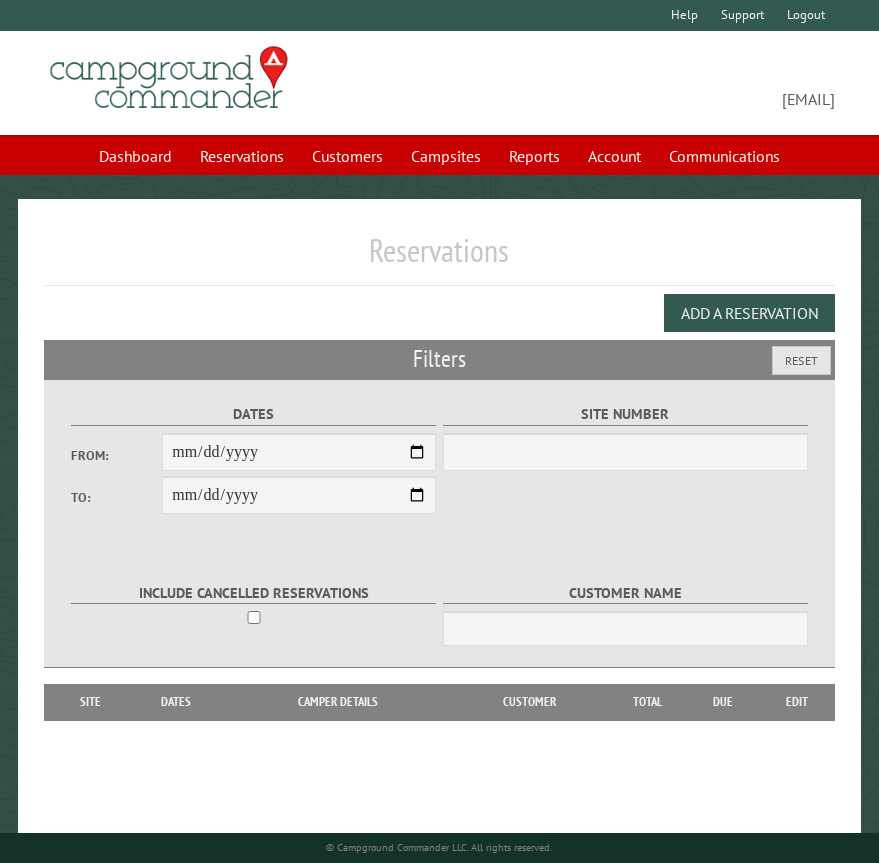 scroll, scrollTop: 0, scrollLeft: 0, axis: both 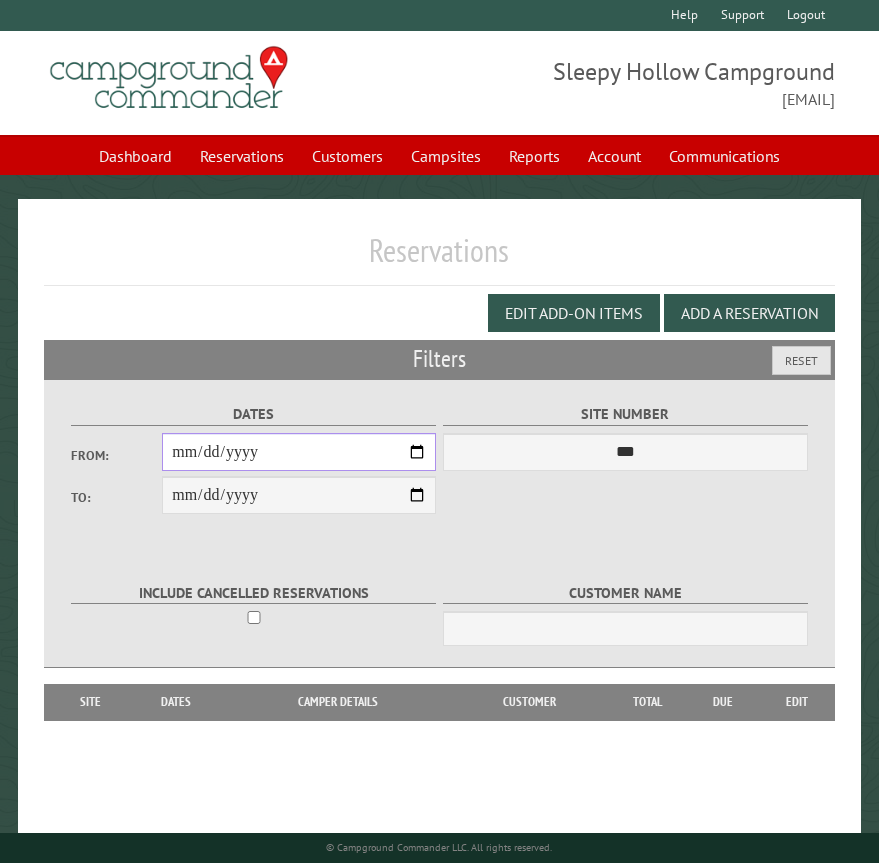 click on "From:" at bounding box center [299, 452] 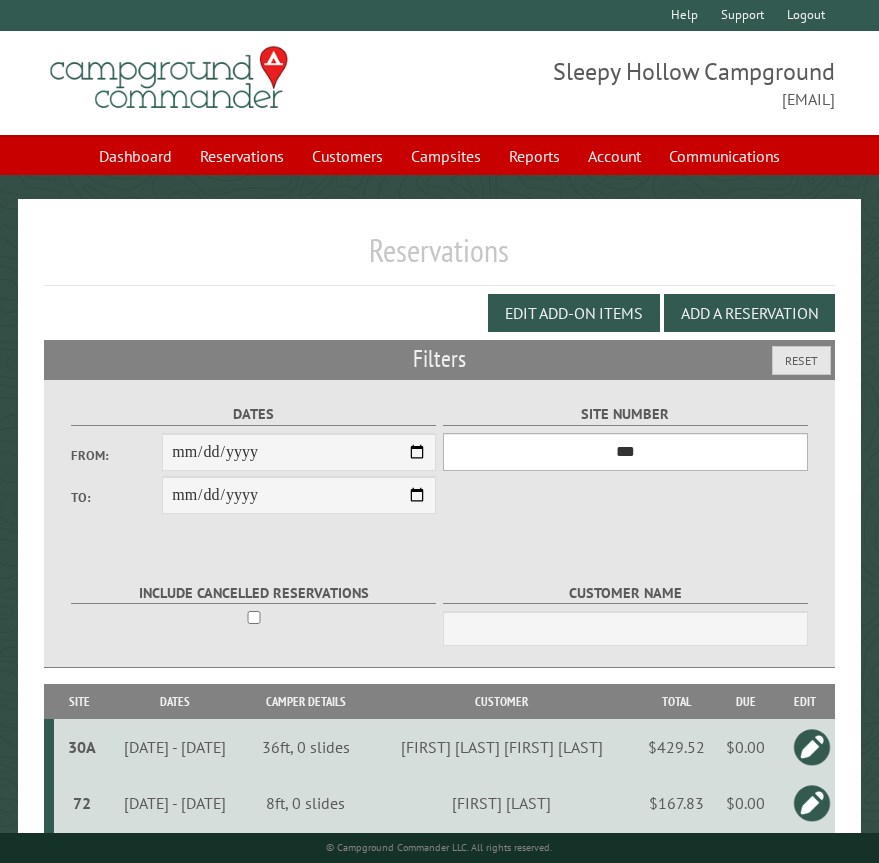 click on "*** * * * * * * * * * ** *** *** ** ** ** ** ** ** ** ** ** ** *** *** ** ** ** ** ** ** ** ** ** ** *** *** ** ** ** ** ** ** ** ** *** *** ** ** ** ** ** ** *** *** ** ** ** ** ** *** ** ** ** ** ** ** ** ** ** ** ** ** ** ** ** ** ** ** ** ** ** ** ** ** **" at bounding box center [625, 452] 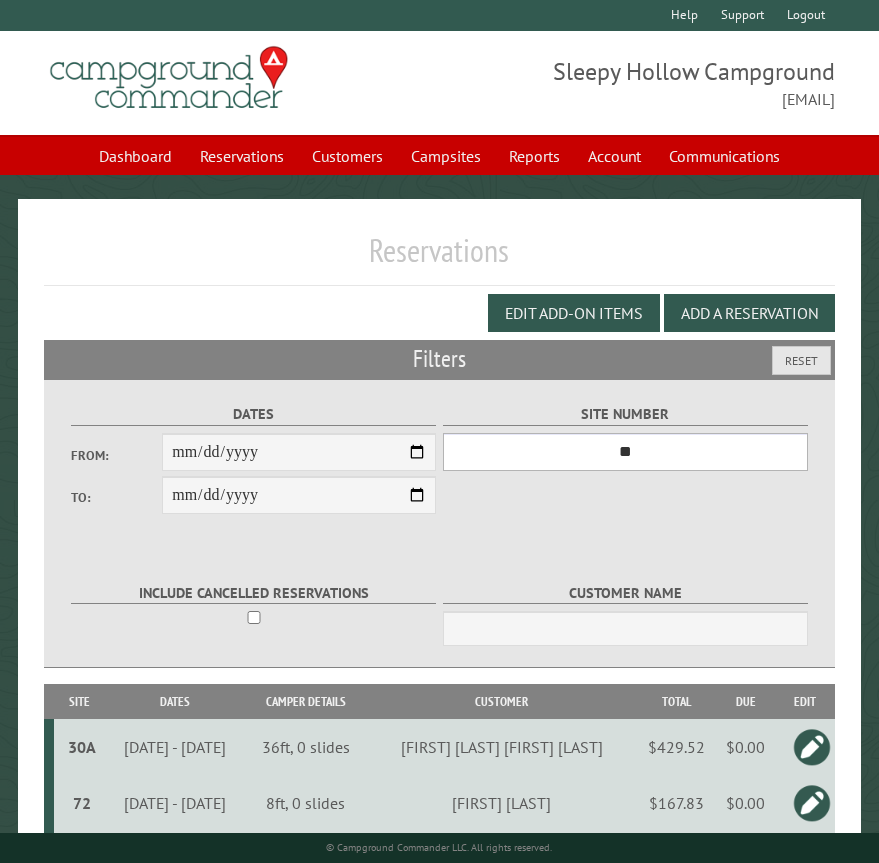 click on "*** * * * * * * * * * ** *** *** ** ** ** ** ** ** ** ** ** ** *** *** ** ** ** ** ** ** ** ** ** ** *** *** ** ** ** ** ** ** ** ** *** *** ** ** ** ** ** ** *** *** ** ** ** ** ** *** ** ** ** ** ** ** ** ** ** ** ** ** ** ** ** ** ** ** ** ** ** ** ** ** **" at bounding box center [625, 452] 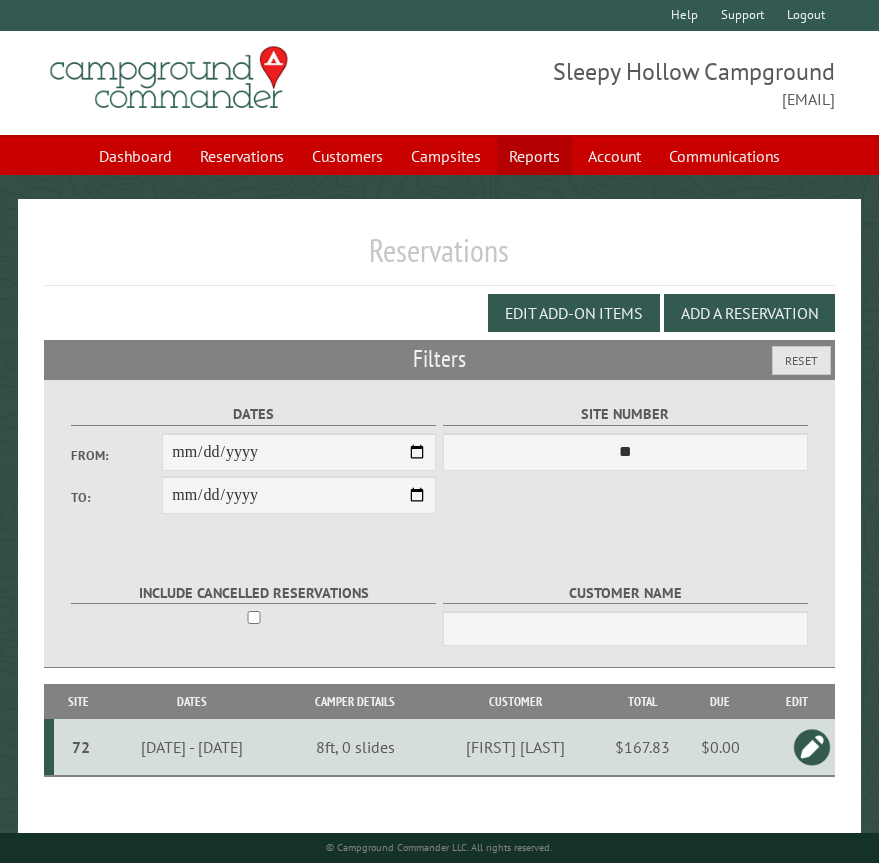 click on "Reports" at bounding box center (534, 156) 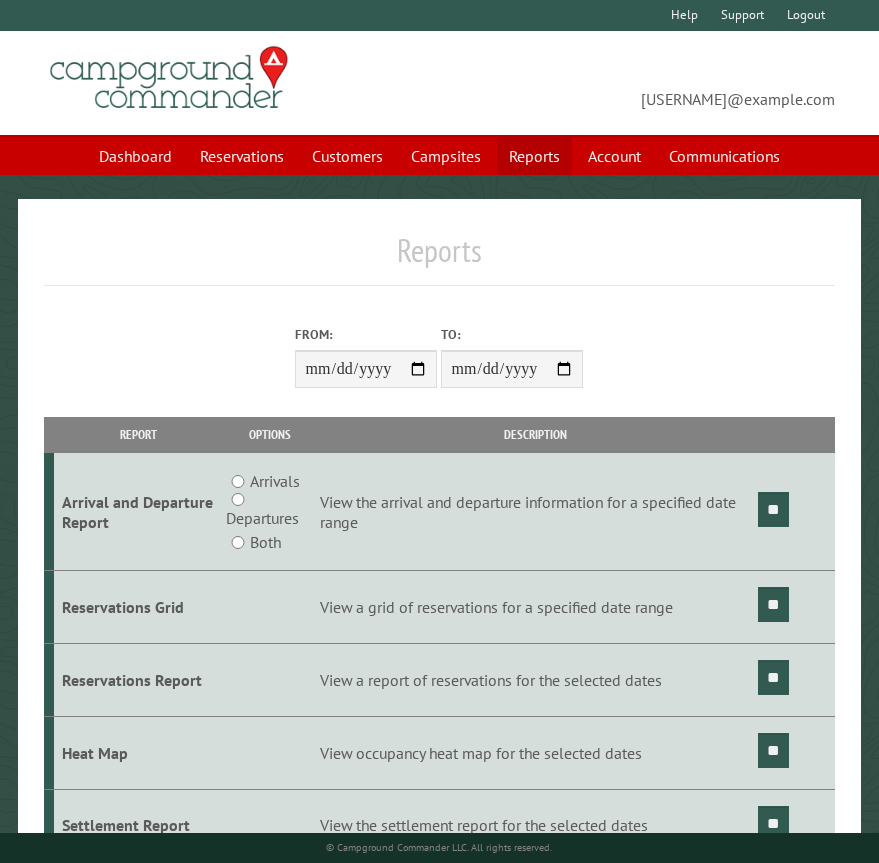 scroll, scrollTop: 0, scrollLeft: 0, axis: both 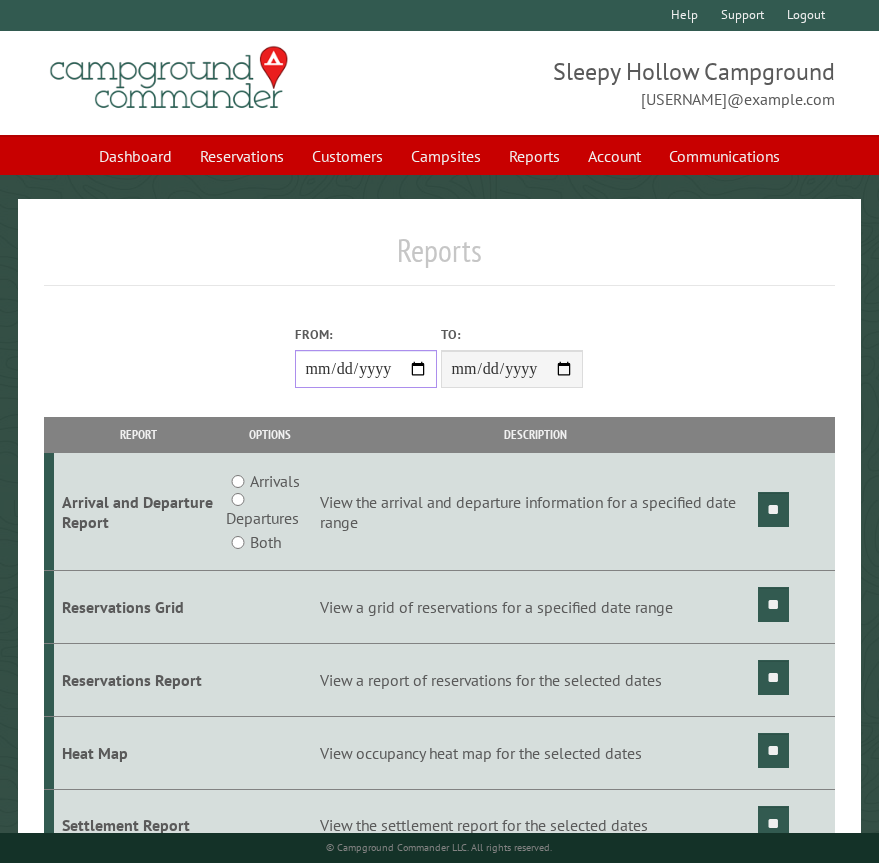 click on "From:" at bounding box center (366, 369) 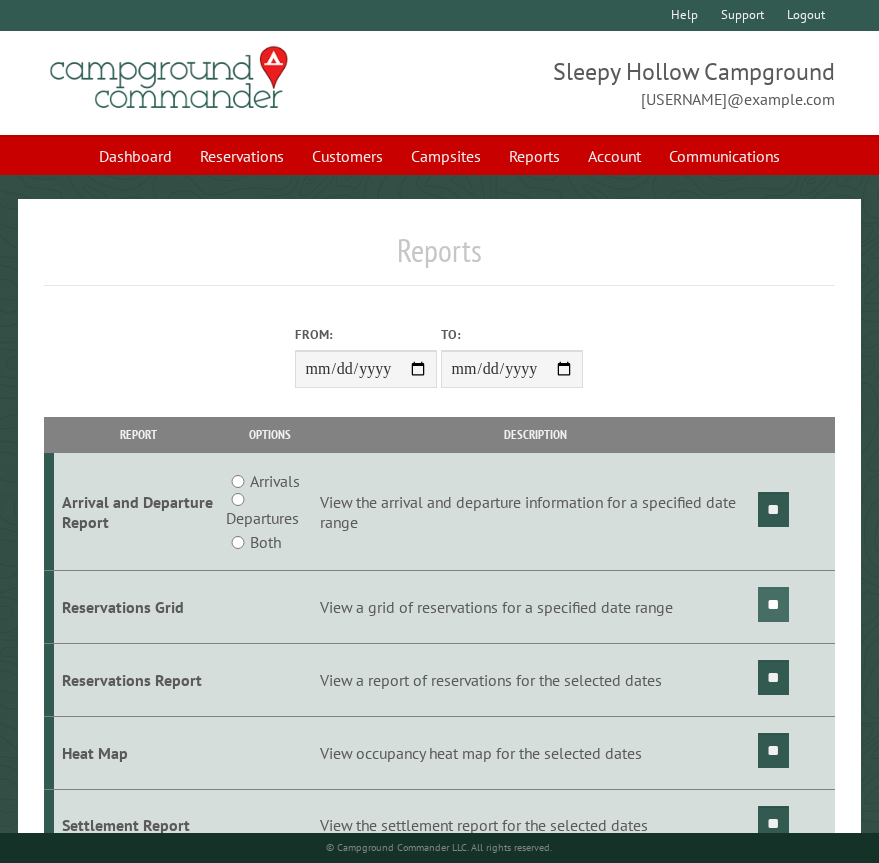 click on "**" at bounding box center [773, 604] 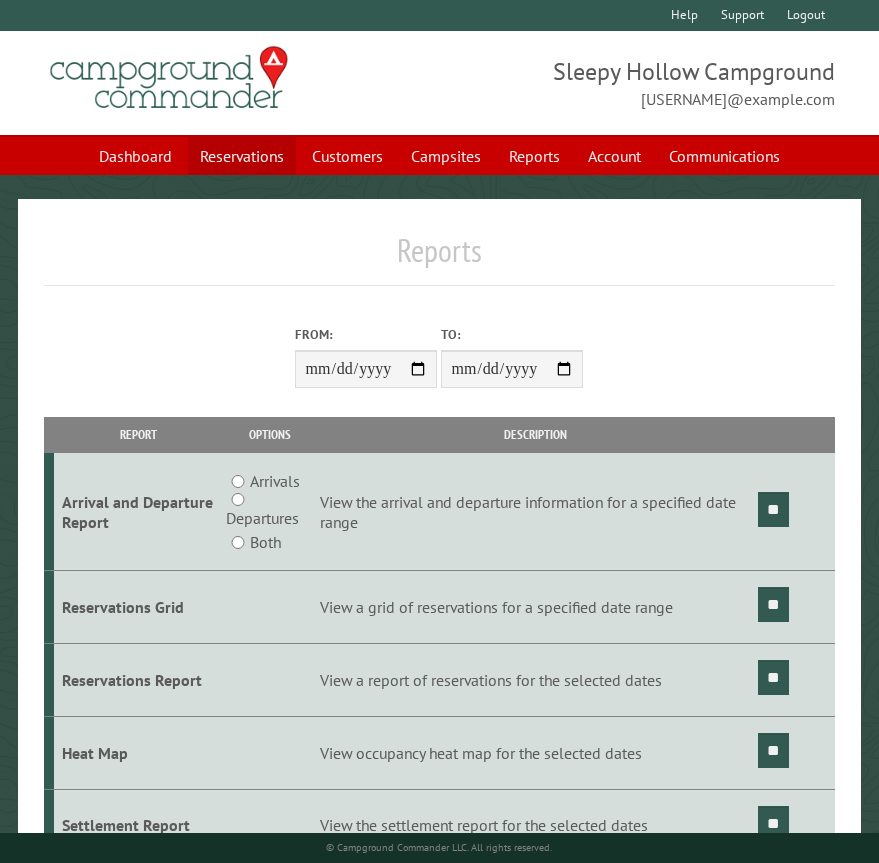 click on "Reservations" at bounding box center [242, 156] 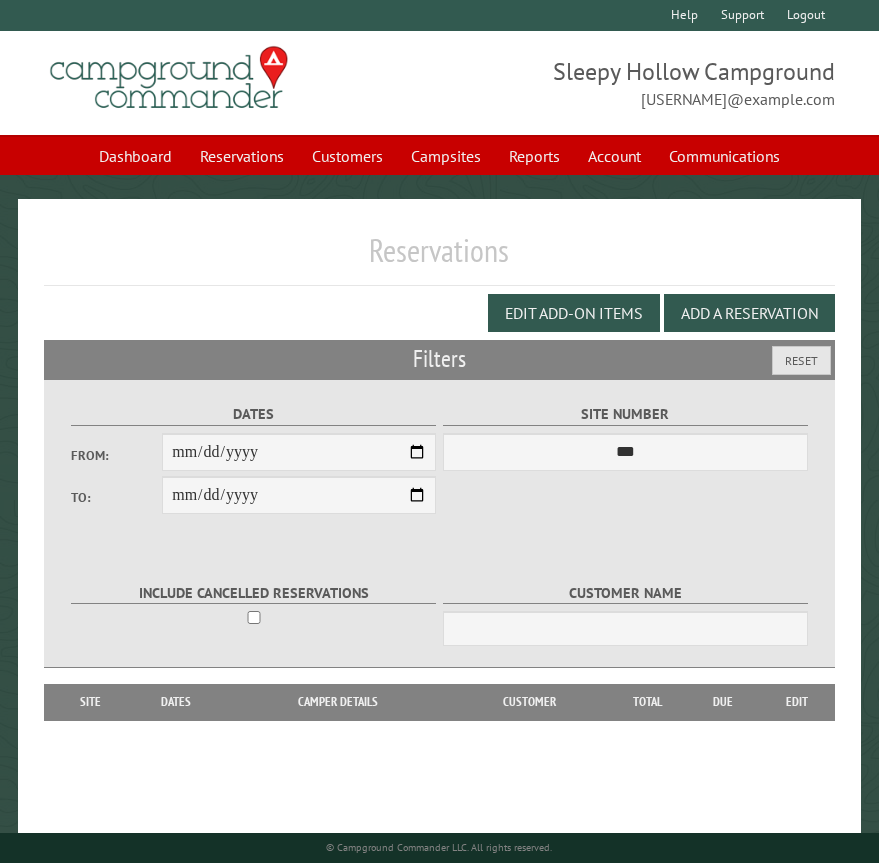 scroll, scrollTop: 0, scrollLeft: 0, axis: both 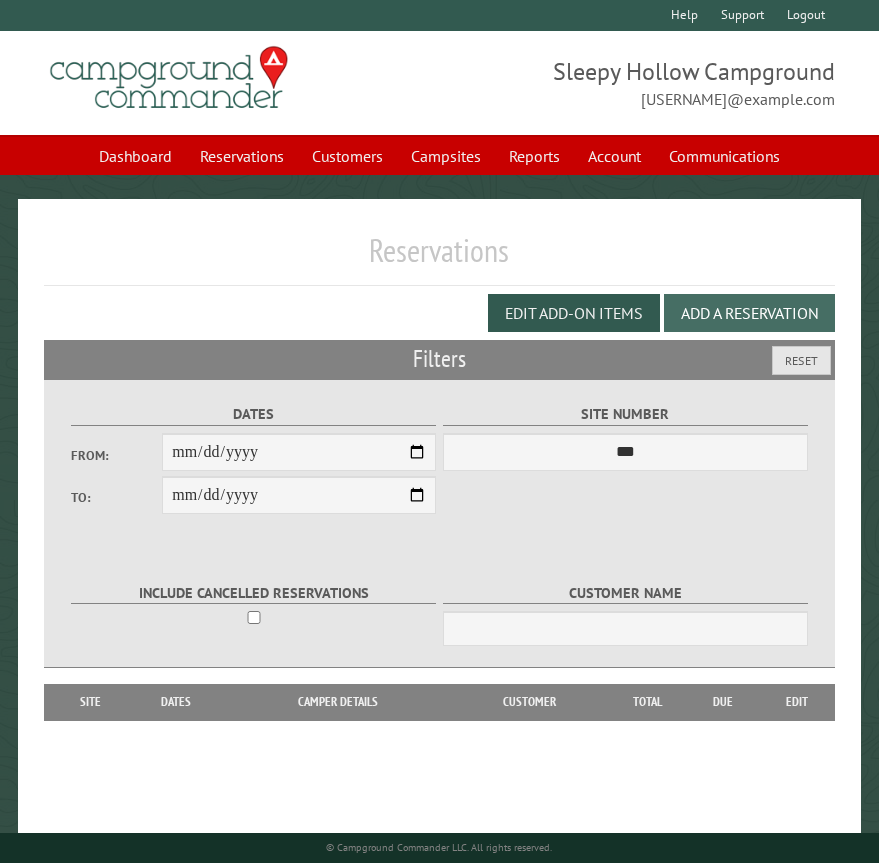 click on "Add a Reservation" at bounding box center [749, 313] 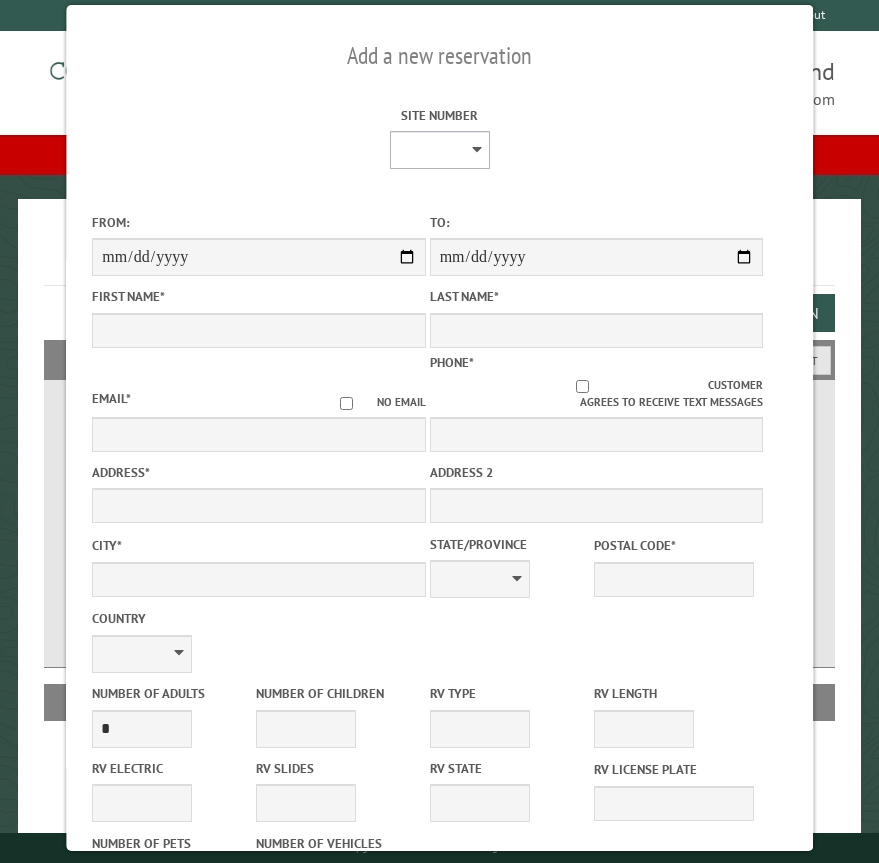 click on "* * * * * * * * * ** *** *** ** ** ** ** ** ** ** ** ** ** *** *** ** ** ** ** ** ** ** ** ** ** *** *** ** ** ** ** ** ** ** ** *** *** ** ** ** ** ** ** *** *** ** ** ** ** ** *** ** ** ** ** ** ** ** ** ** ** ** ** ** ** ** ** ** ** ** ** ** ** ** ** **" at bounding box center (439, 150) 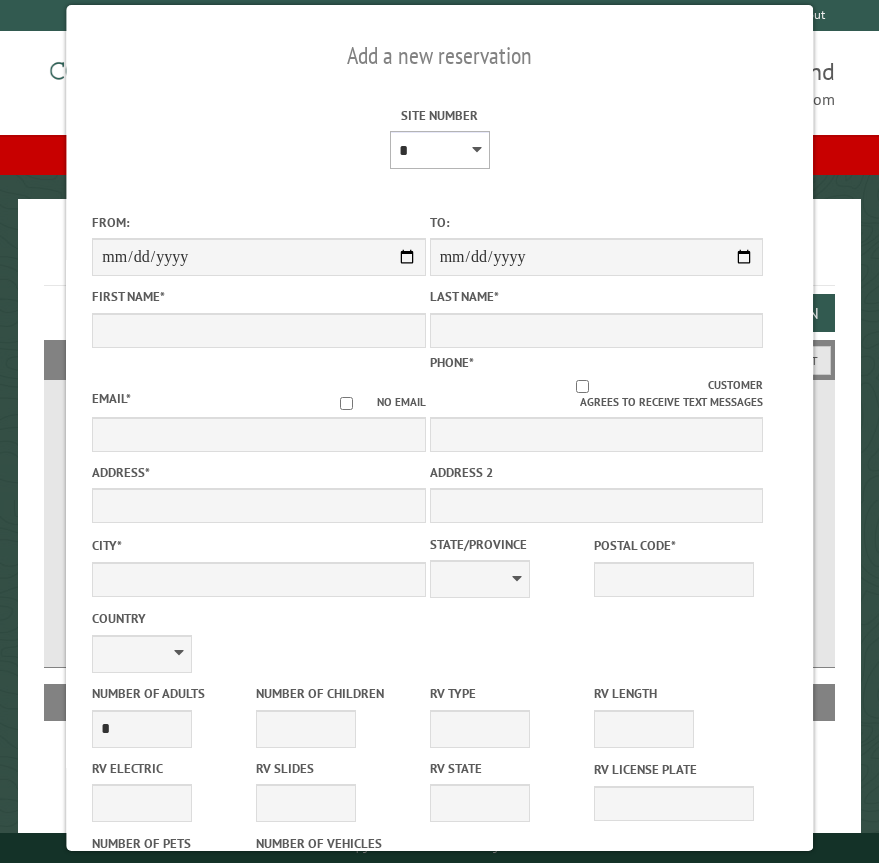 click on "* * * * * * * * * ** *** *** ** ** ** ** ** ** ** ** ** ** *** *** ** ** ** ** ** ** ** ** ** ** *** *** ** ** ** ** ** ** ** ** *** *** ** ** ** ** ** ** *** *** ** ** ** ** ** *** ** ** ** ** ** ** ** ** ** ** ** ** ** ** ** ** ** ** ** ** ** ** ** ** **" at bounding box center (439, 150) 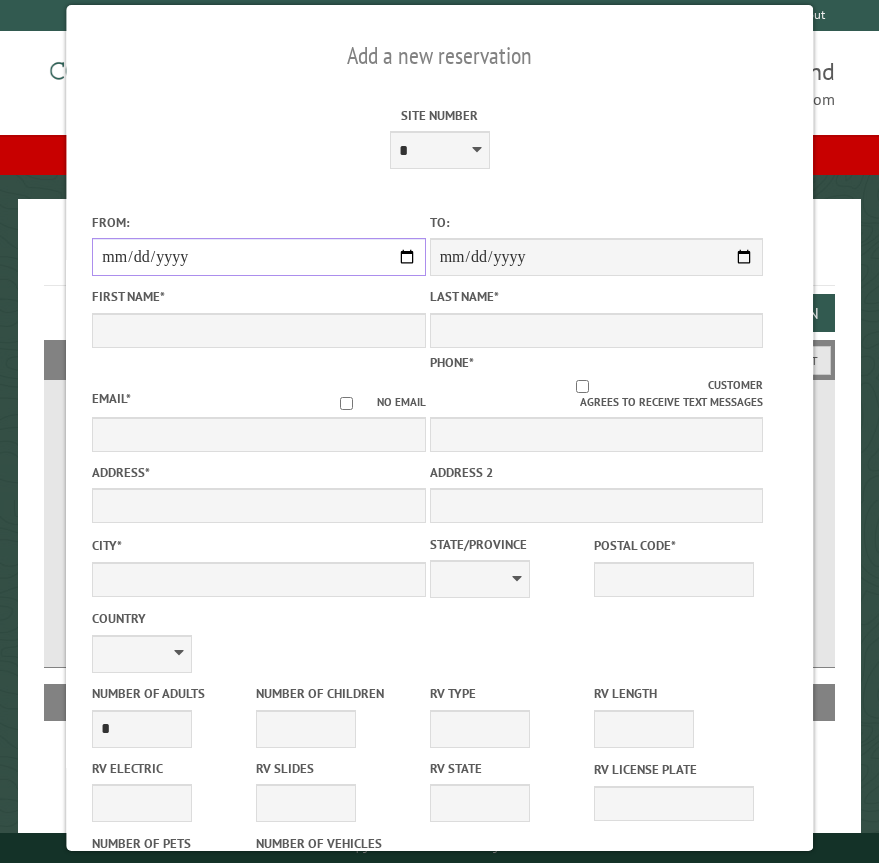 click on "From:" at bounding box center (258, 257) 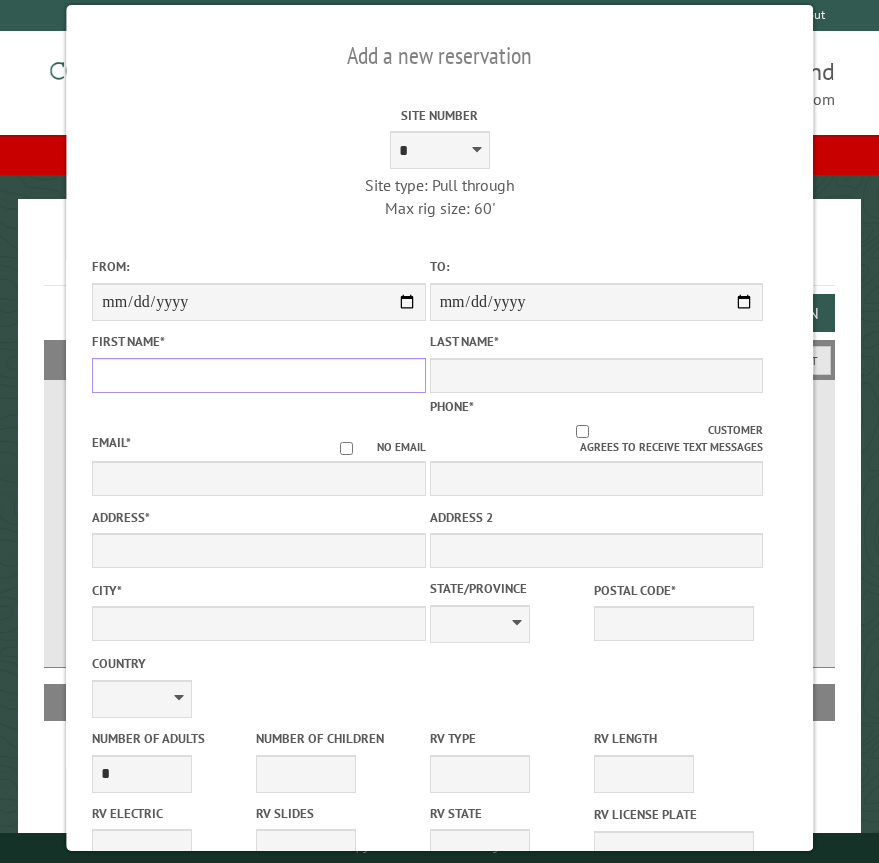 click on "First Name *" at bounding box center [258, 375] 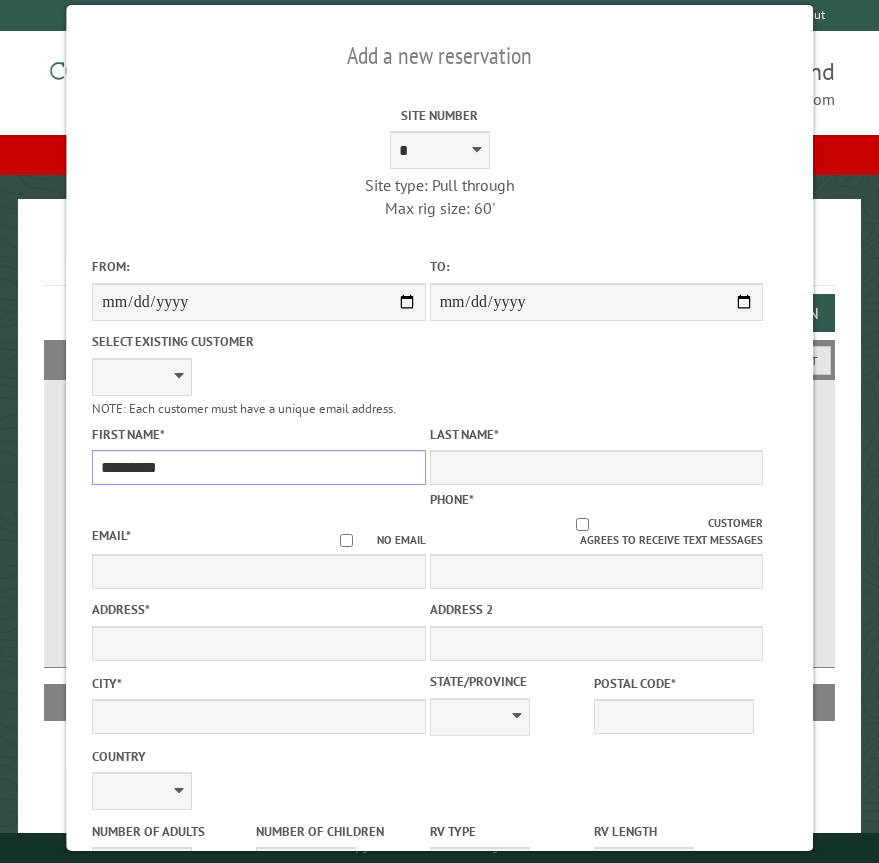 type on "*********" 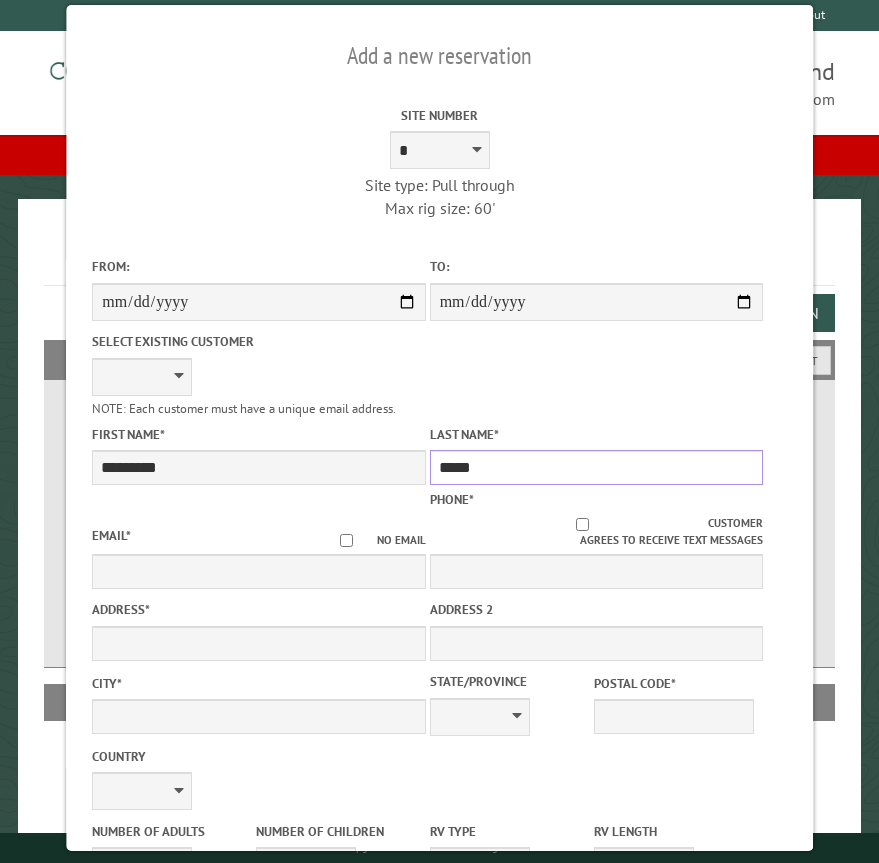 type on "*****" 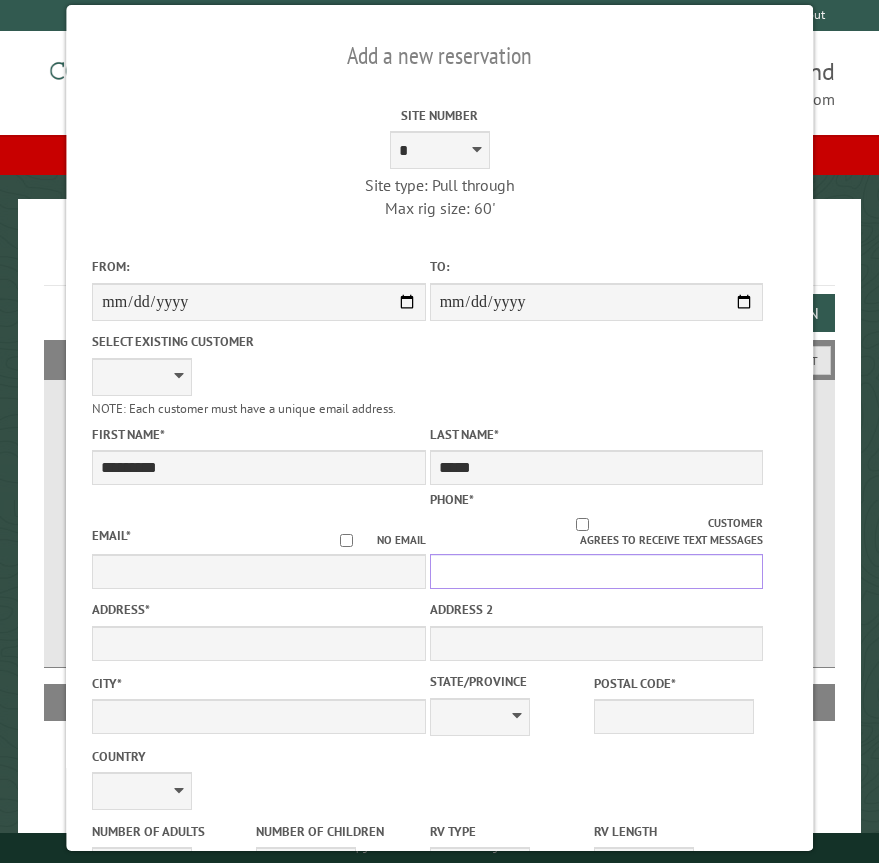 click on "Phone *" at bounding box center [596, 571] 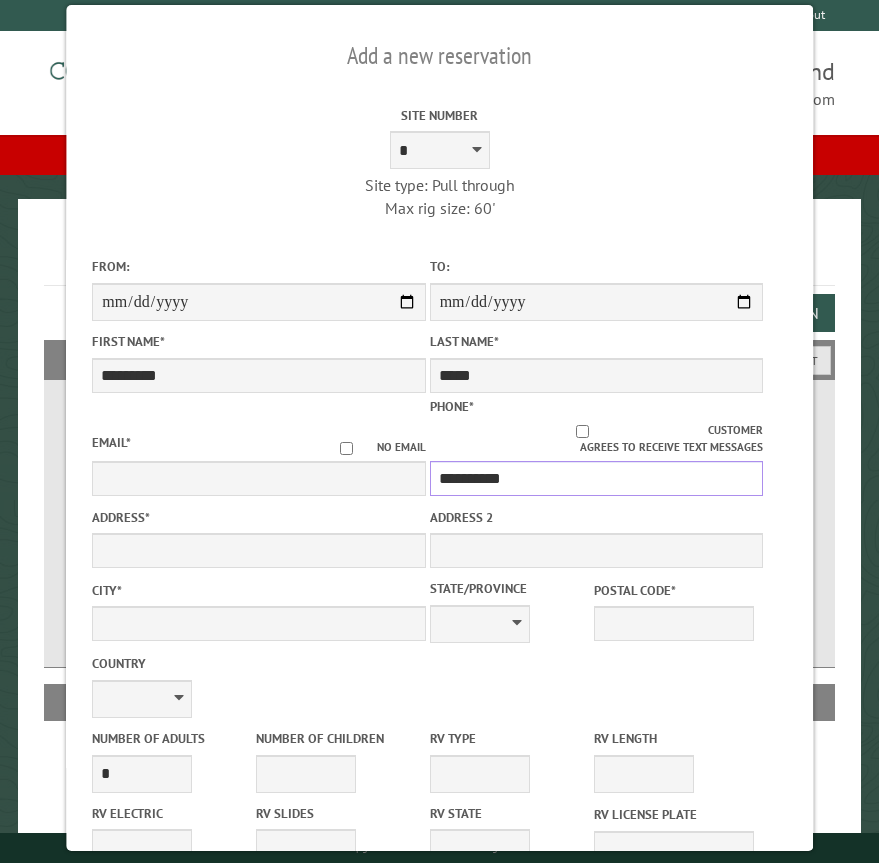 type on "**********" 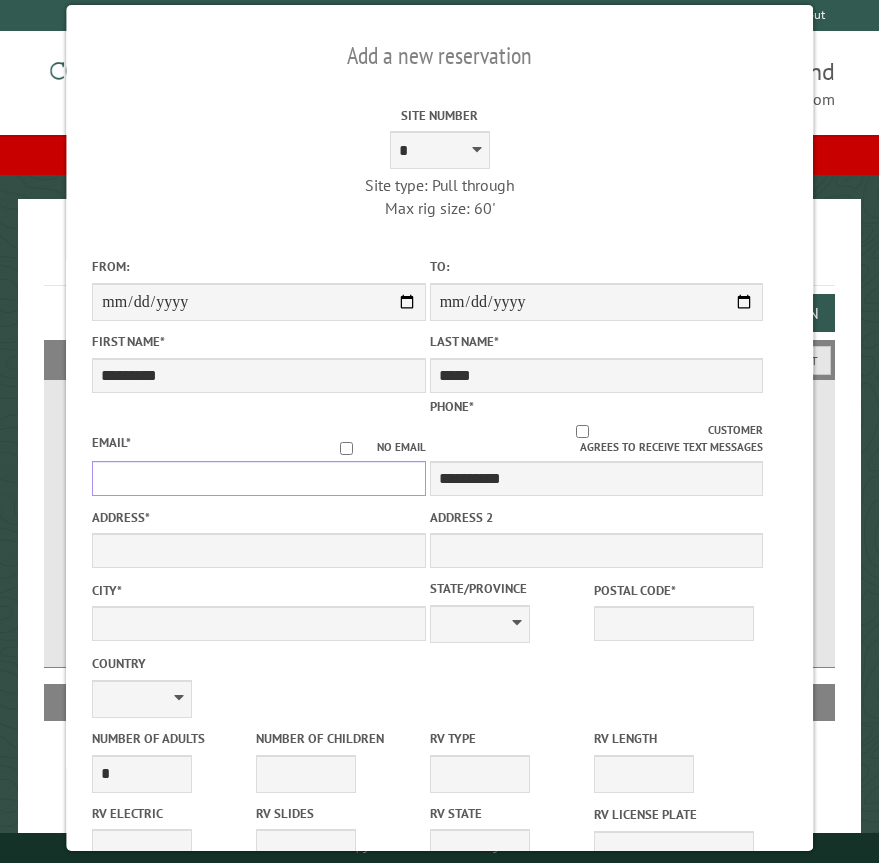 click on "Email *" at bounding box center [258, 478] 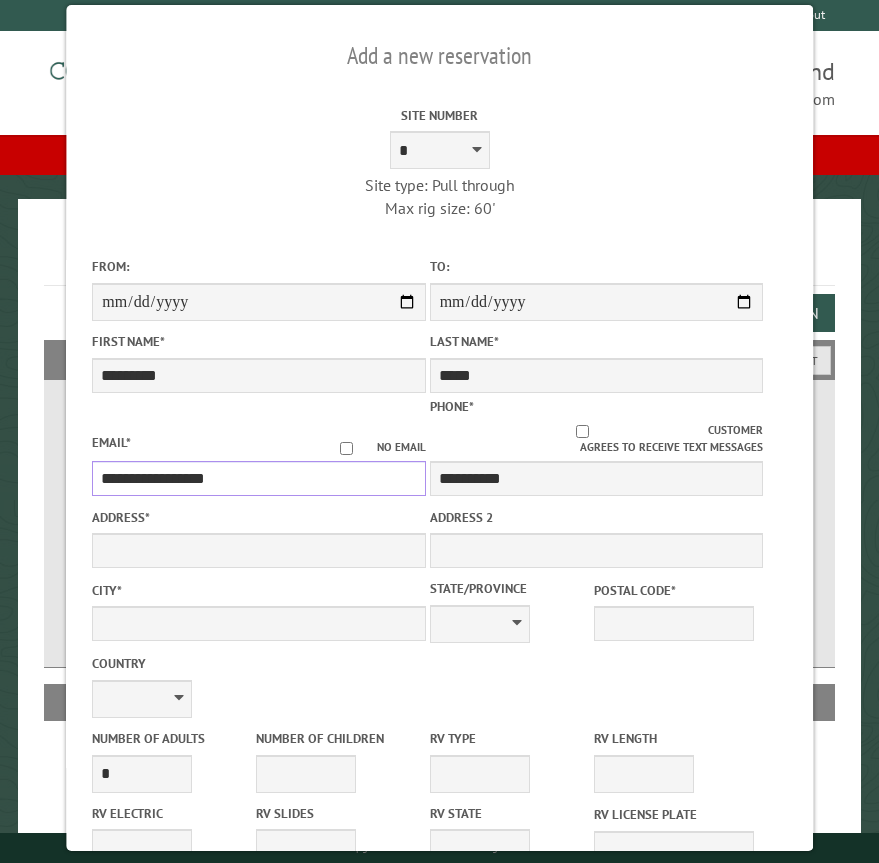 type on "**********" 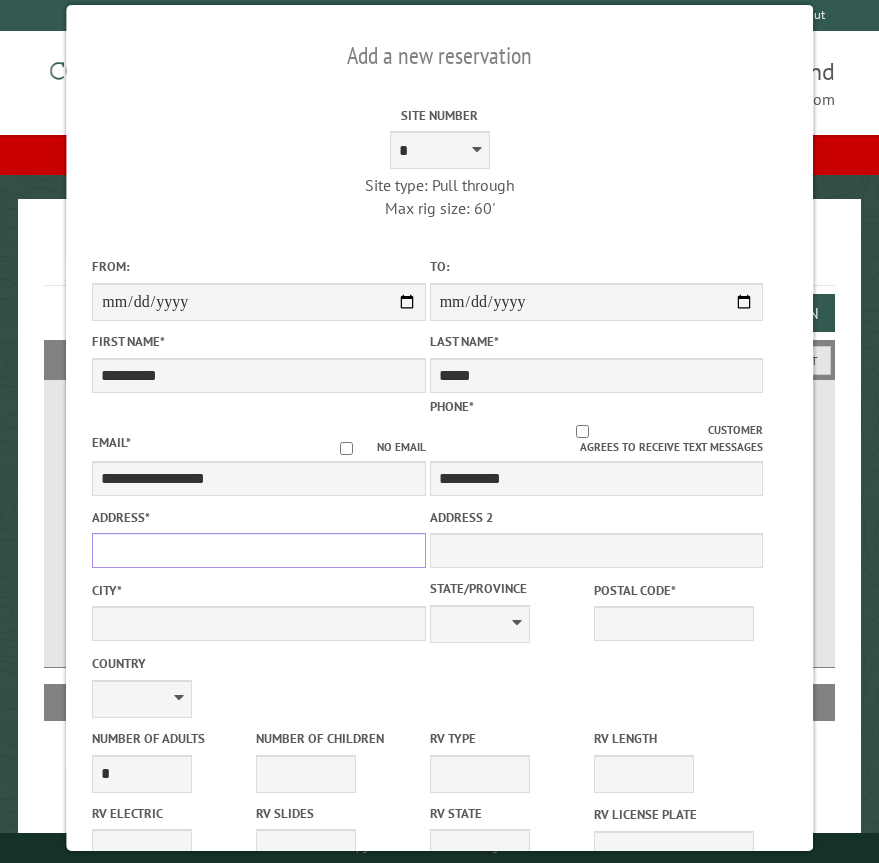 click on "Address *" at bounding box center (258, 550) 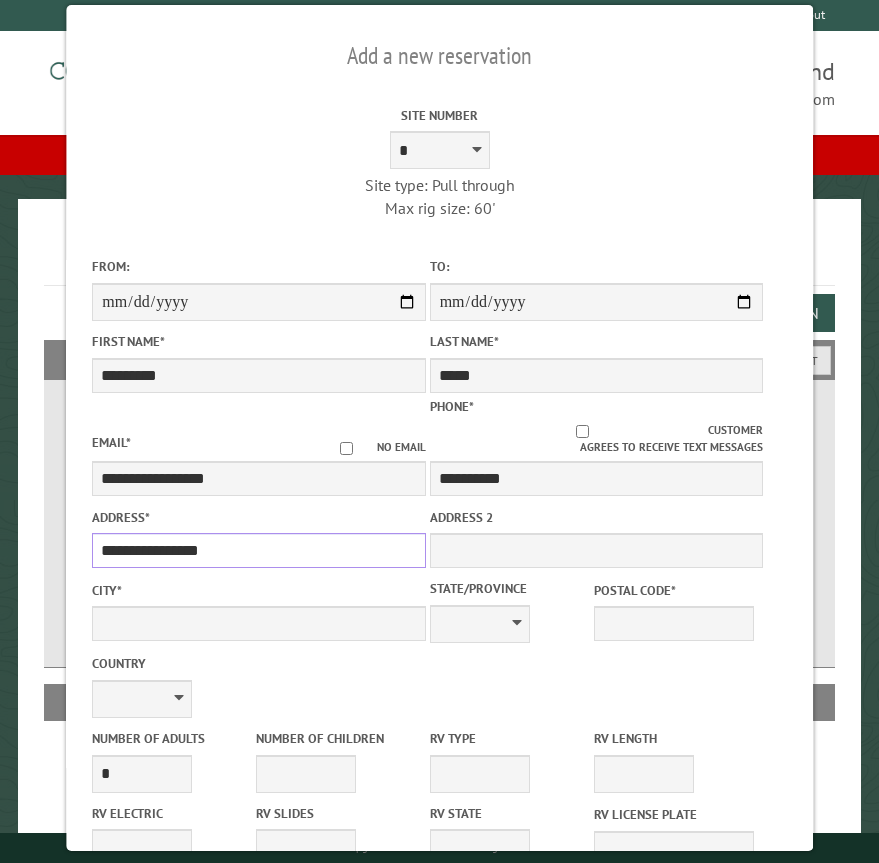 type on "**********" 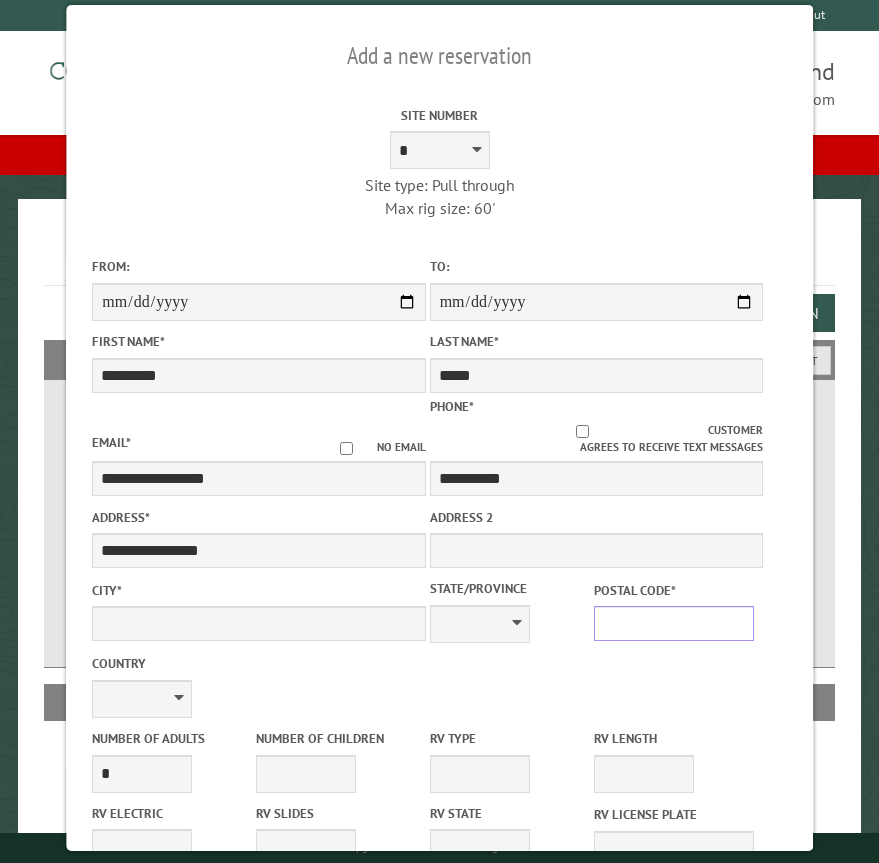 click on "Postal Code *" at bounding box center [674, 623] 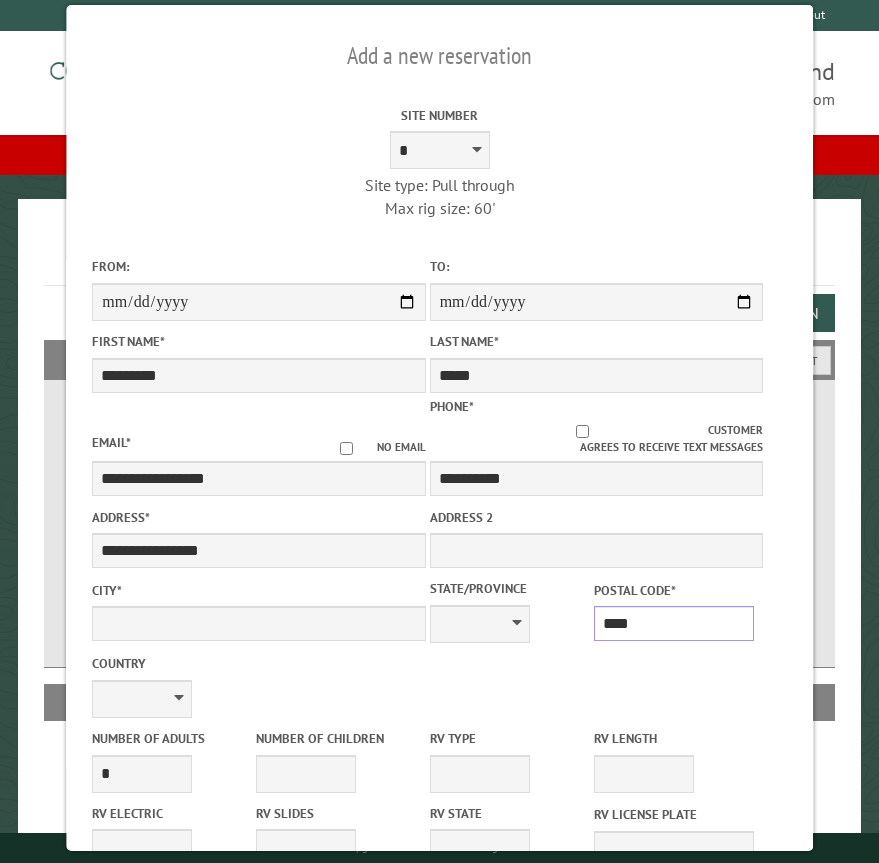 type on "*****" 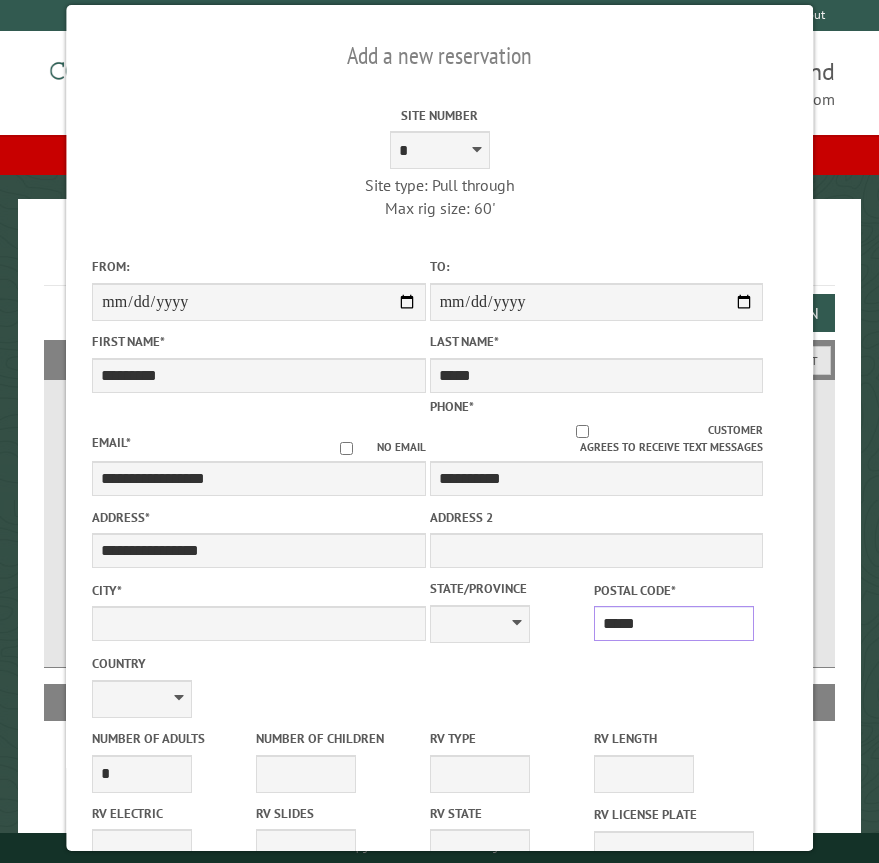 type on "******" 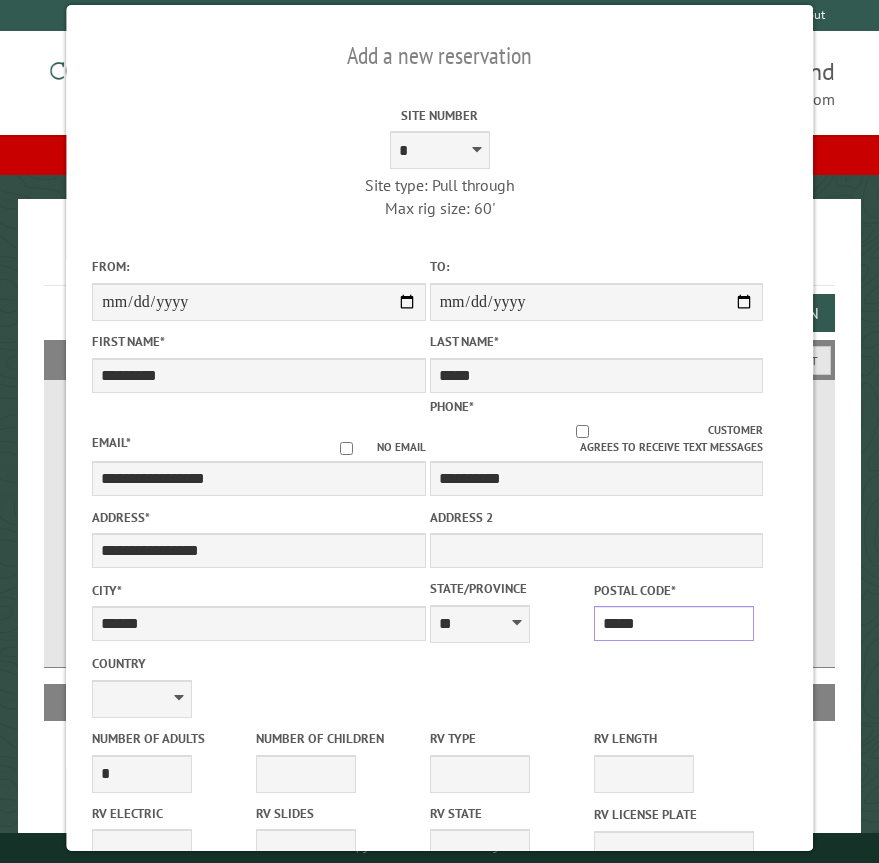 type on "*****" 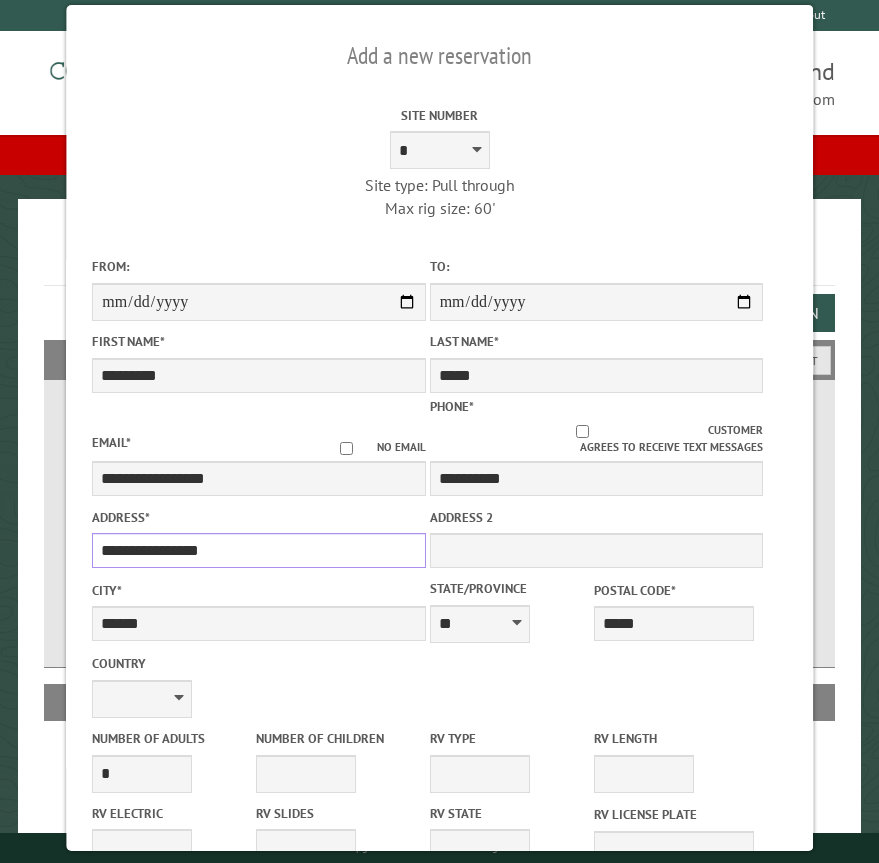 click on "**********" at bounding box center [258, 550] 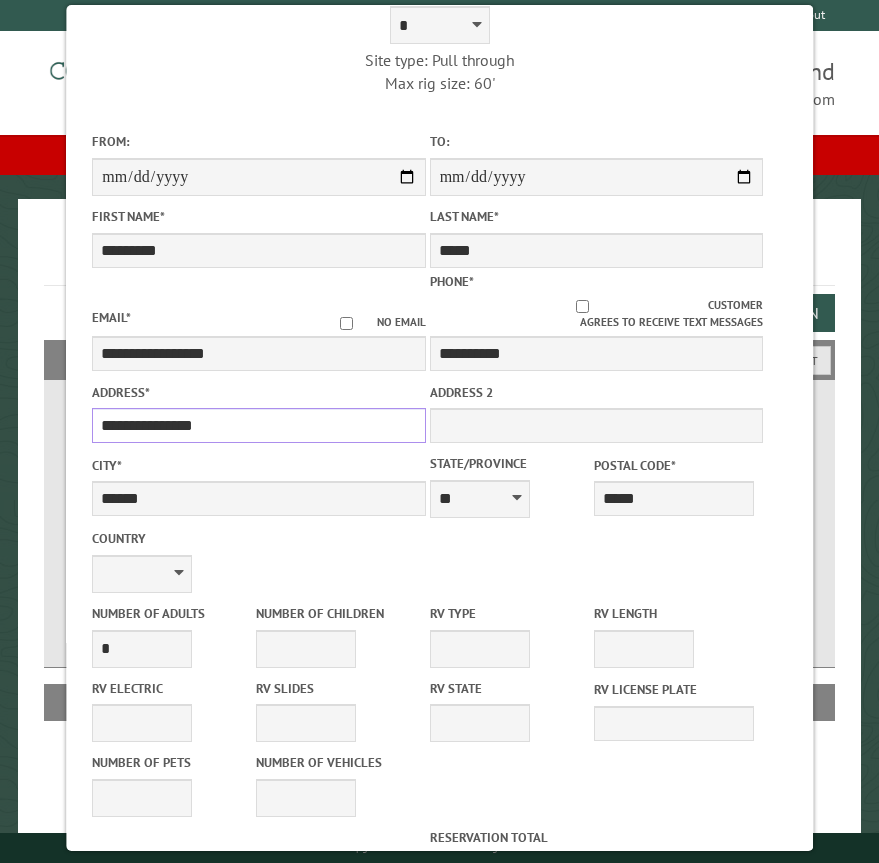 scroll, scrollTop: 300, scrollLeft: 0, axis: vertical 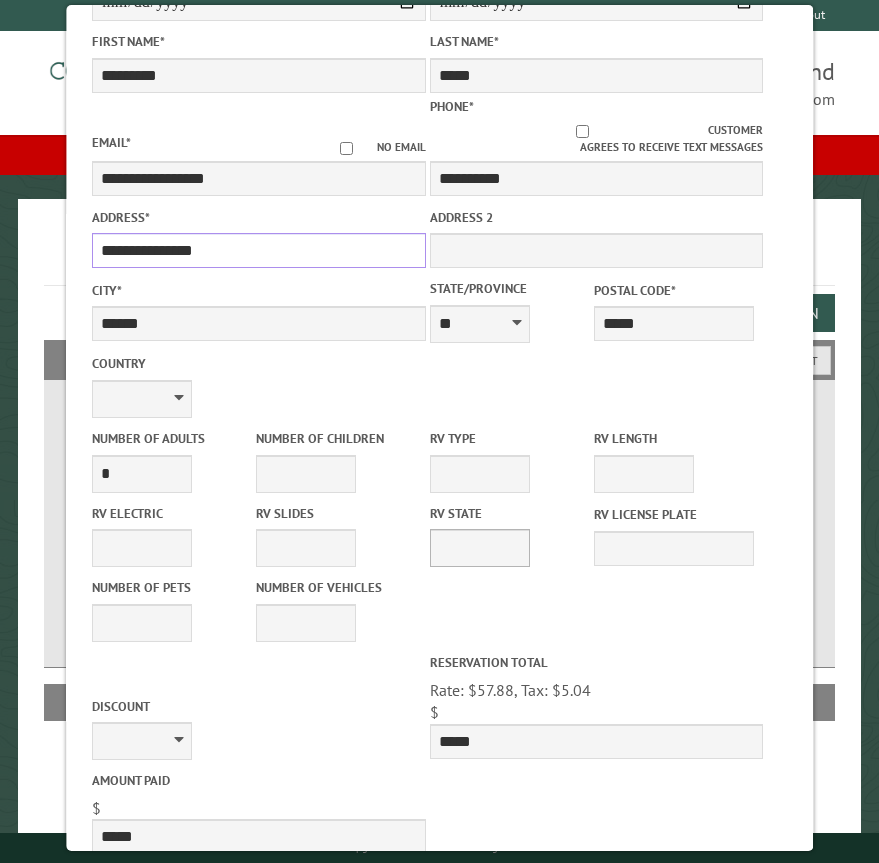 type on "**********" 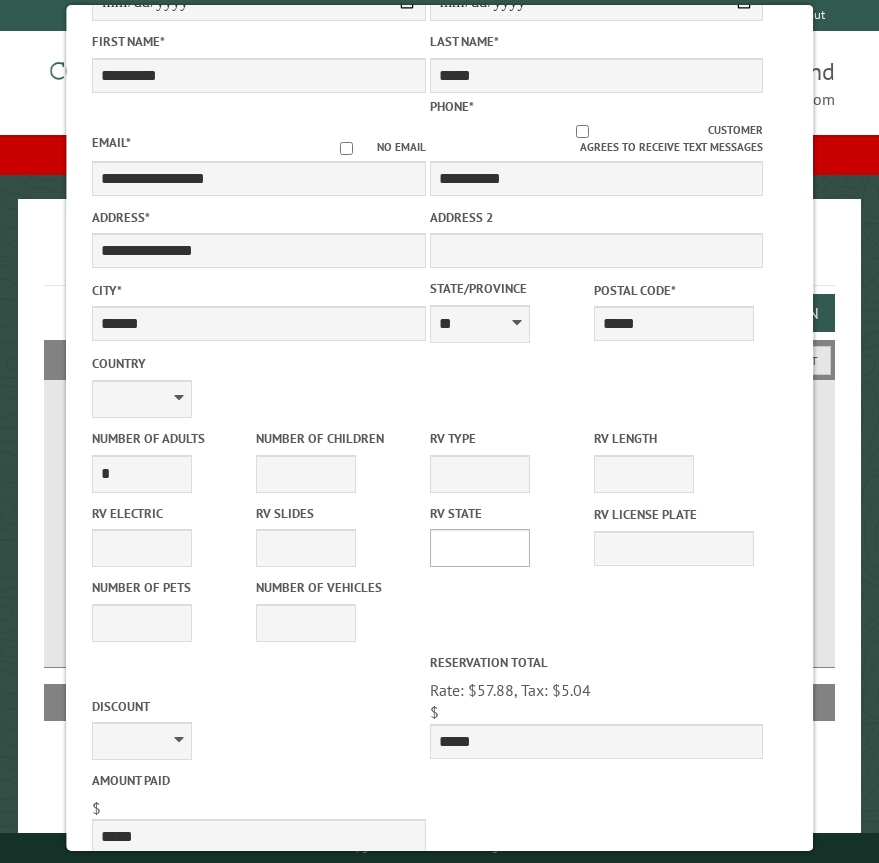 click on "** ** ** ** ** ** ** ** ** ** ** ** ** ** ** ** ** ** ** ** ** ** ** ** ** ** ** ** ** ** ** ** ** ** ** ** ** ** ** ** ** ** ** ** ** ** ** ** ** ** ** ** ** ** ** ** ** ** ** ** ** ** ** **" at bounding box center (480, 548) 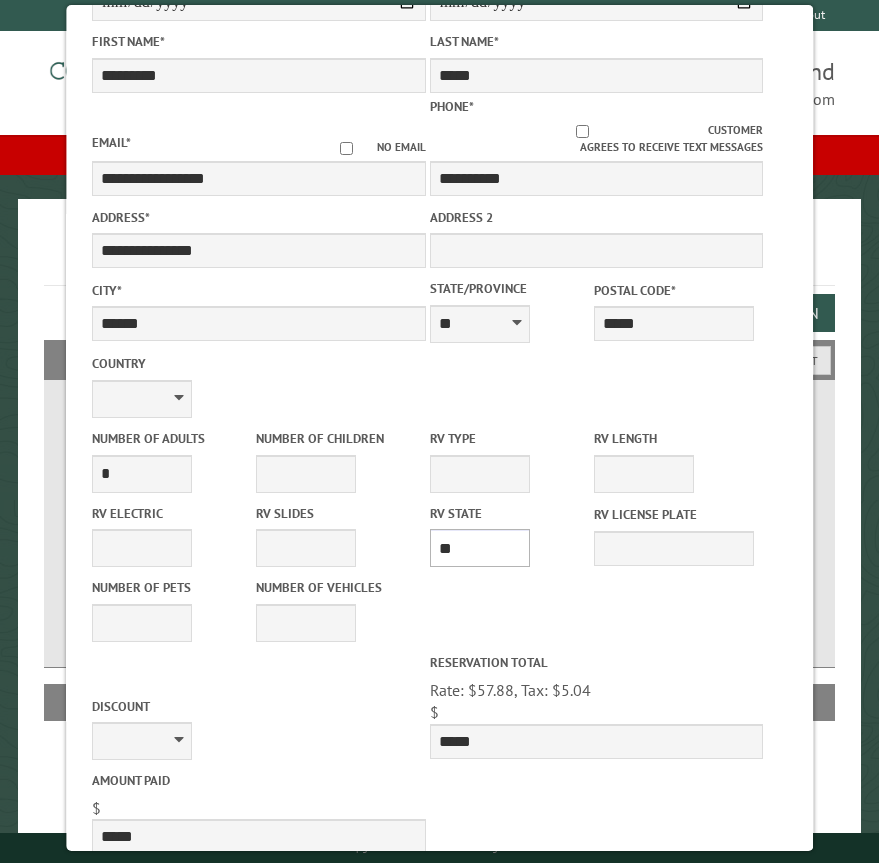click on "** ** ** ** ** ** ** ** ** ** ** ** ** ** ** ** ** ** ** ** ** ** ** ** ** ** ** ** ** ** ** ** ** ** ** ** ** ** ** ** ** ** ** ** ** ** ** ** ** ** ** ** ** ** ** ** ** ** ** ** ** ** ** **" at bounding box center [480, 548] 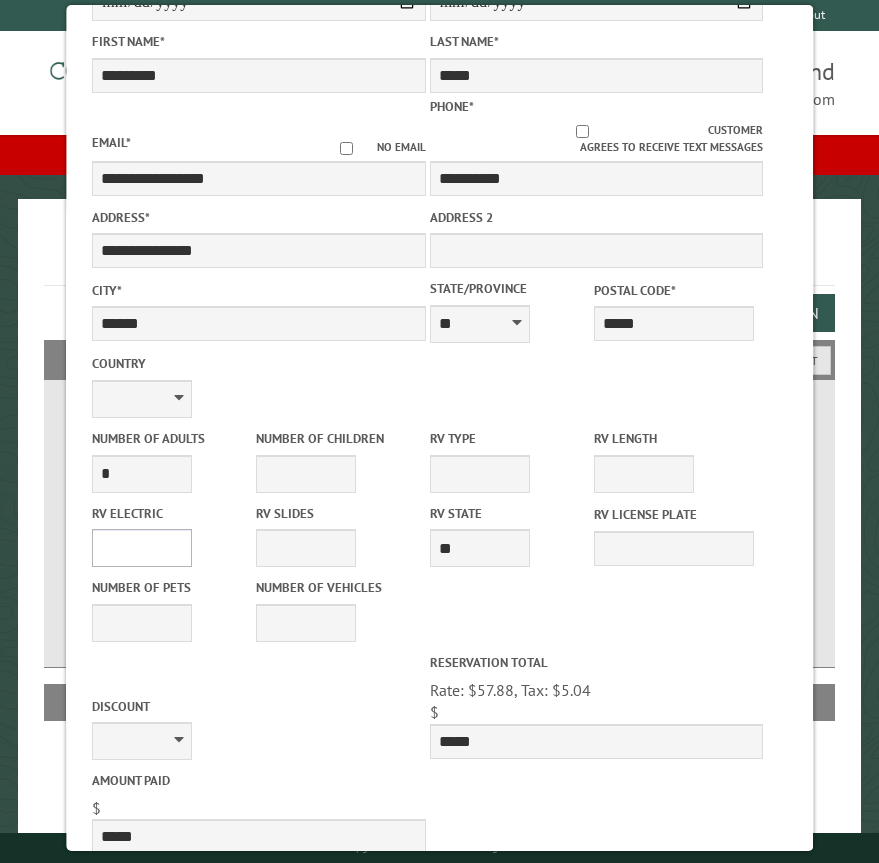 click on "**** *** *** ***" at bounding box center (142, 548) 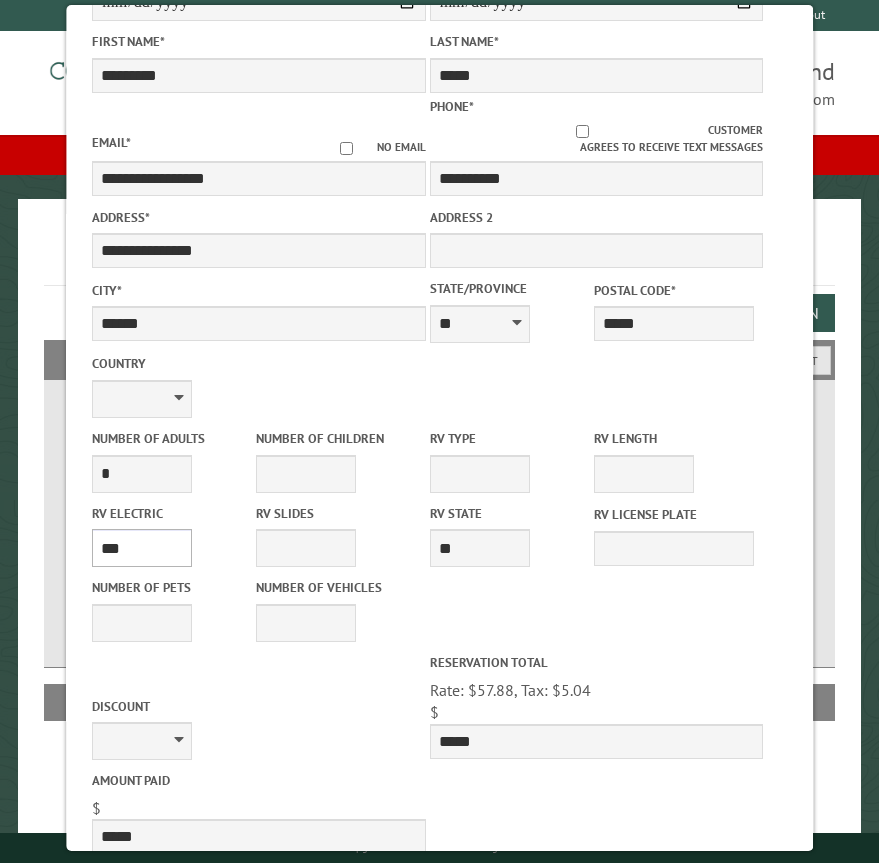click on "**** *** *** ***" at bounding box center [142, 548] 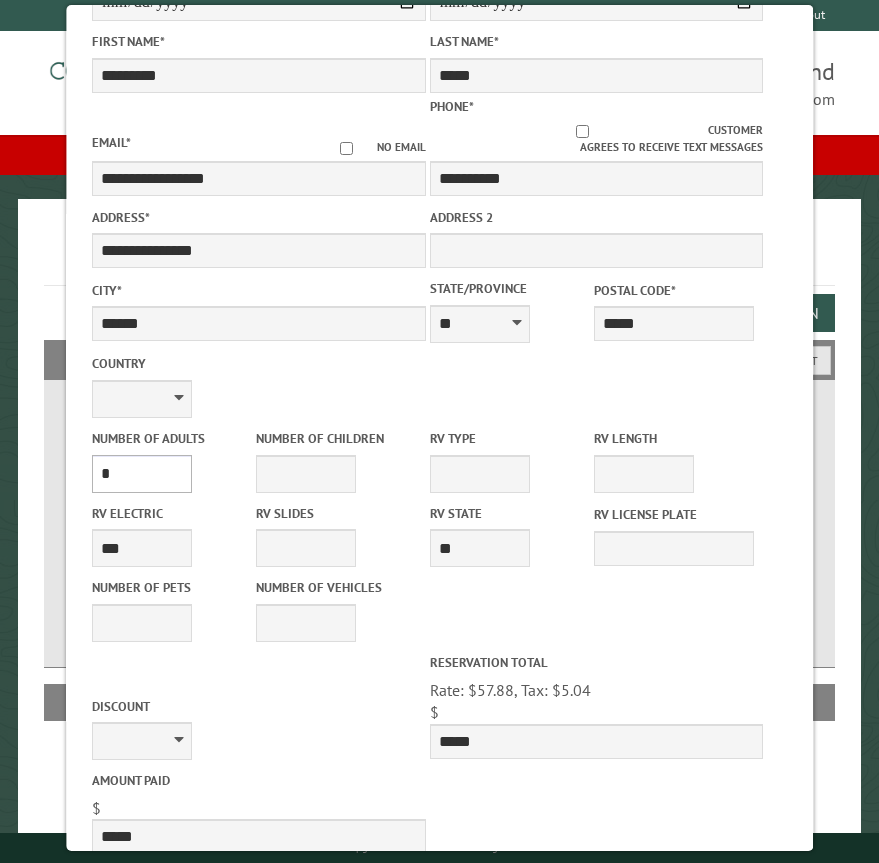 click on "* * * * * * * * * * **" at bounding box center [142, 474] 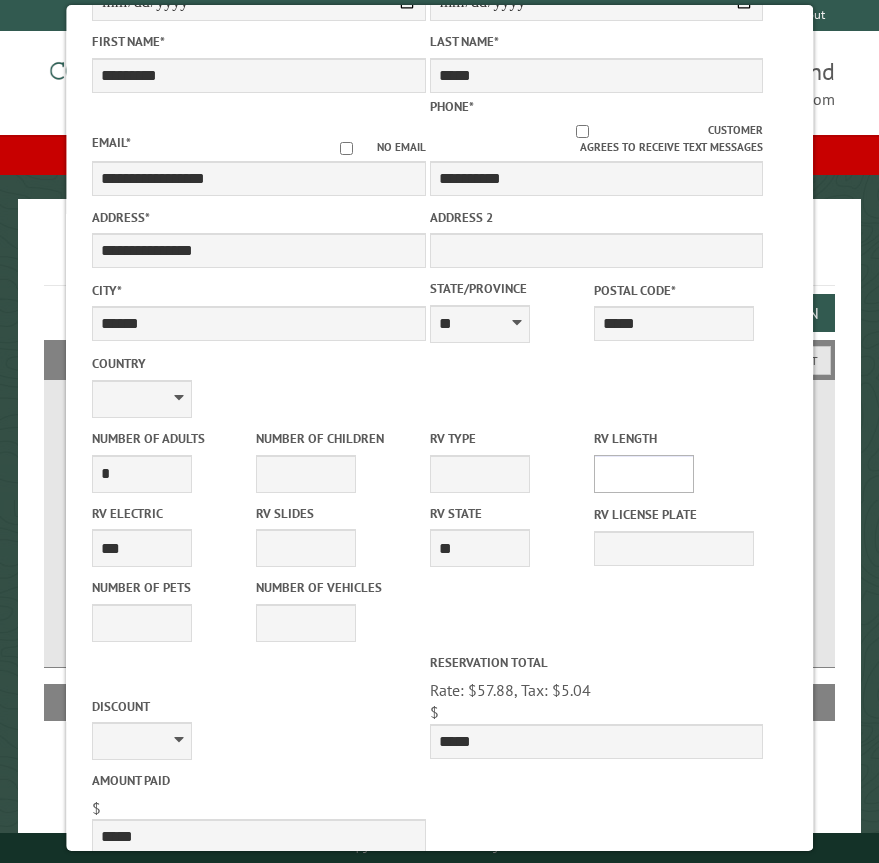 click on "* ** ** ** ** ** ** ** ** ** ** **" at bounding box center (644, 474) 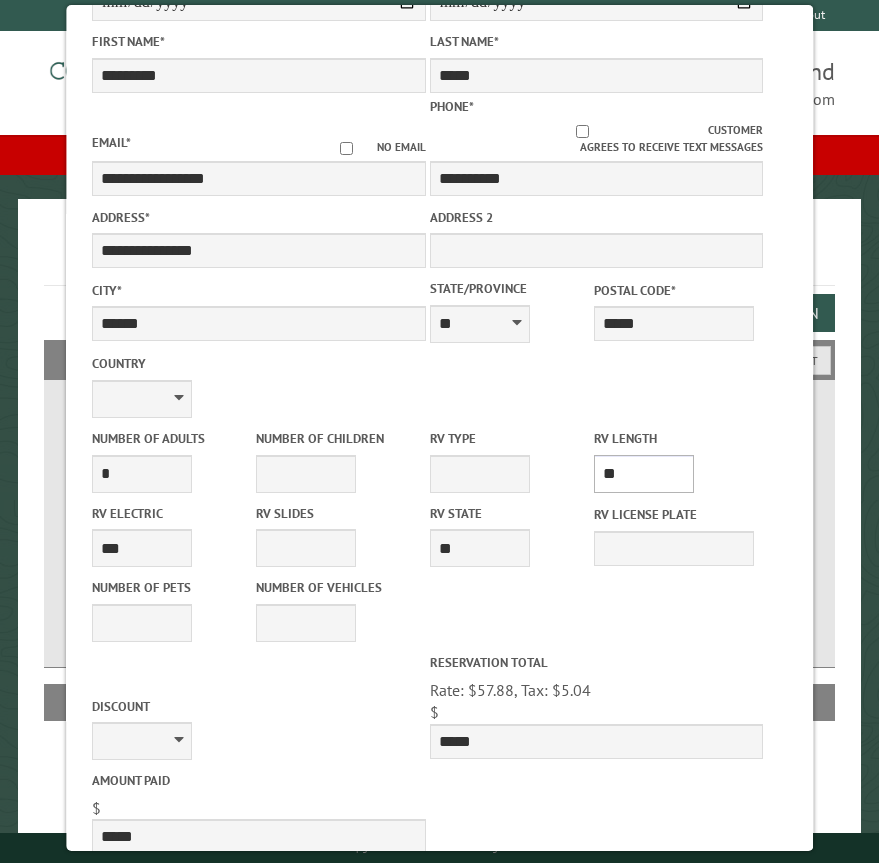 click on "* ** ** ** ** ** ** ** ** ** ** **" at bounding box center (644, 474) 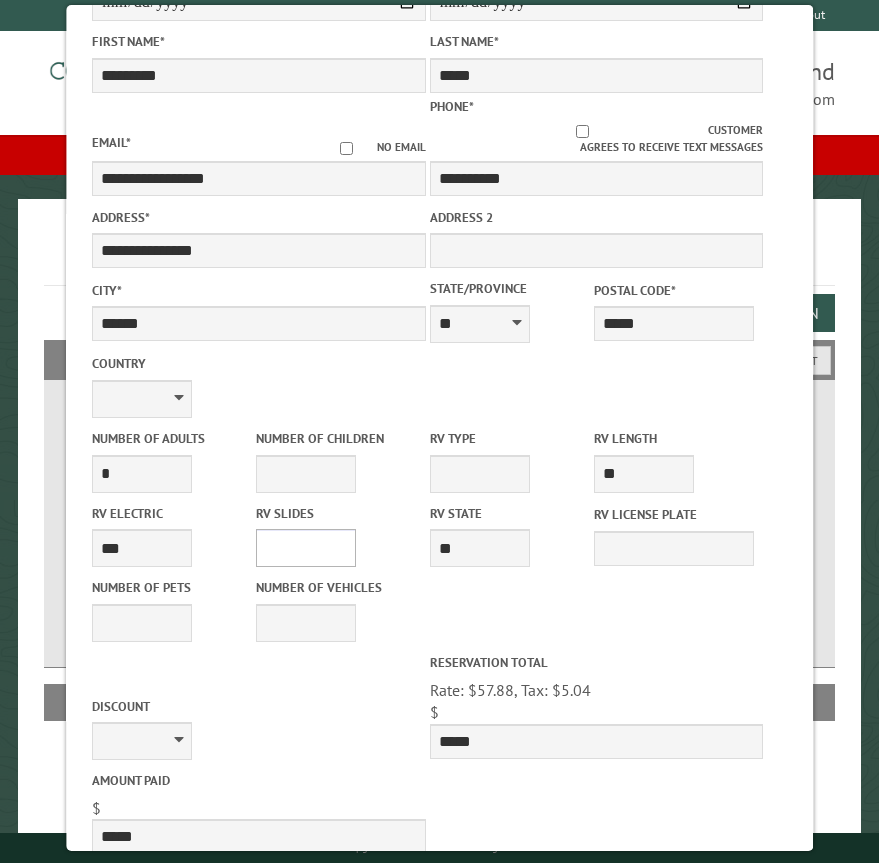click on "* * * * * * * * * * **" at bounding box center [306, 548] 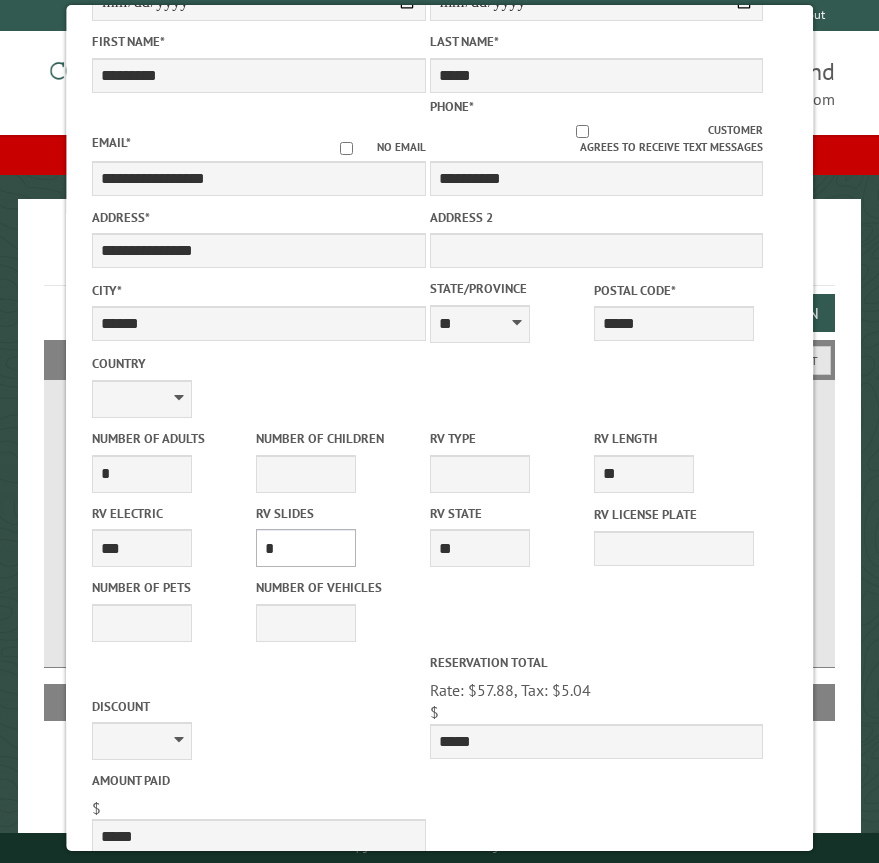 click on "* * * * * * * * * * **" at bounding box center (306, 548) 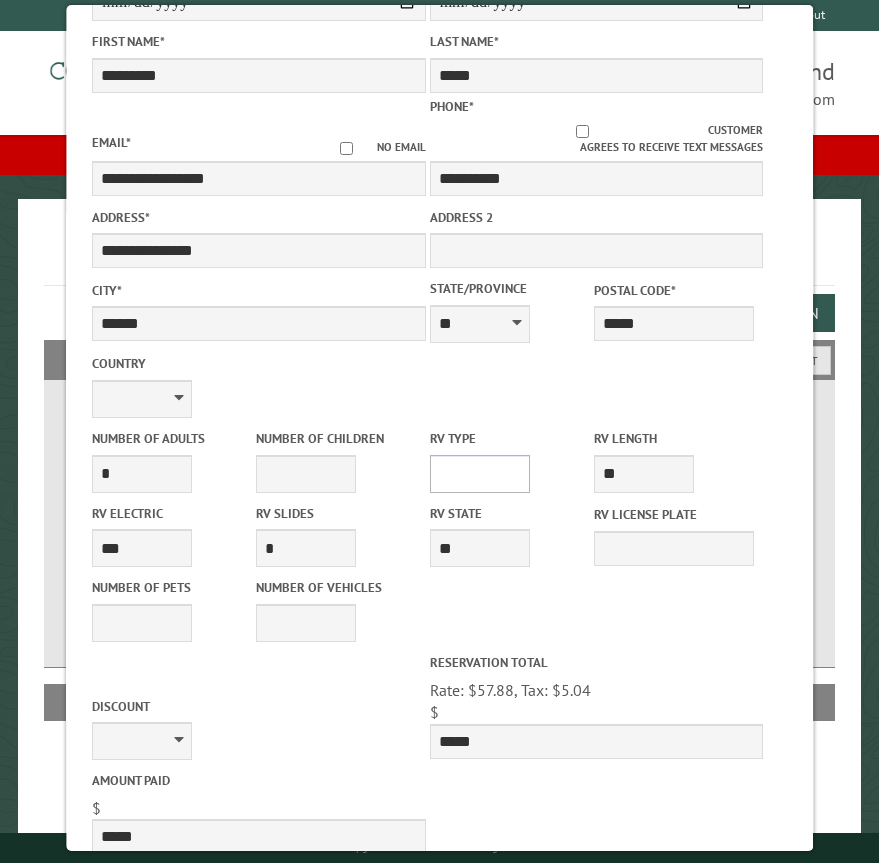 click on "**********" at bounding box center [480, 474] 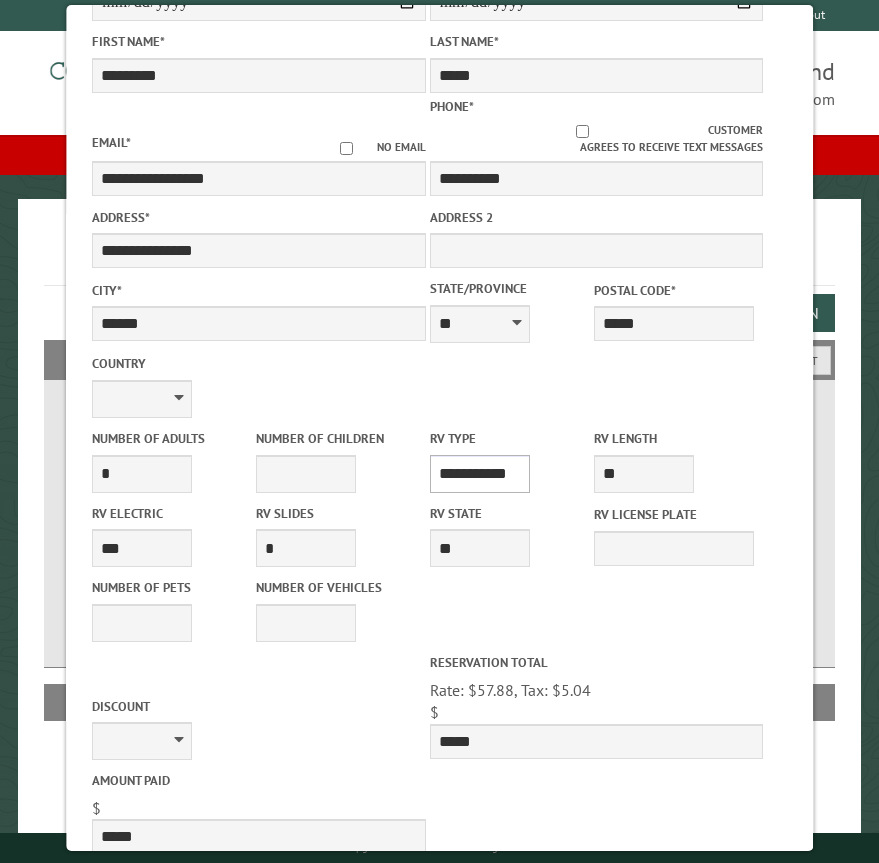 click on "**********" at bounding box center [480, 474] 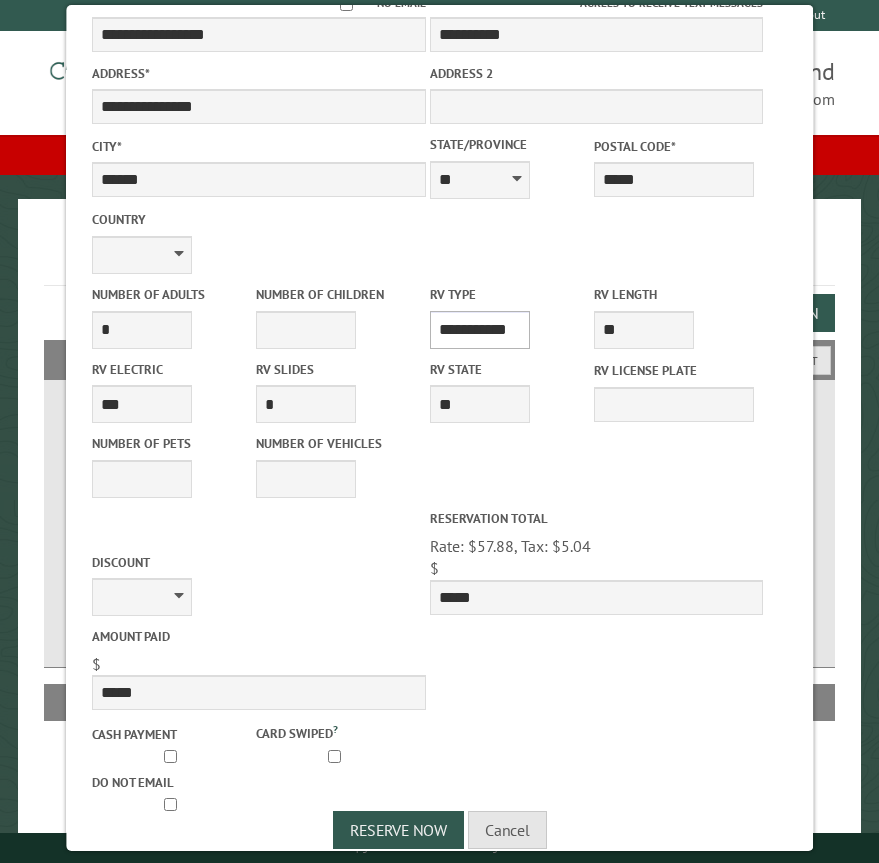 scroll, scrollTop: 467, scrollLeft: 0, axis: vertical 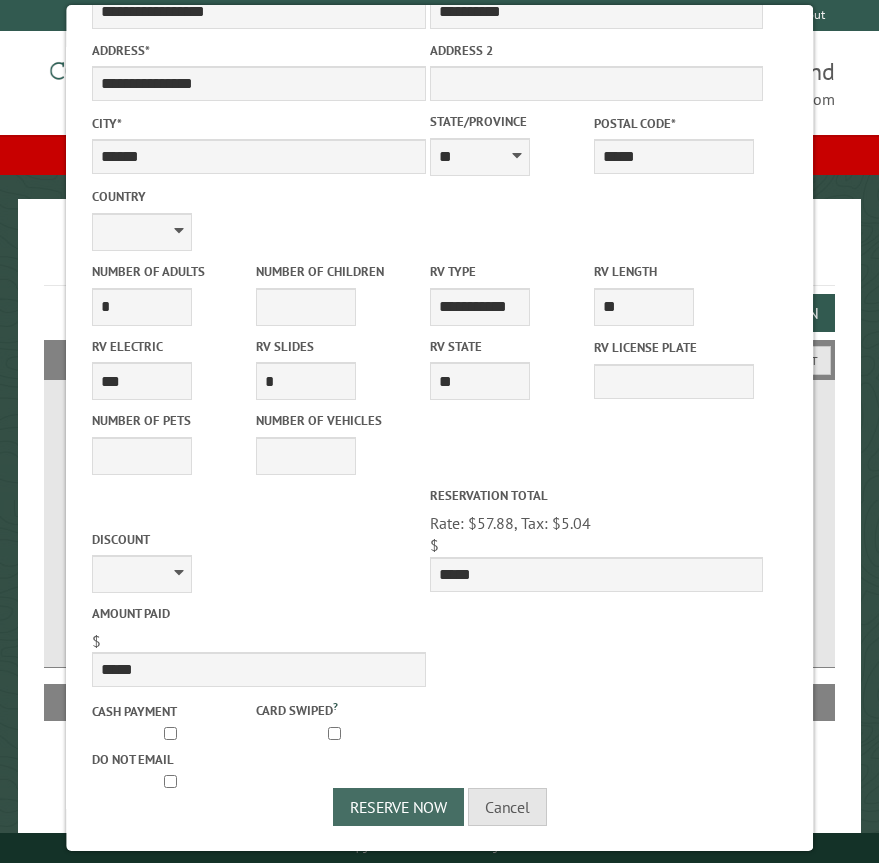 click on "Reserve Now" at bounding box center [397, 807] 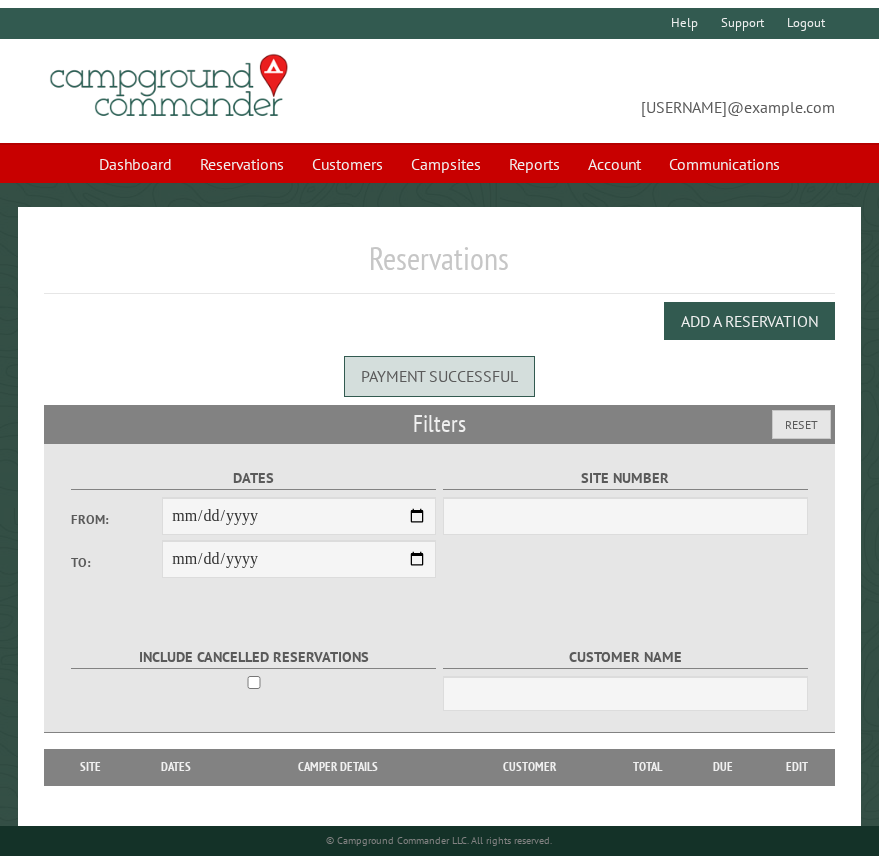 scroll, scrollTop: 0, scrollLeft: 0, axis: both 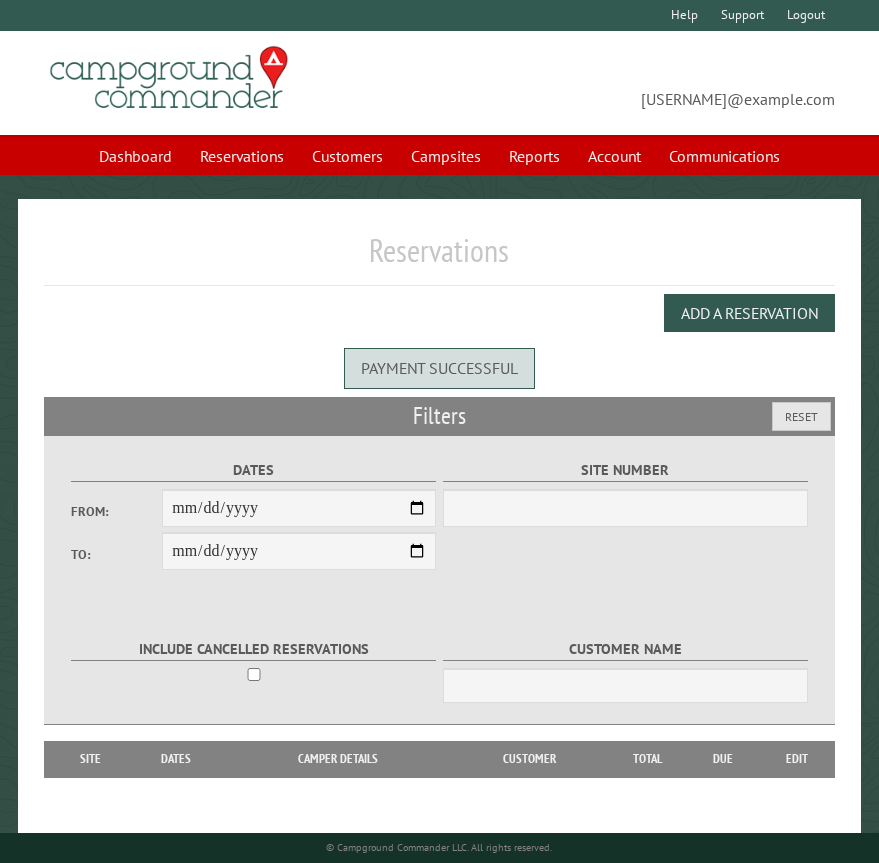 select on "***" 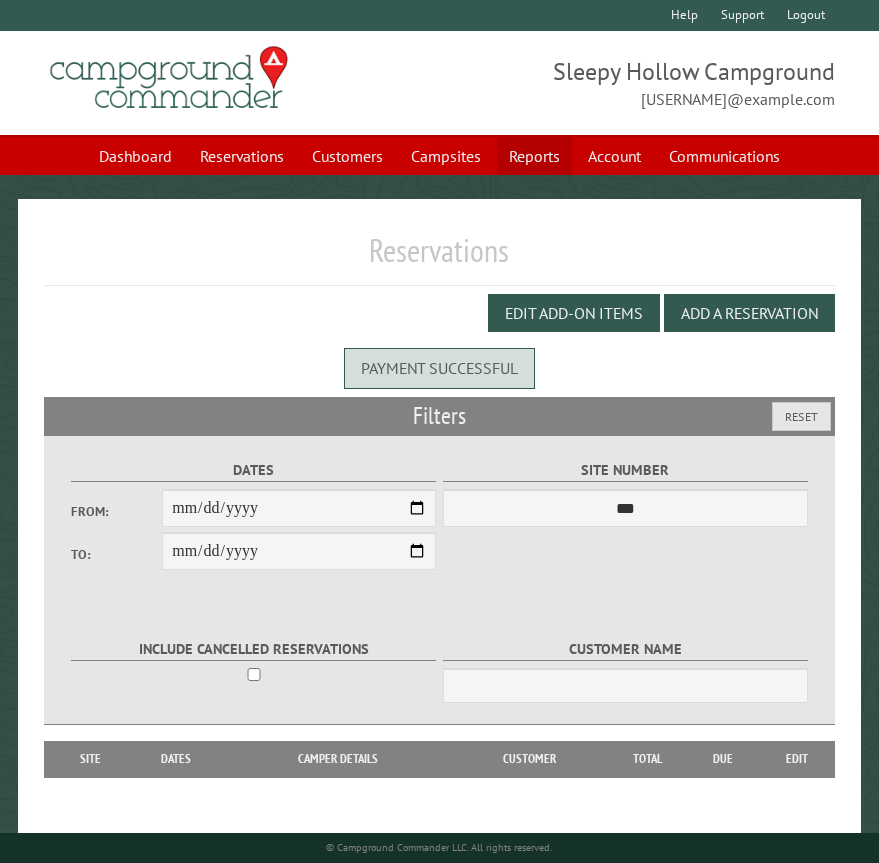 click on "Reports" at bounding box center (534, 156) 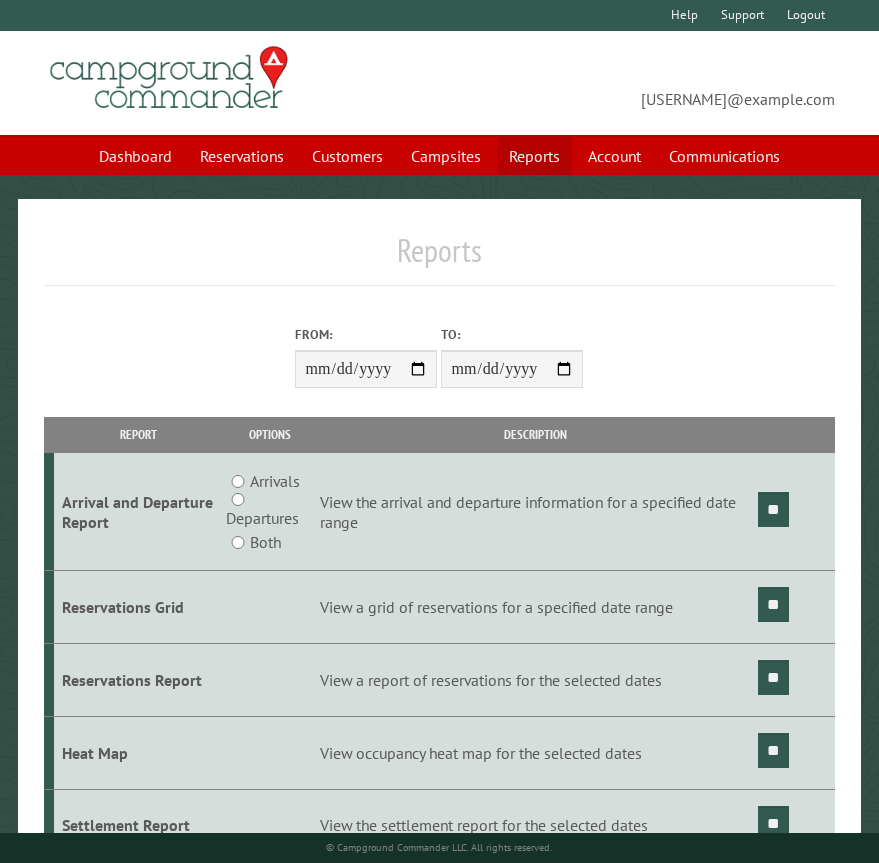 scroll, scrollTop: 0, scrollLeft: 0, axis: both 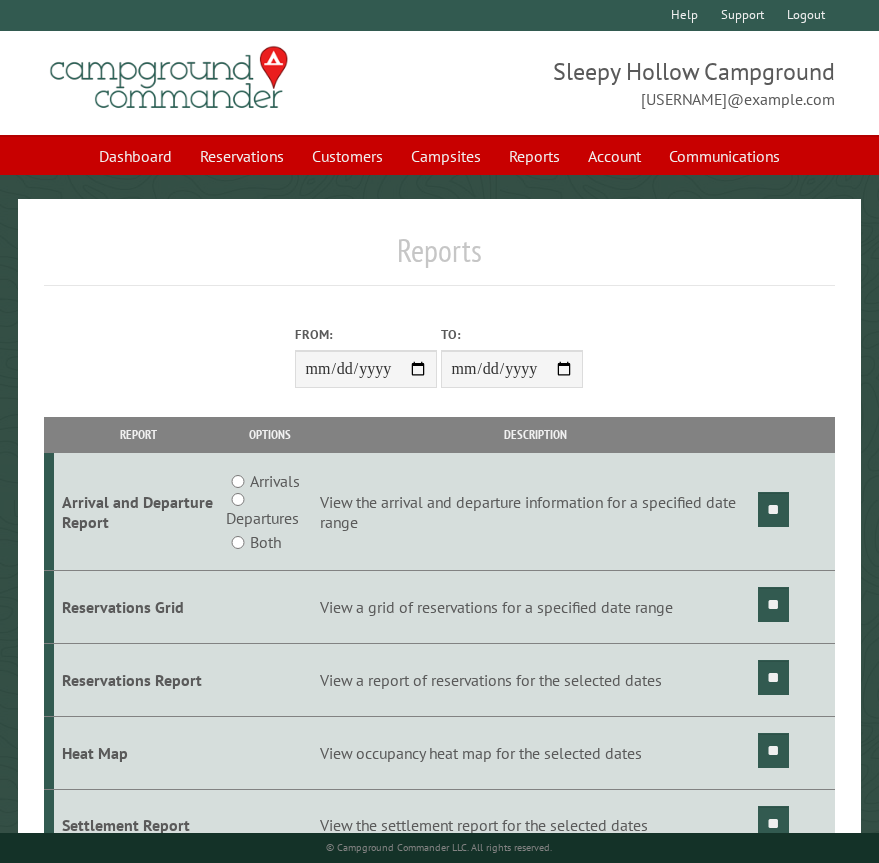 drag, startPoint x: 421, startPoint y: 372, endPoint x: 613, endPoint y: 296, distance: 206.49455 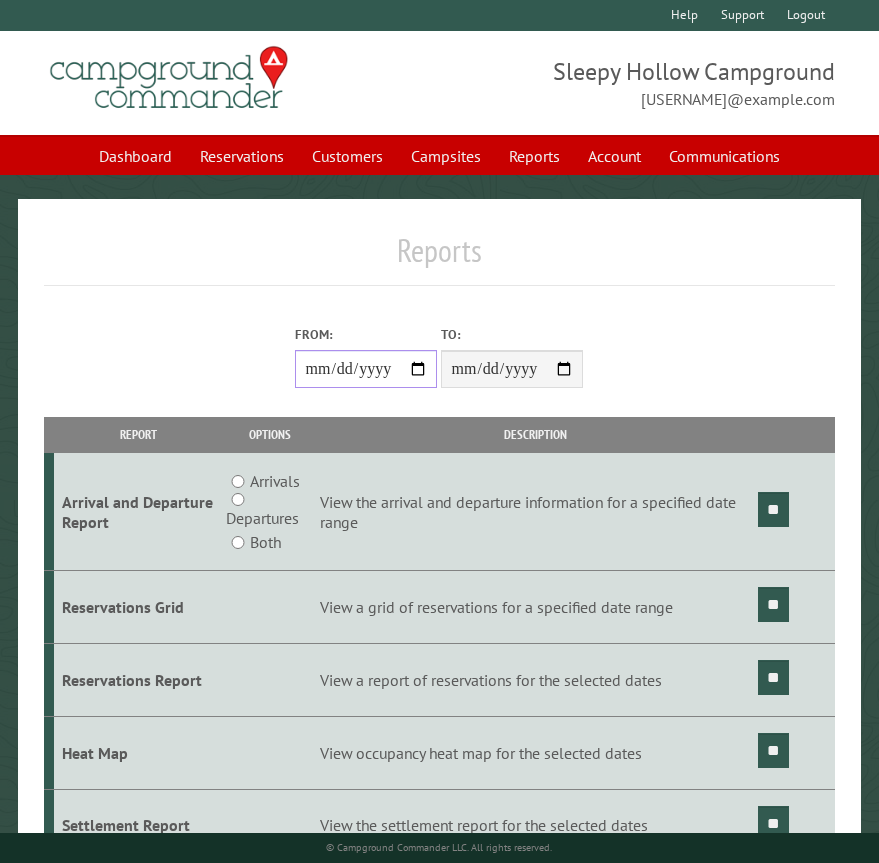 click on "From:" at bounding box center (366, 369) 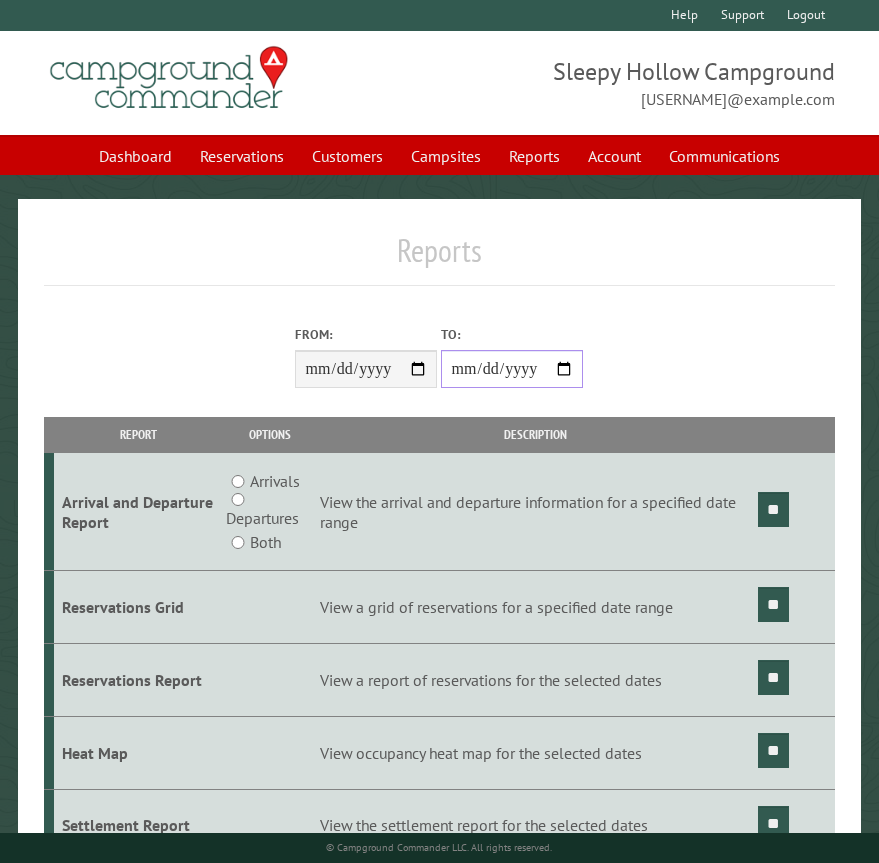 click on "**********" at bounding box center [512, 369] 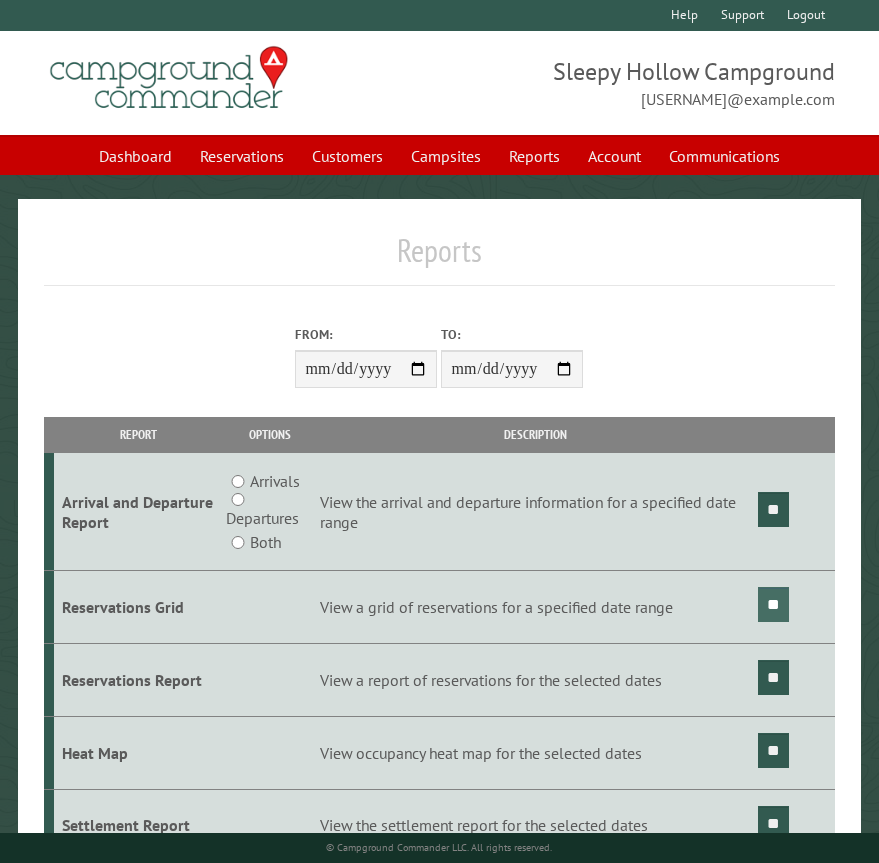 click on "**" at bounding box center (773, 604) 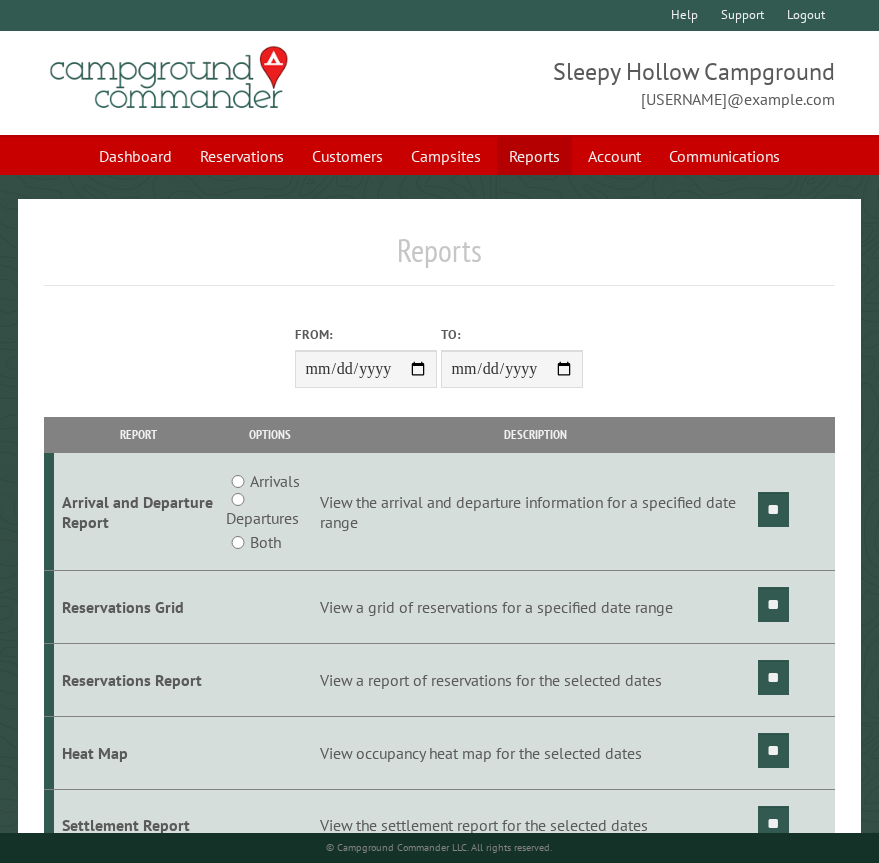 click on "Reports" at bounding box center (534, 156) 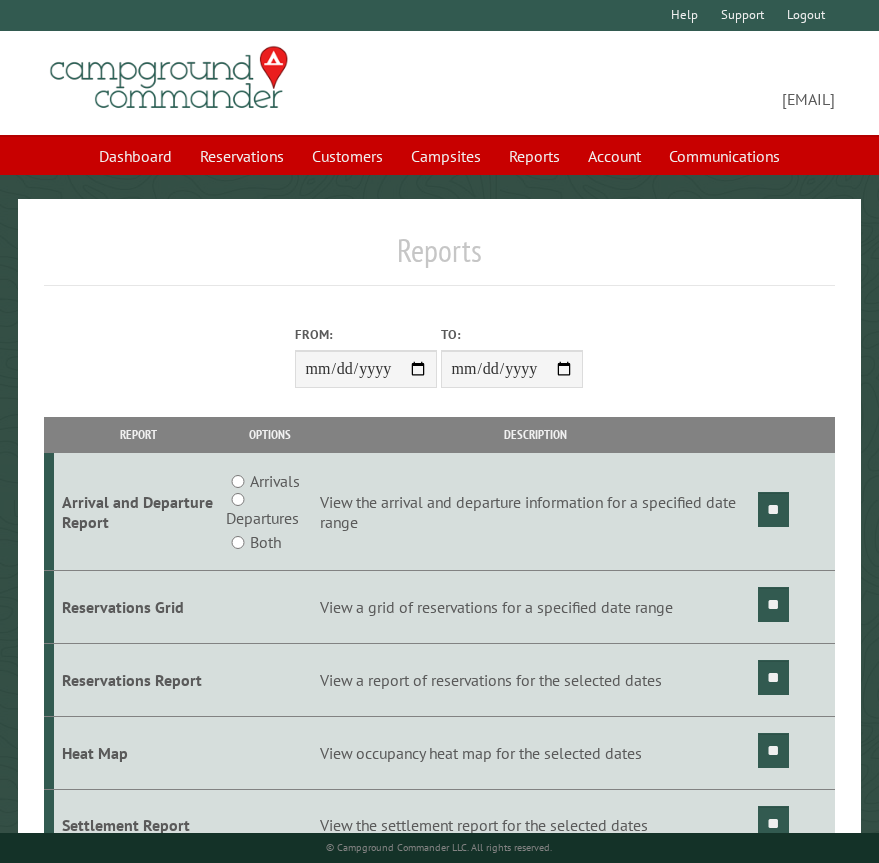 scroll, scrollTop: 0, scrollLeft: 0, axis: both 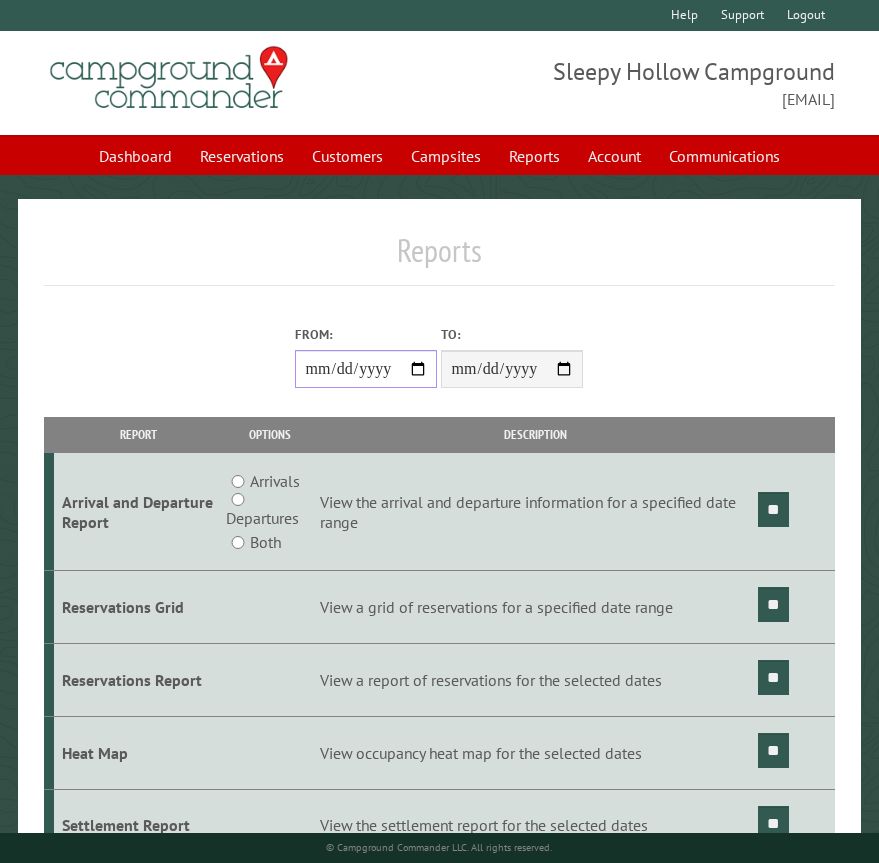 click on "From:" at bounding box center (366, 369) 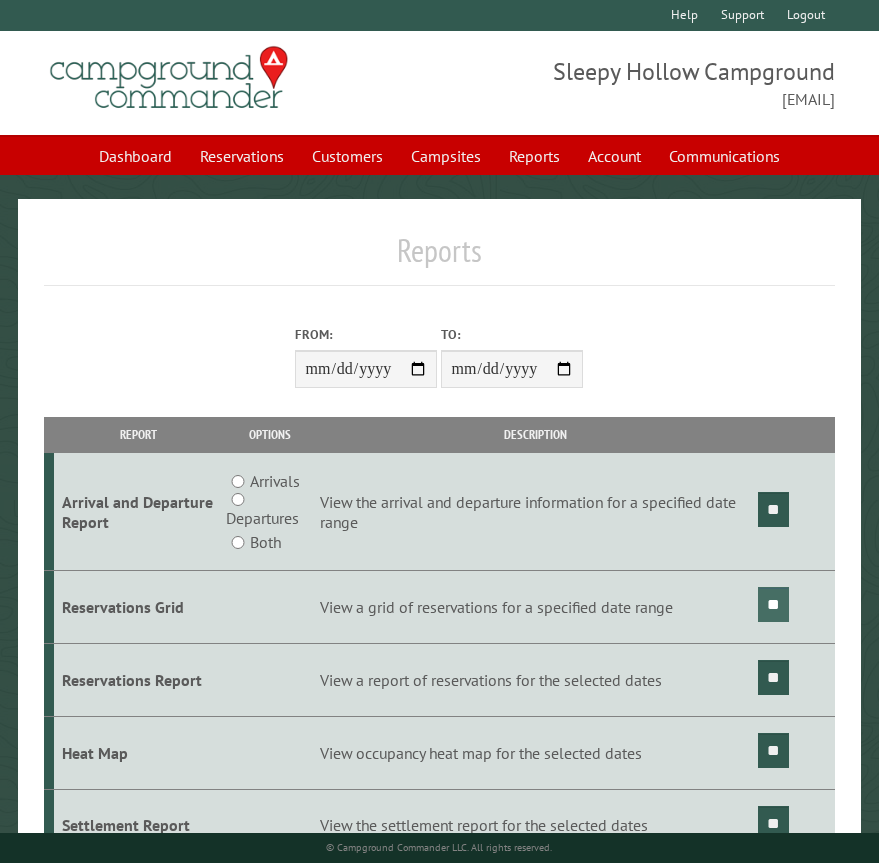 click on "**" at bounding box center (773, 604) 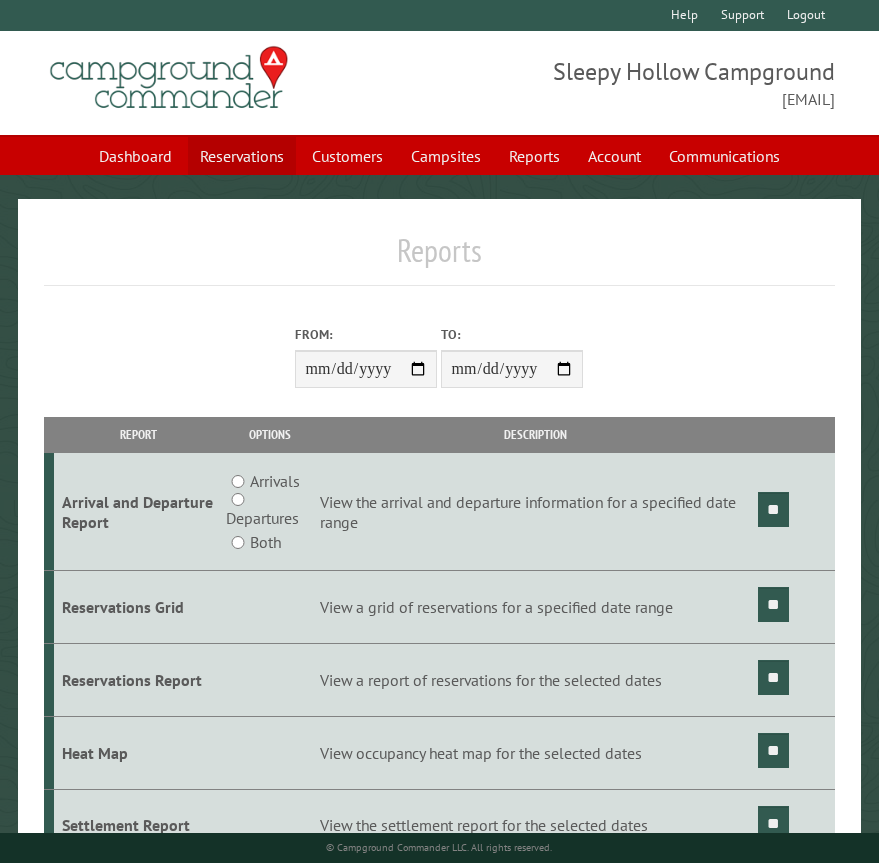 click on "Reservations" at bounding box center [242, 156] 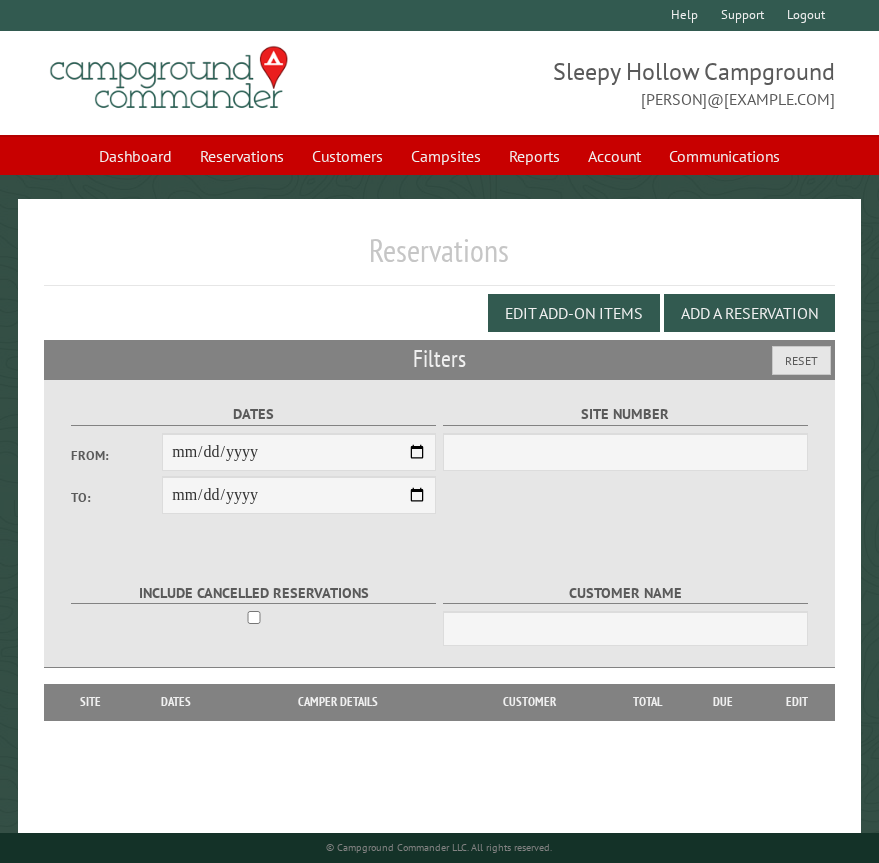 scroll, scrollTop: 0, scrollLeft: 0, axis: both 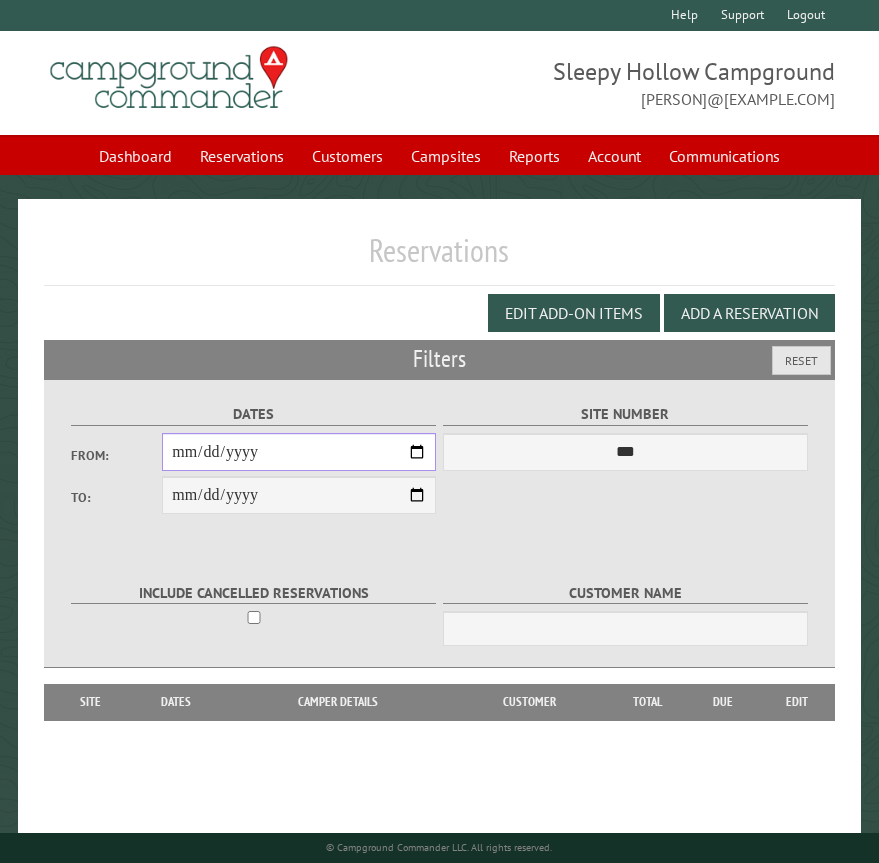 click on "From:" at bounding box center [299, 452] 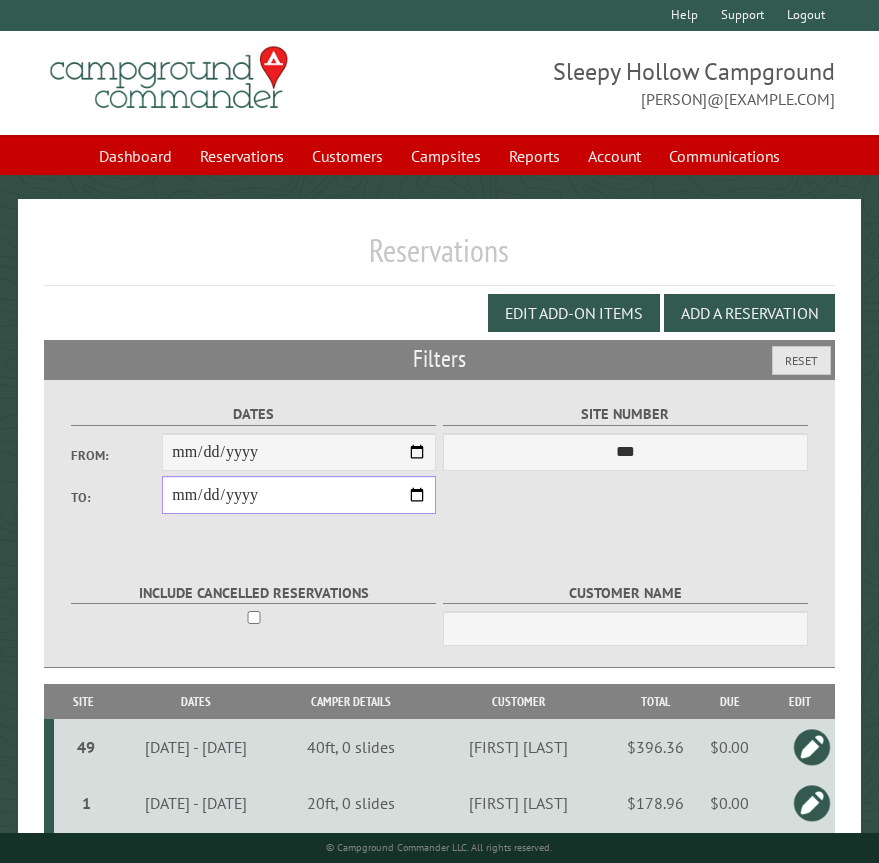 click on "**********" at bounding box center [299, 495] 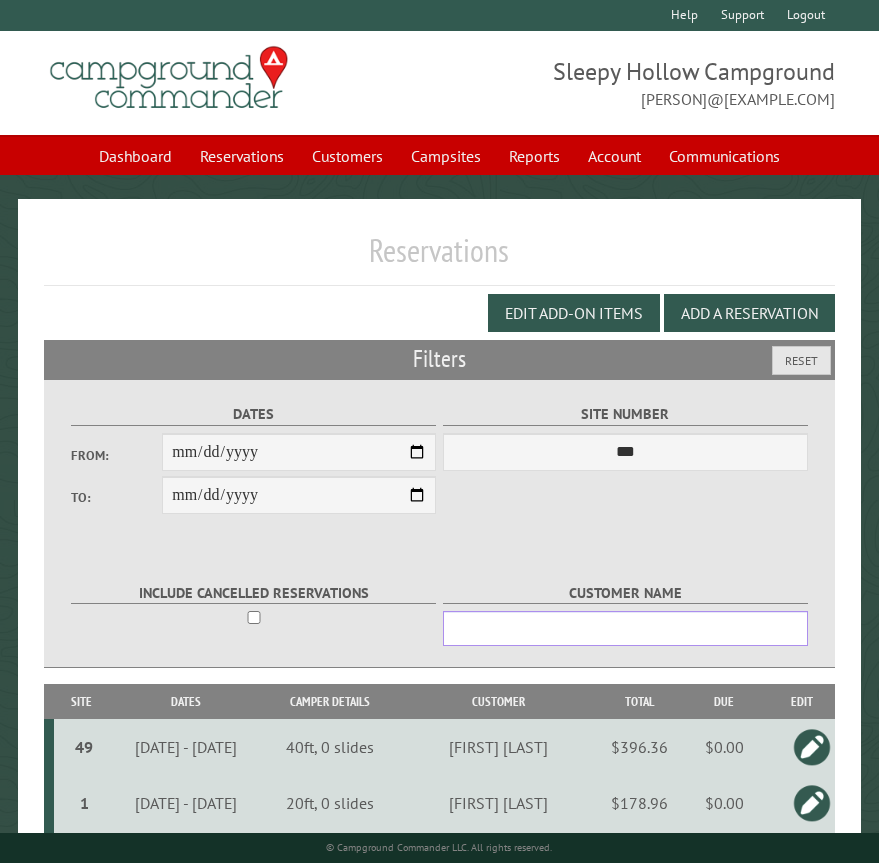 click on "Customer Name" at bounding box center (625, 628) 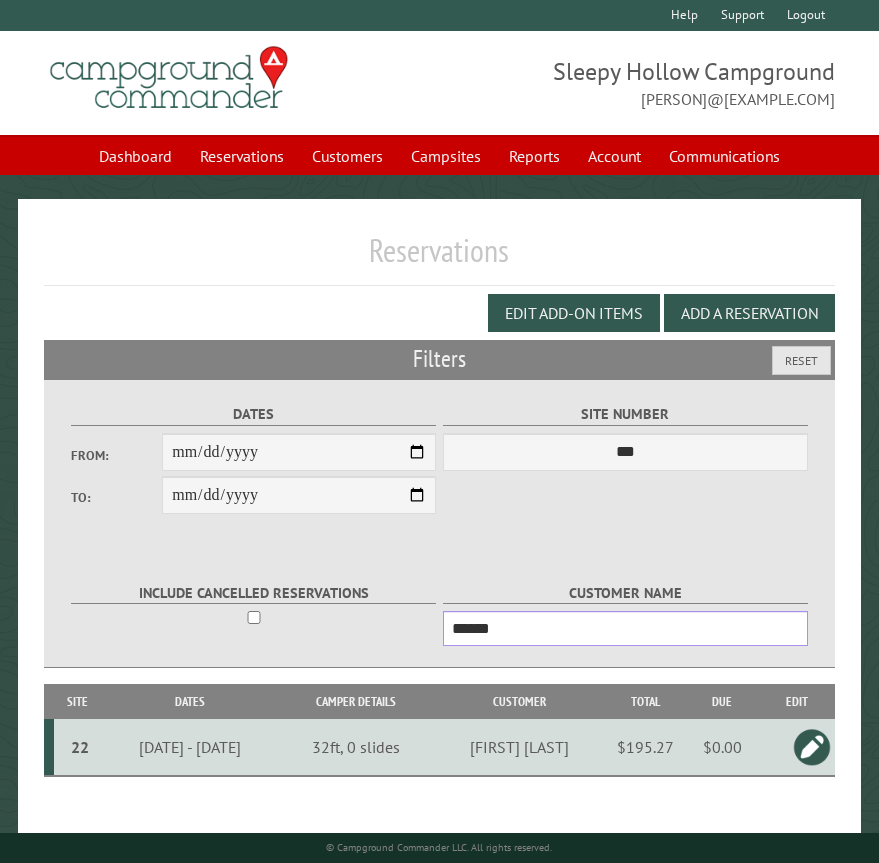 type on "******" 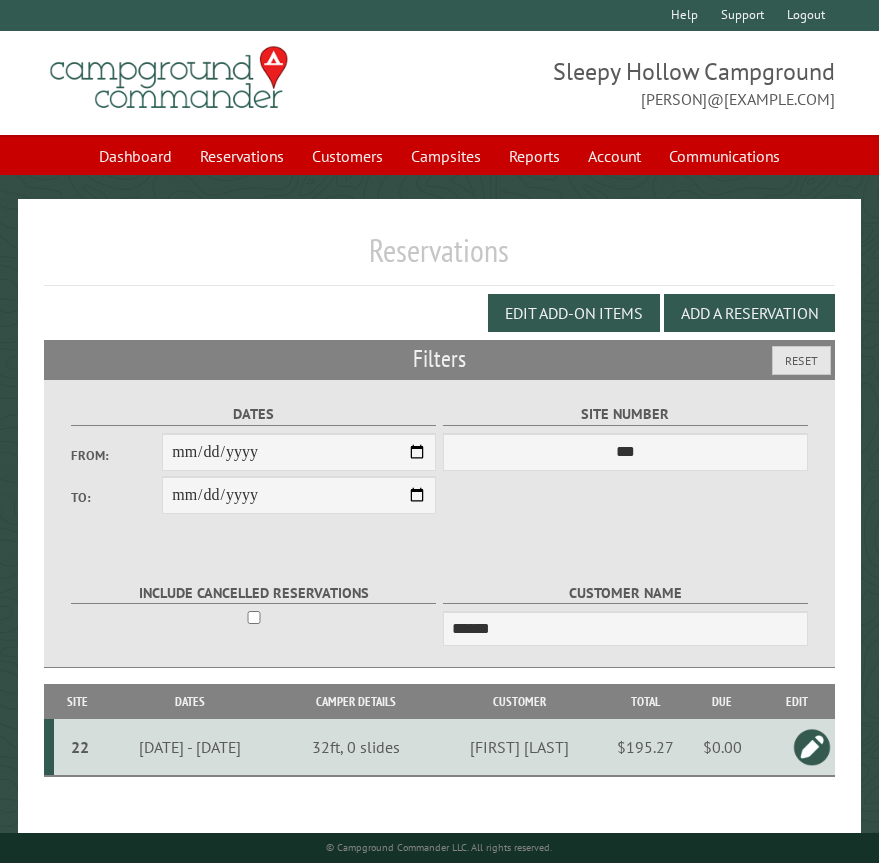 click at bounding box center [812, 747] 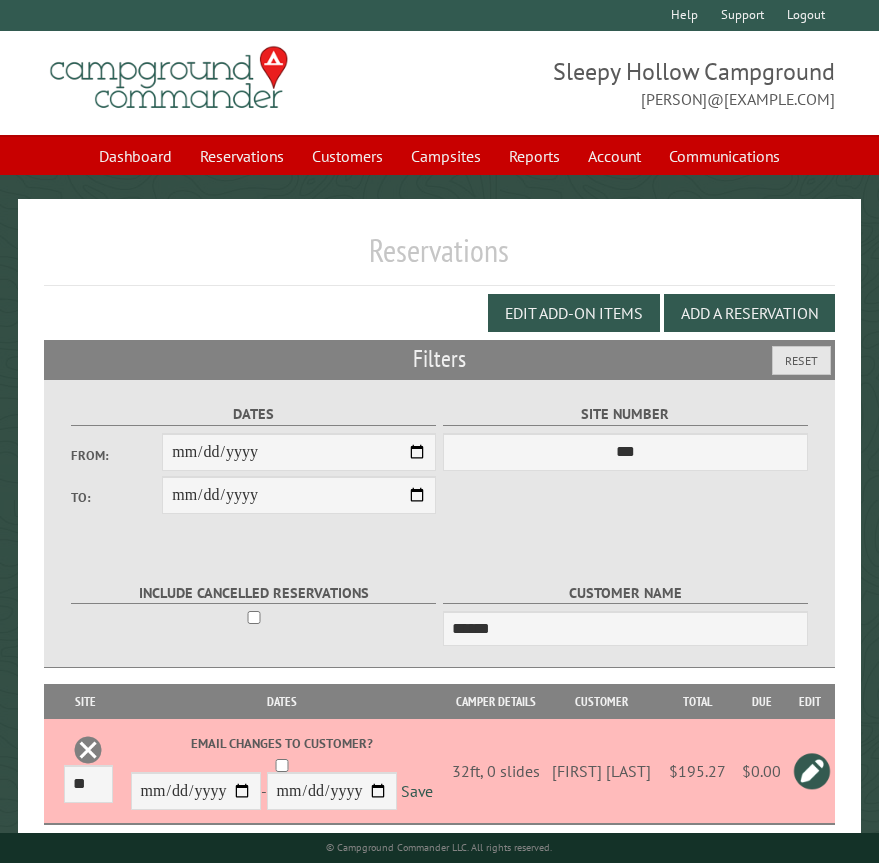click at bounding box center [88, 750] 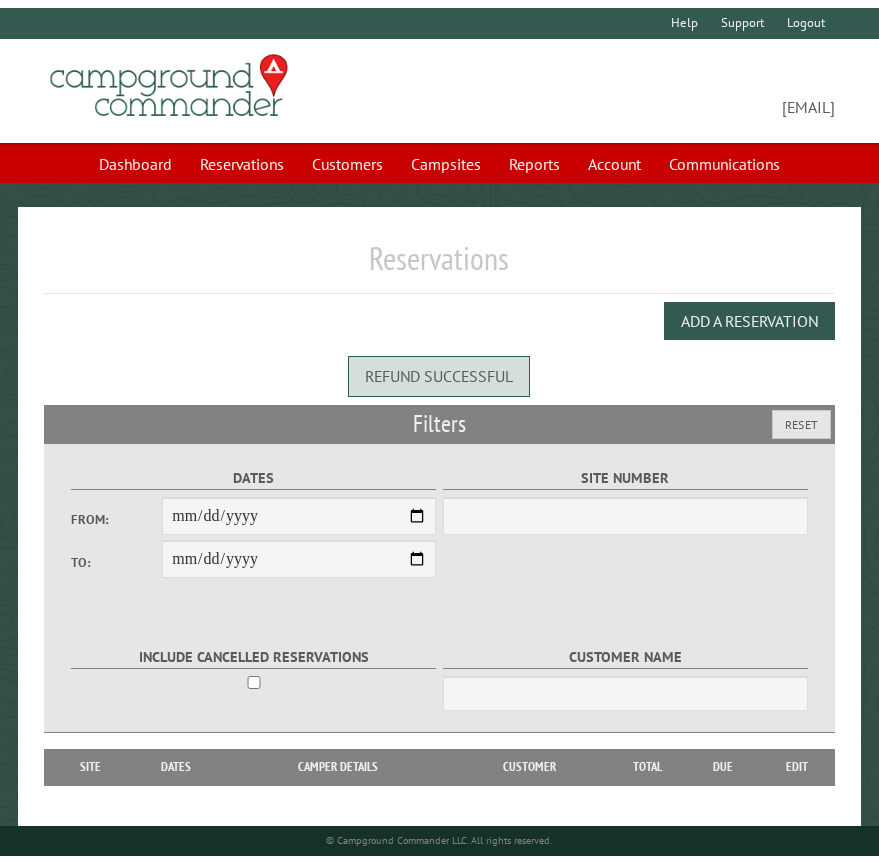 scroll, scrollTop: 0, scrollLeft: 0, axis: both 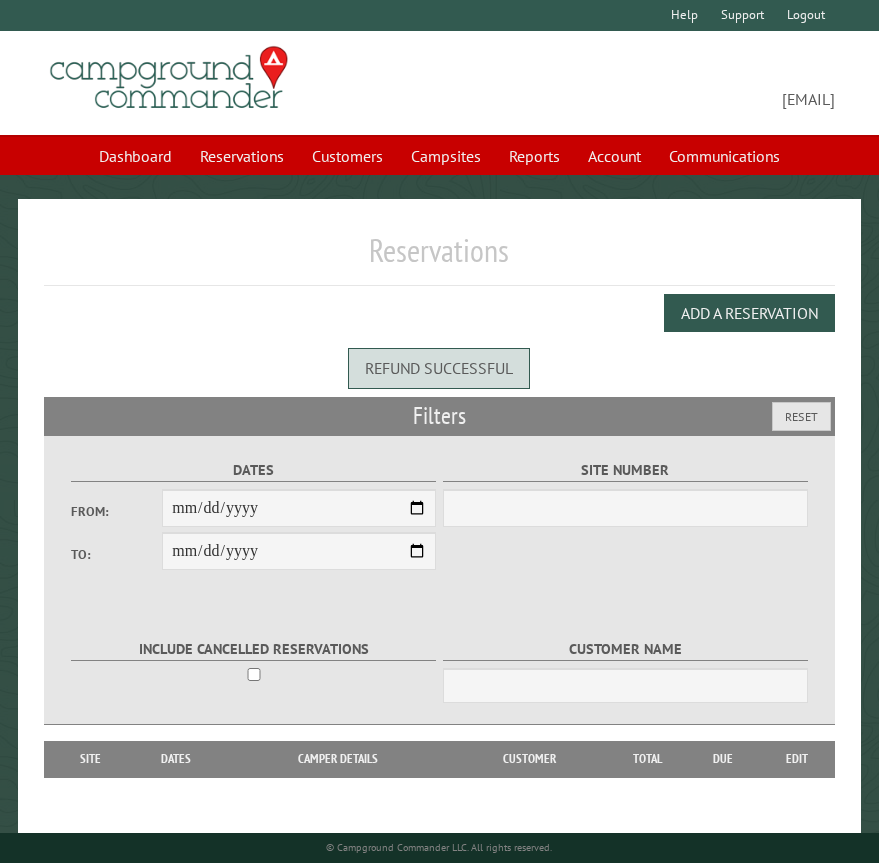 select on "***" 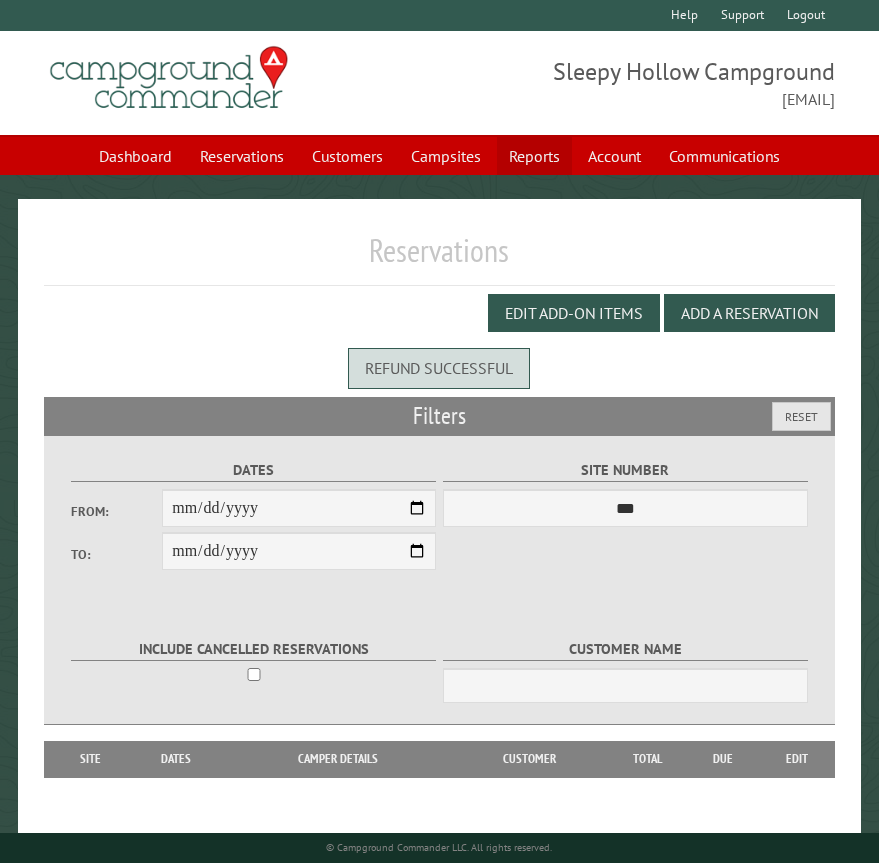 click on "Reports" at bounding box center (534, 156) 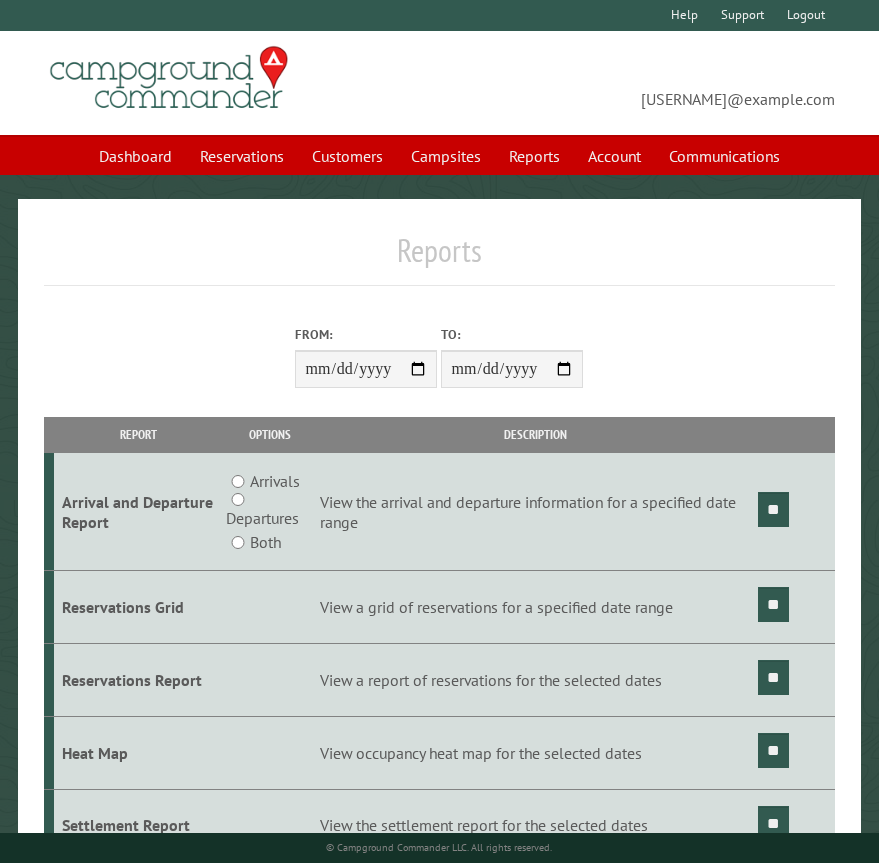 scroll, scrollTop: 0, scrollLeft: 0, axis: both 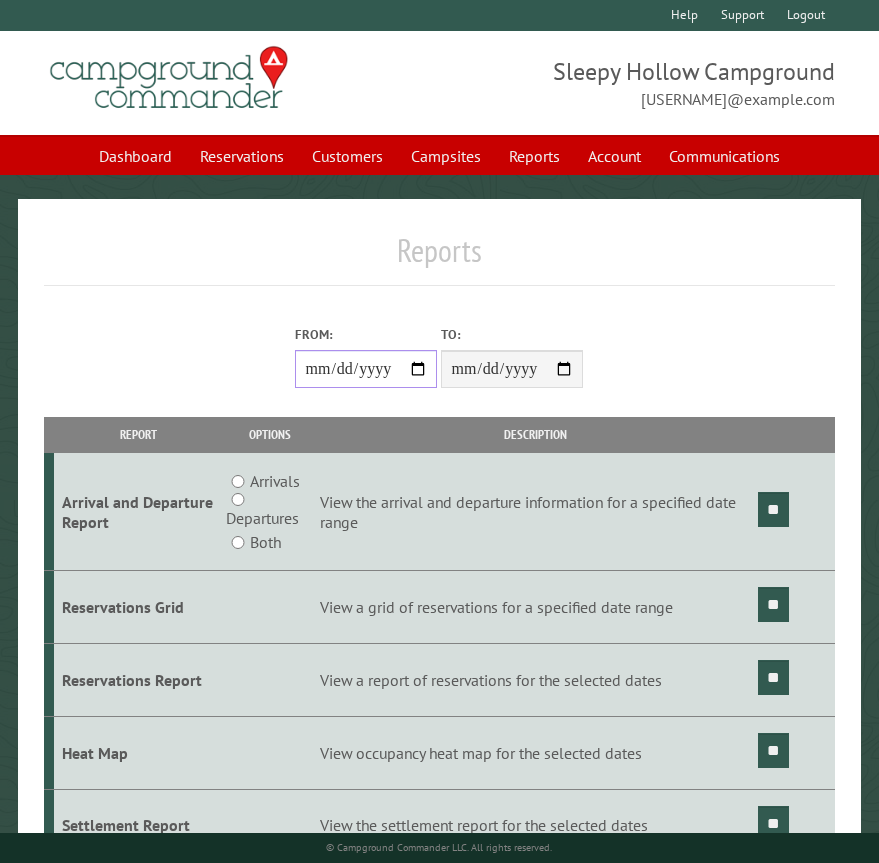 click on "From:" at bounding box center [366, 369] 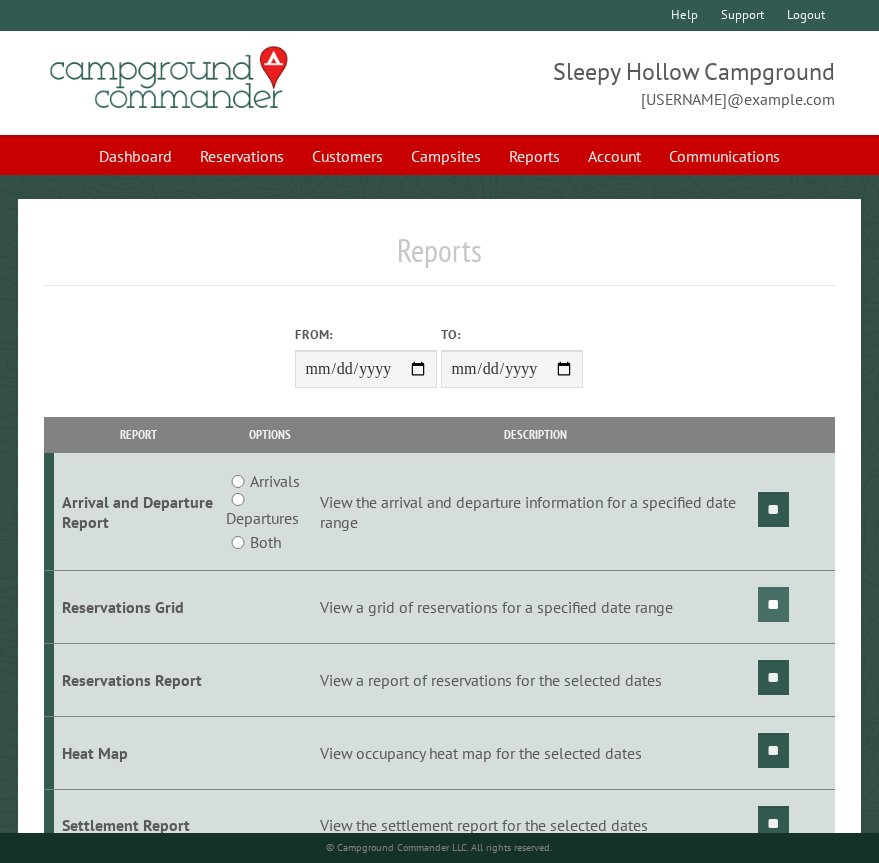 click on "**" at bounding box center [773, 604] 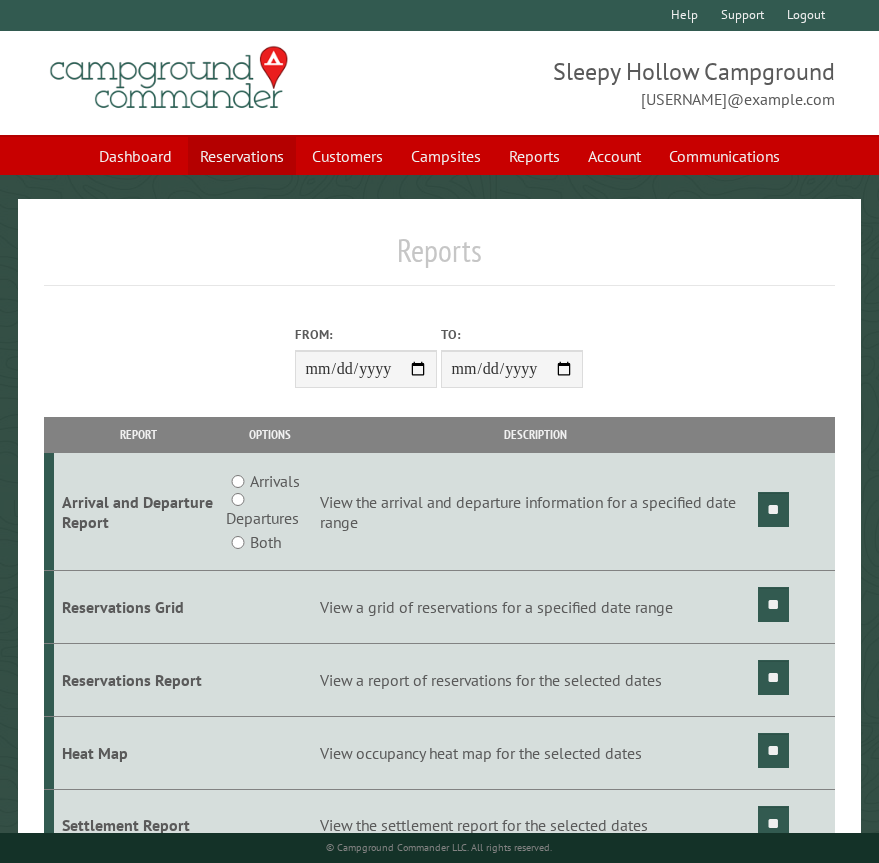 click on "Reservations" at bounding box center [242, 156] 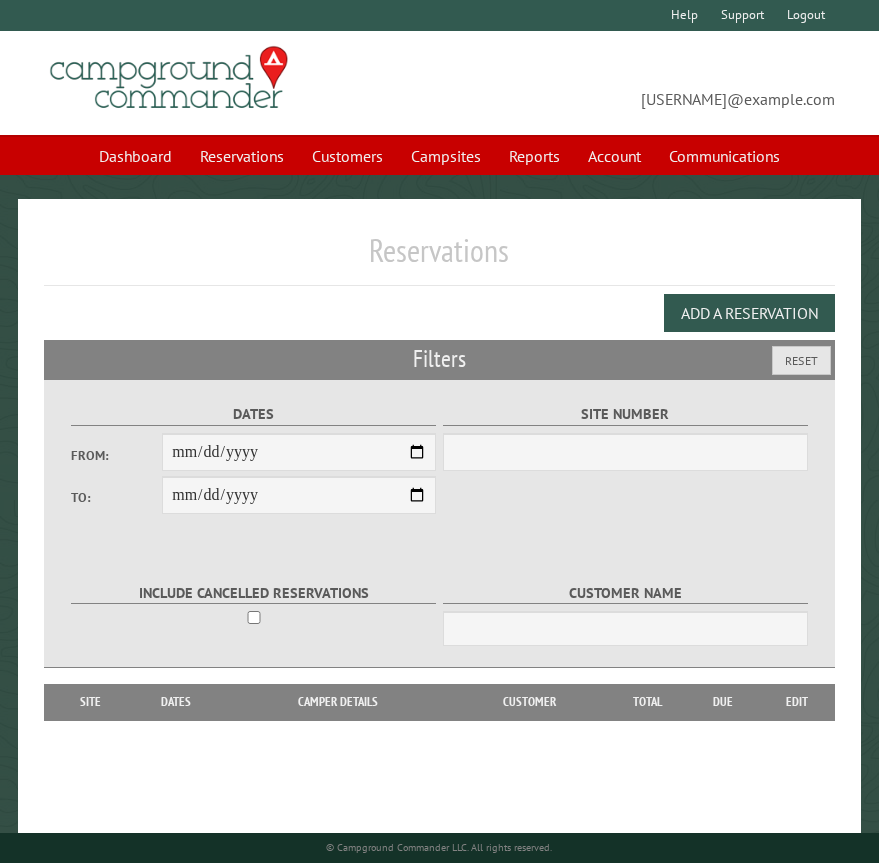 scroll, scrollTop: 0, scrollLeft: 0, axis: both 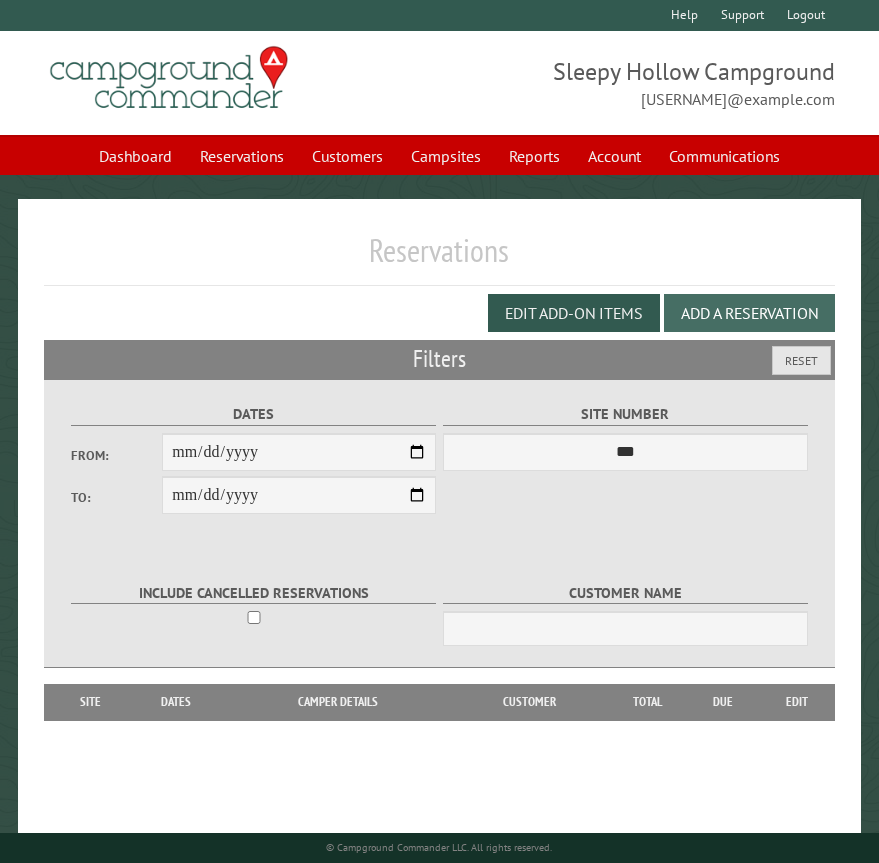 click on "Add a Reservation" at bounding box center [749, 313] 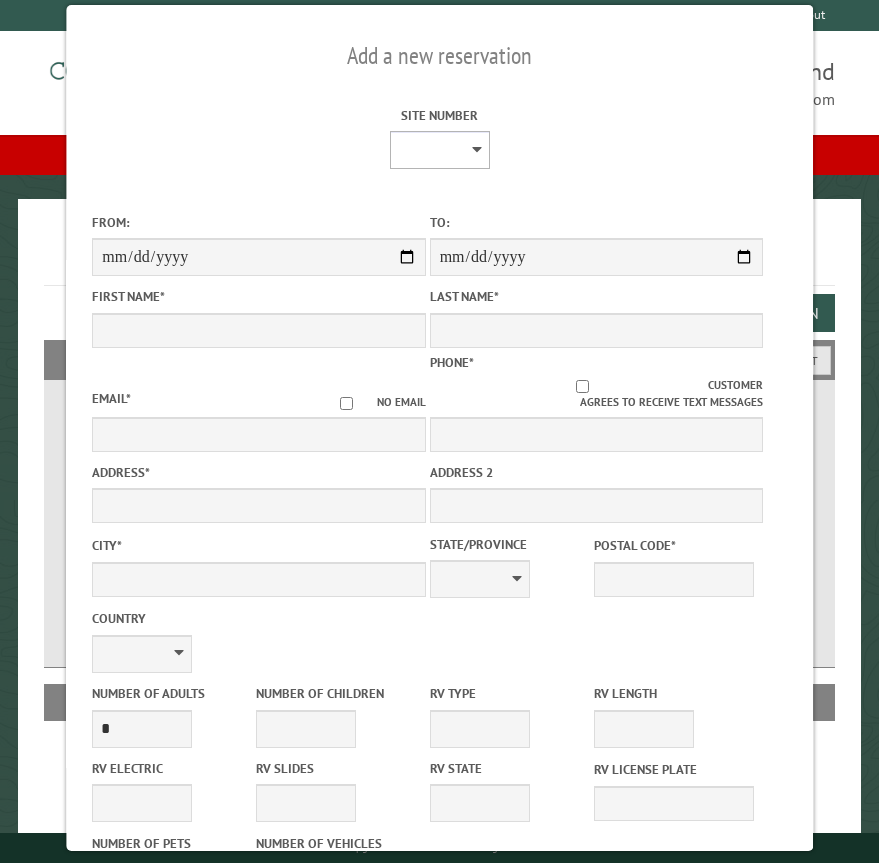click on "* * * * * * * * * ** *** *** ** ** ** ** ** ** ** ** ** ** *** *** ** ** ** ** ** ** ** ** ** ** *** *** ** ** ** ** ** ** ** ** *** *** ** ** ** ** ** ** *** *** ** ** ** ** ** *** ** ** ** ** ** ** ** ** ** ** ** ** ** ** ** ** ** ** ** ** ** ** ** ** **" at bounding box center (439, 150) 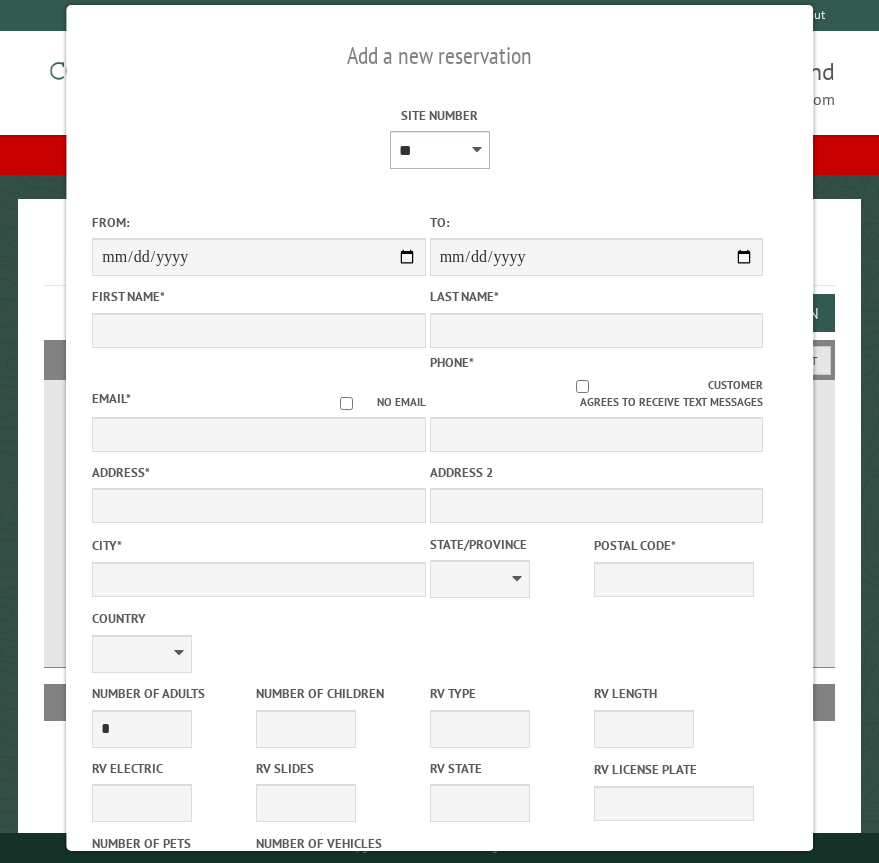 click on "* * * * * * * * * ** *** *** ** ** ** ** ** ** ** ** ** ** *** *** ** ** ** ** ** ** ** ** ** ** *** *** ** ** ** ** ** ** ** ** *** *** ** ** ** ** ** ** *** *** ** ** ** ** ** *** ** ** ** ** ** ** ** ** ** ** ** ** ** ** ** ** ** ** ** ** ** ** ** ** **" at bounding box center [439, 150] 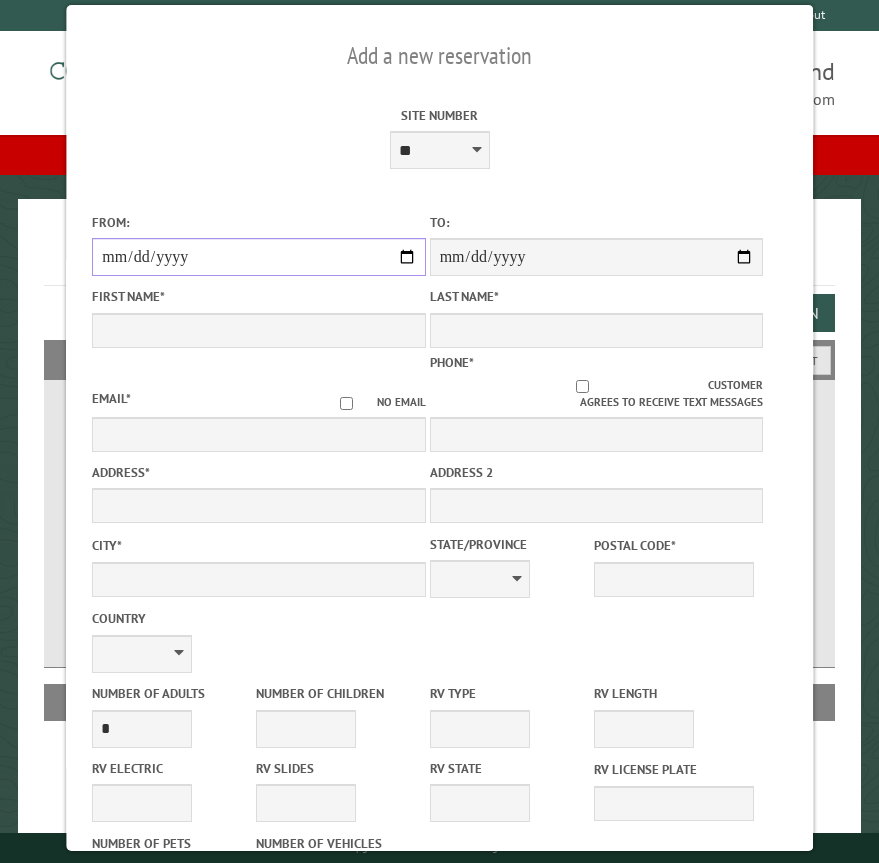 click on "From:" at bounding box center (258, 257) 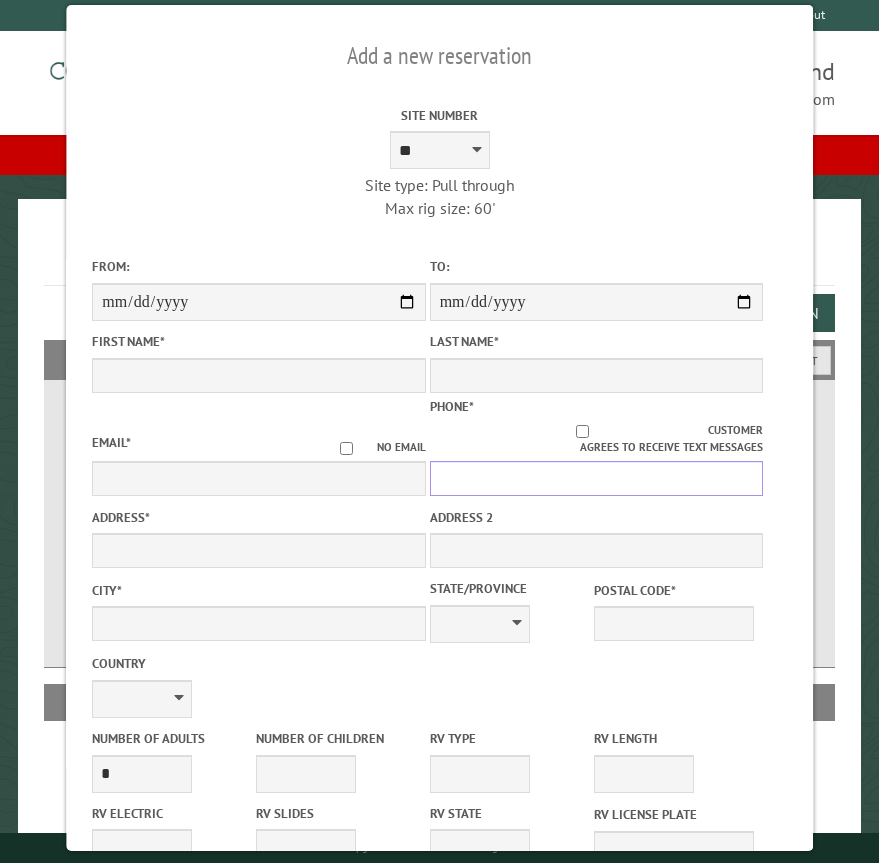 click on "Phone *" at bounding box center (596, 478) 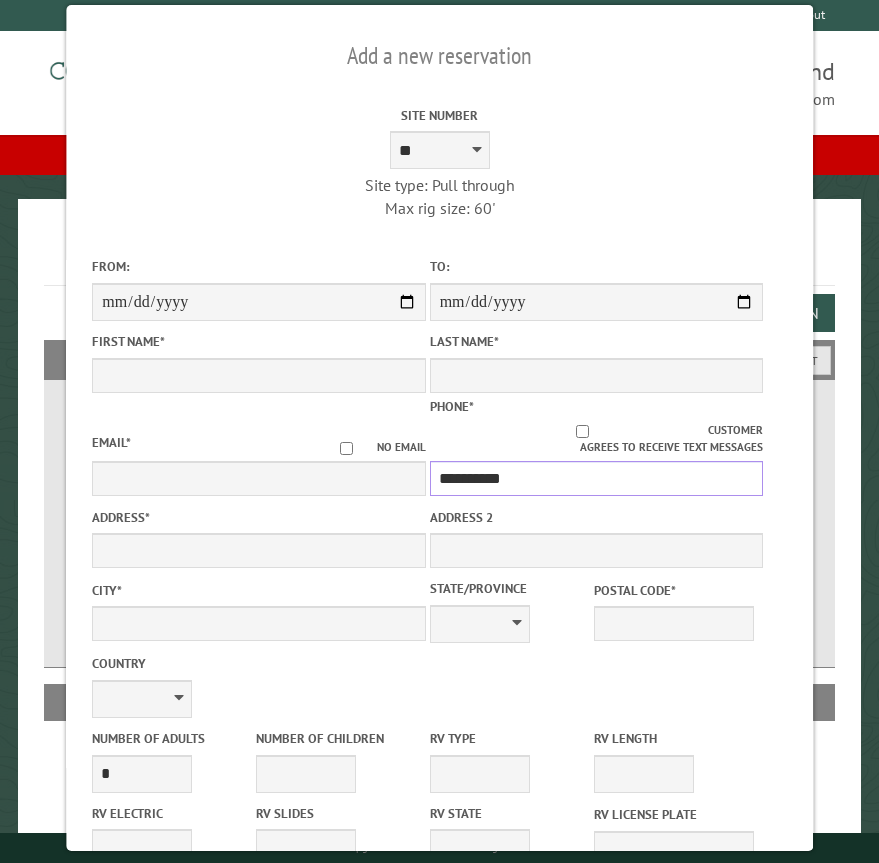 type on "**********" 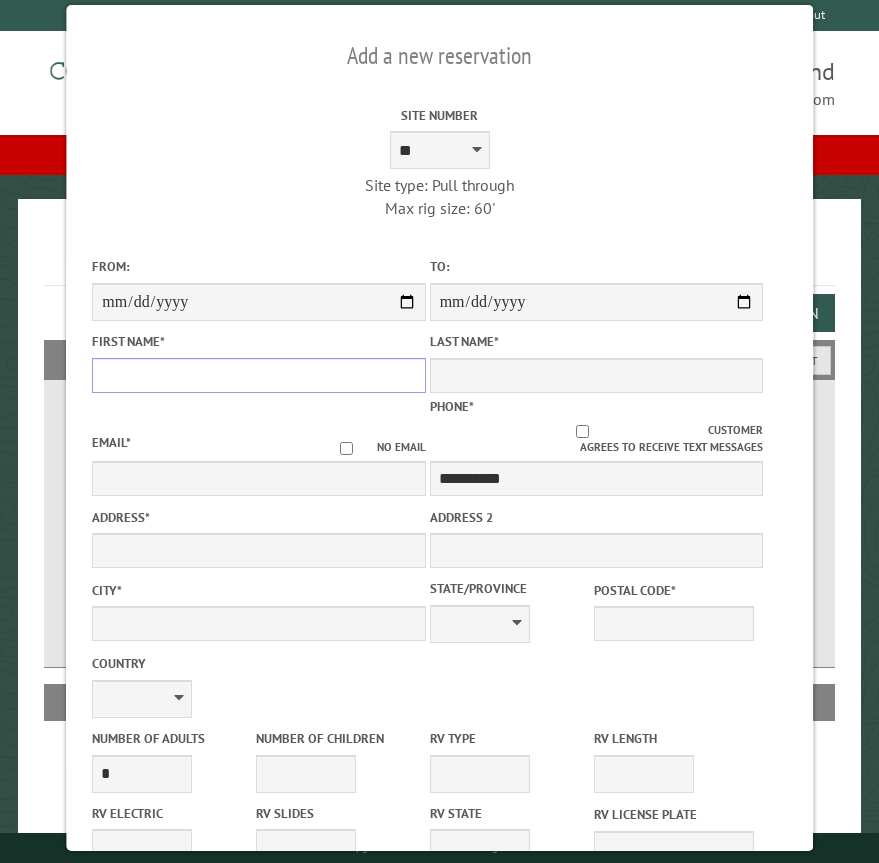 click on "First Name *" at bounding box center [258, 375] 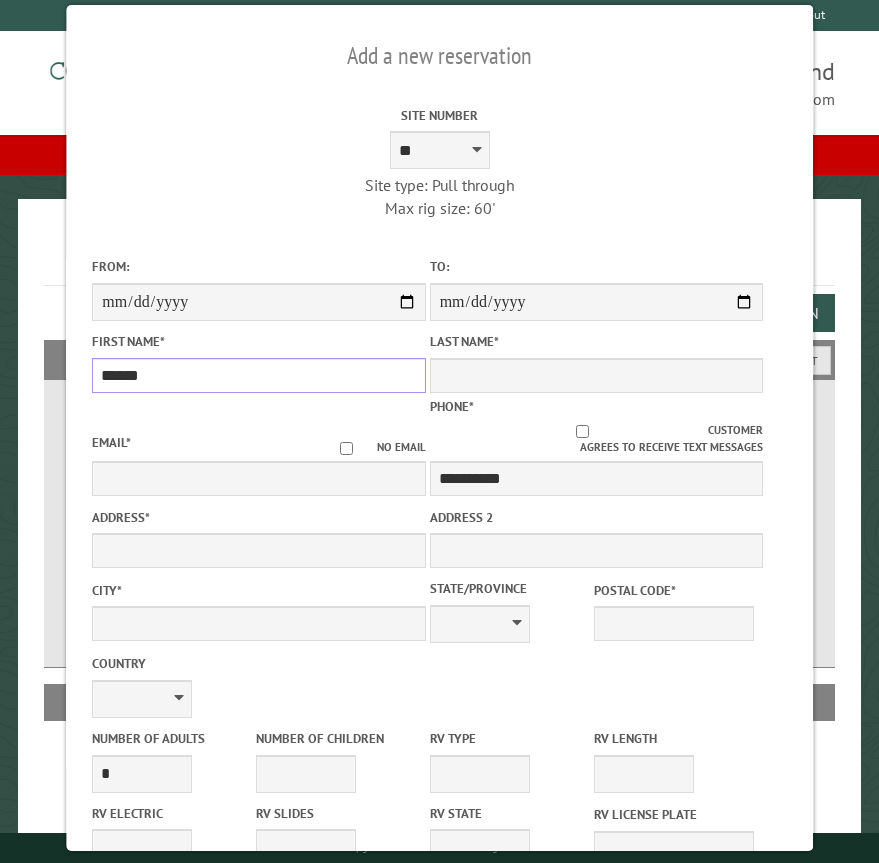 type on "******" 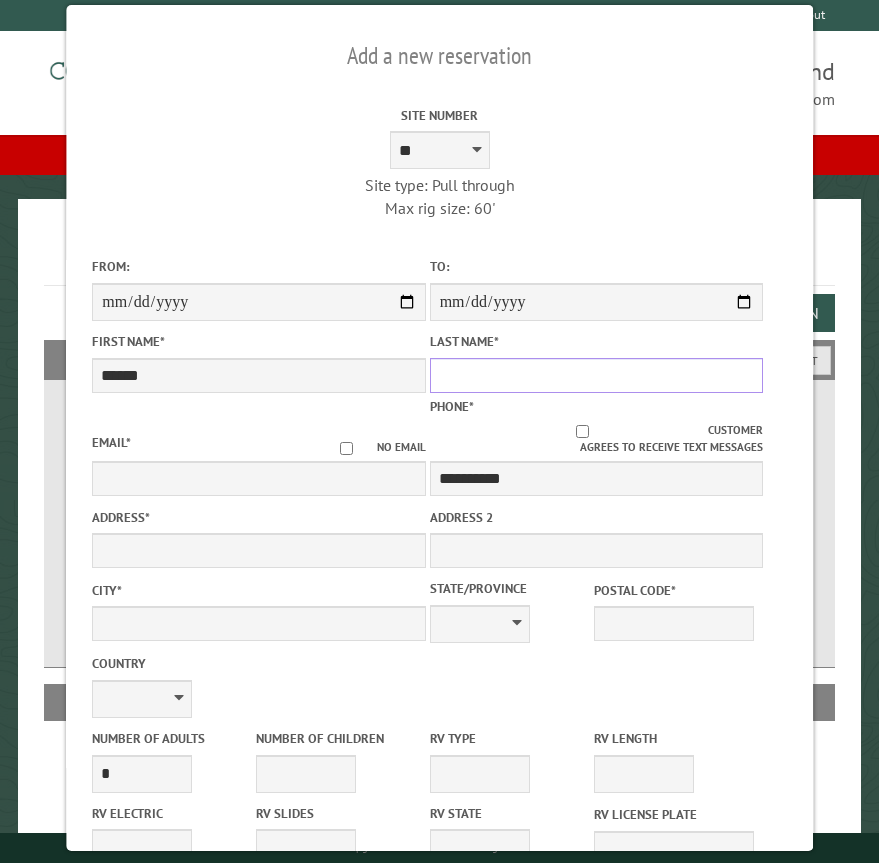 click on "Last Name *" at bounding box center (596, 375) 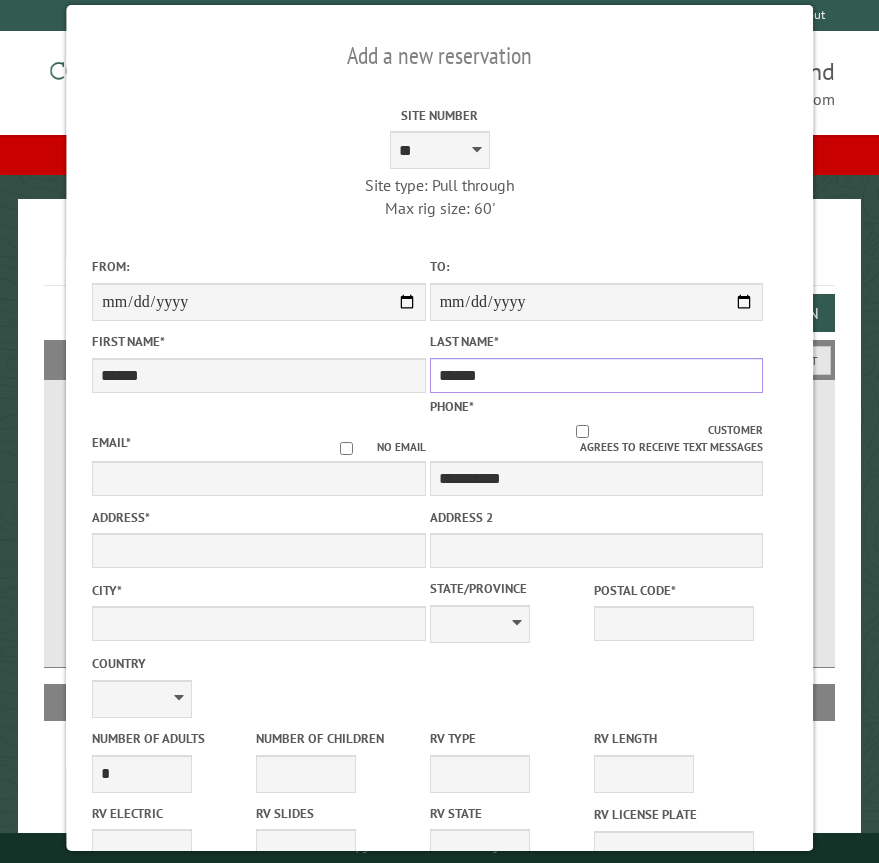 type on "******" 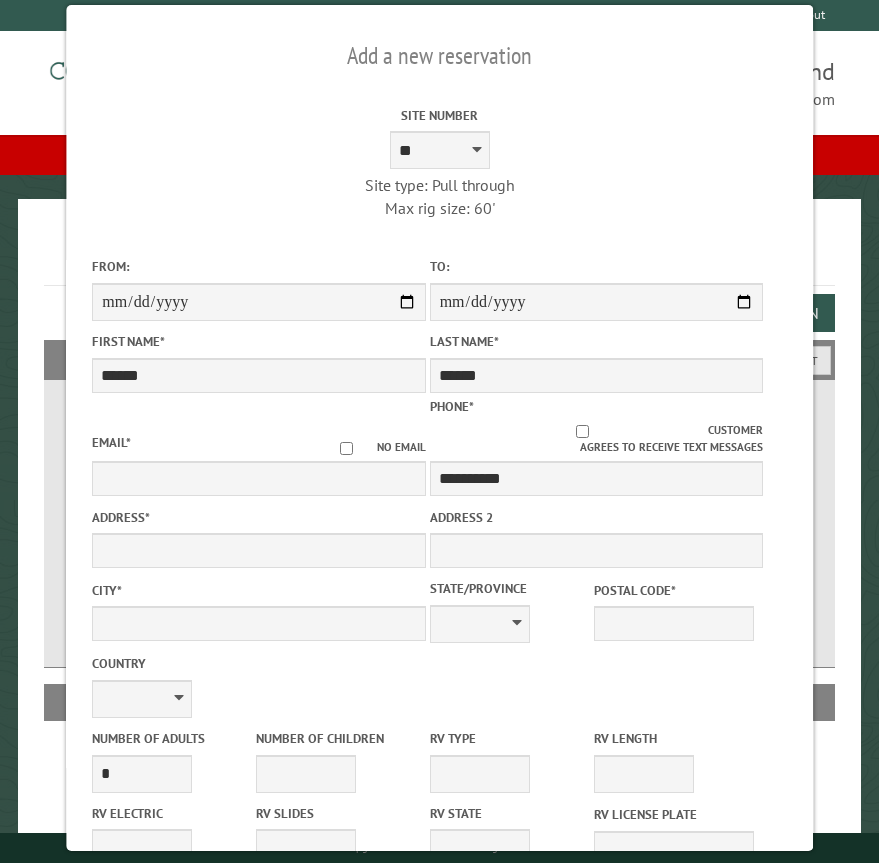 drag, startPoint x: 123, startPoint y: 473, endPoint x: 520, endPoint y: 186, distance: 489.8755 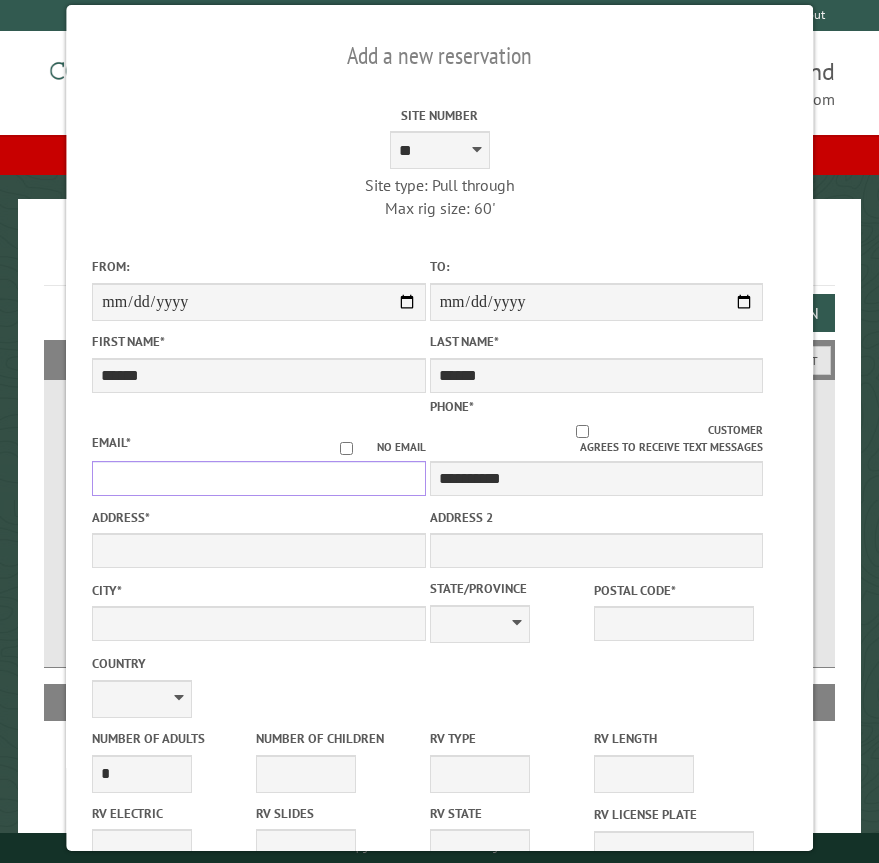 click on "Email *" at bounding box center [258, 478] 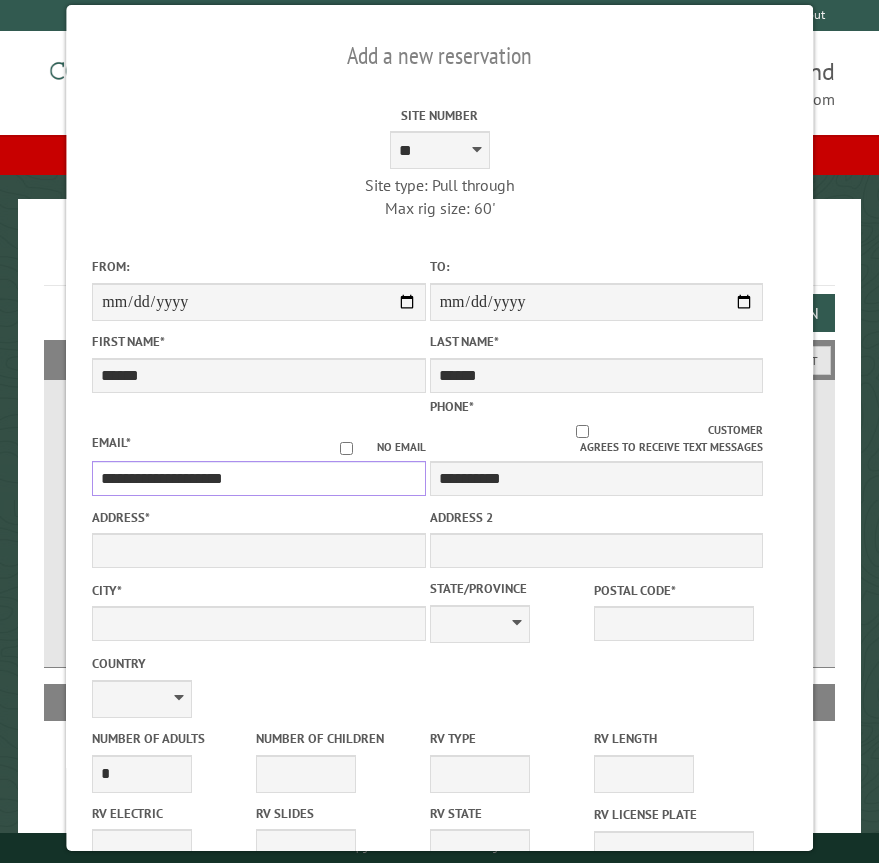 type on "**********" 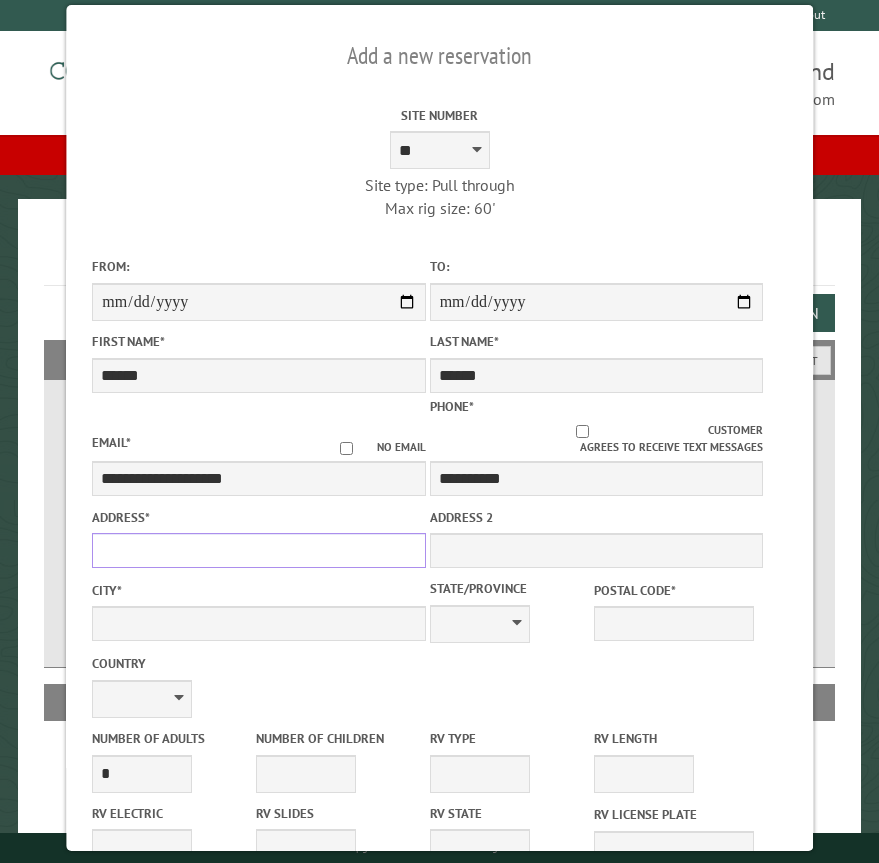 click on "Address *" at bounding box center (258, 550) 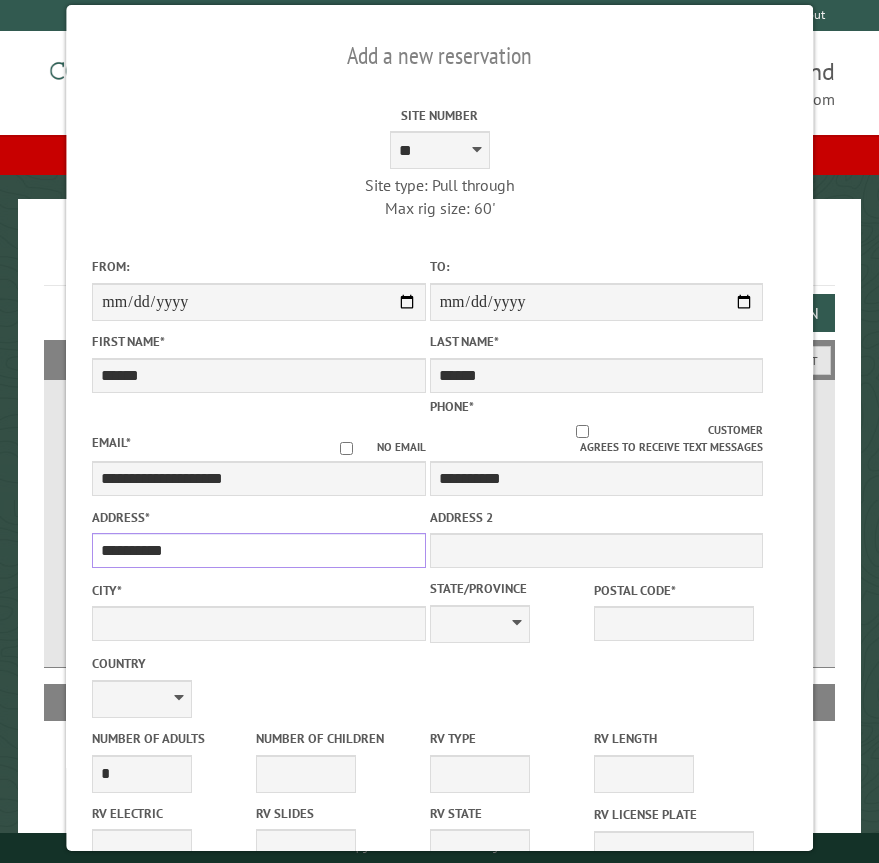 type on "**********" 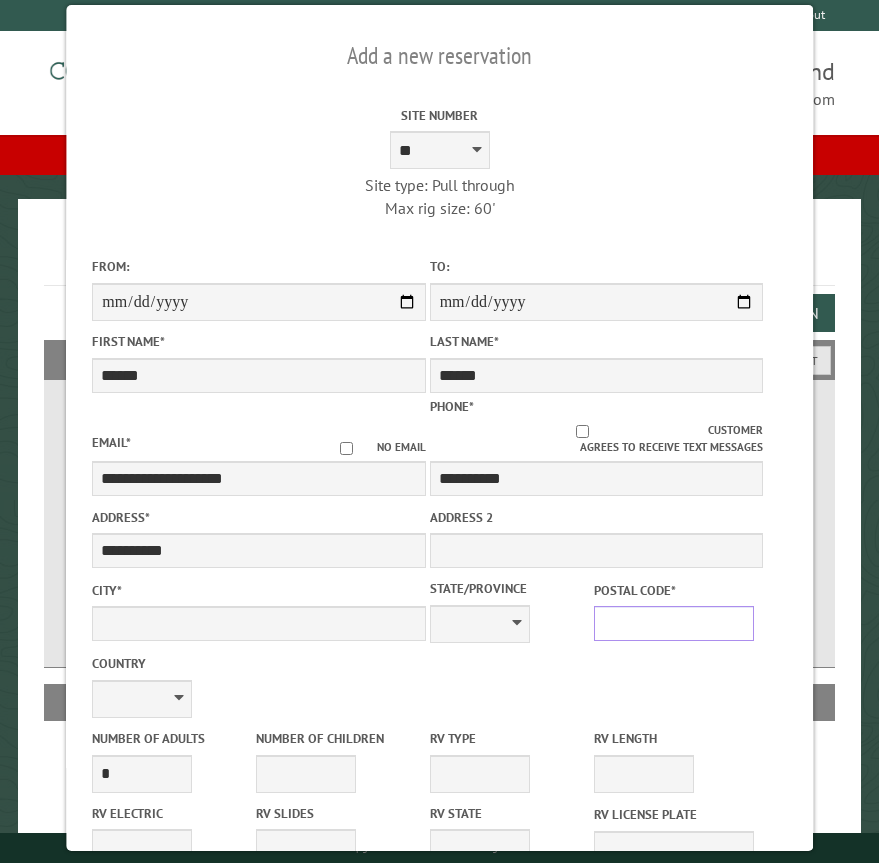 click on "Postal Code *" at bounding box center [674, 623] 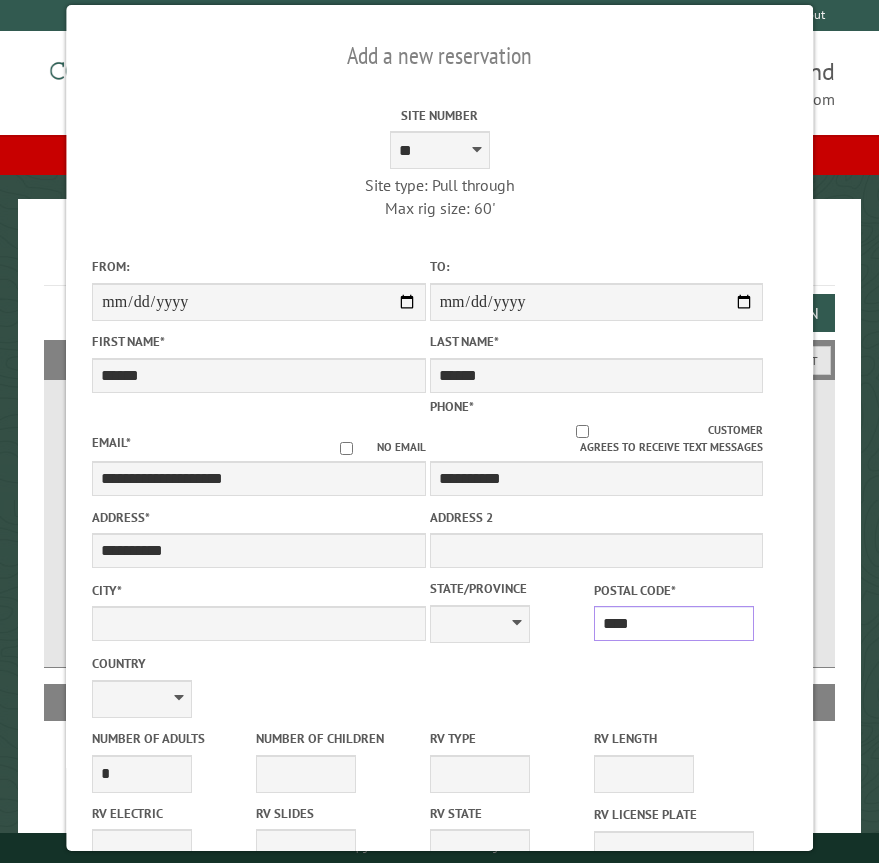 type on "*****" 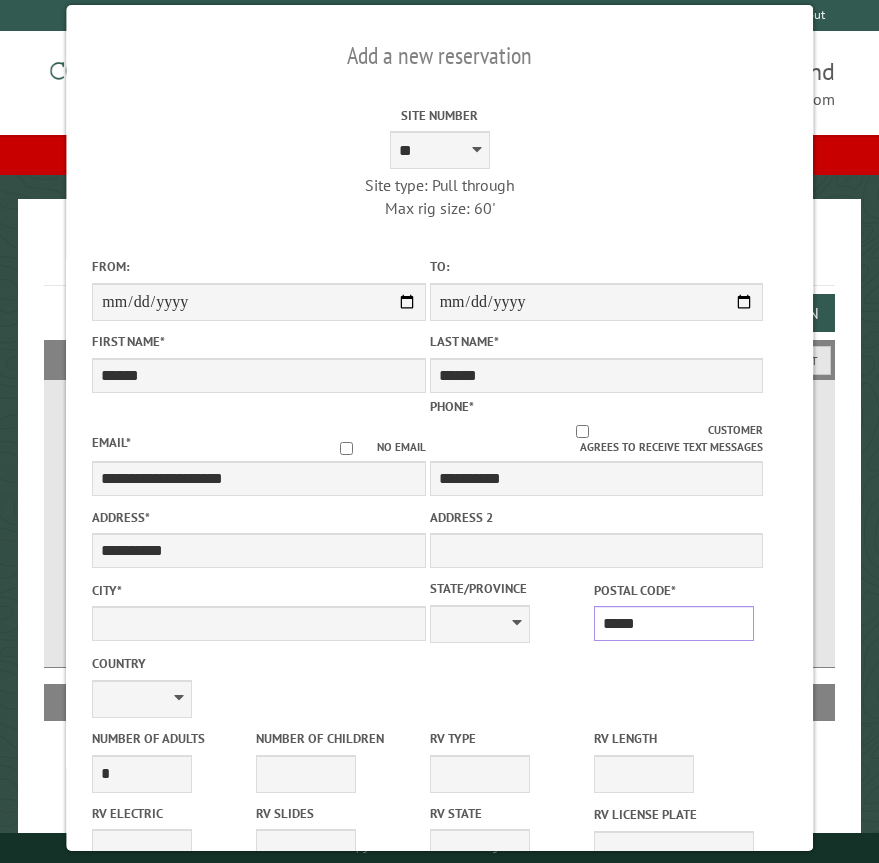 type on "********" 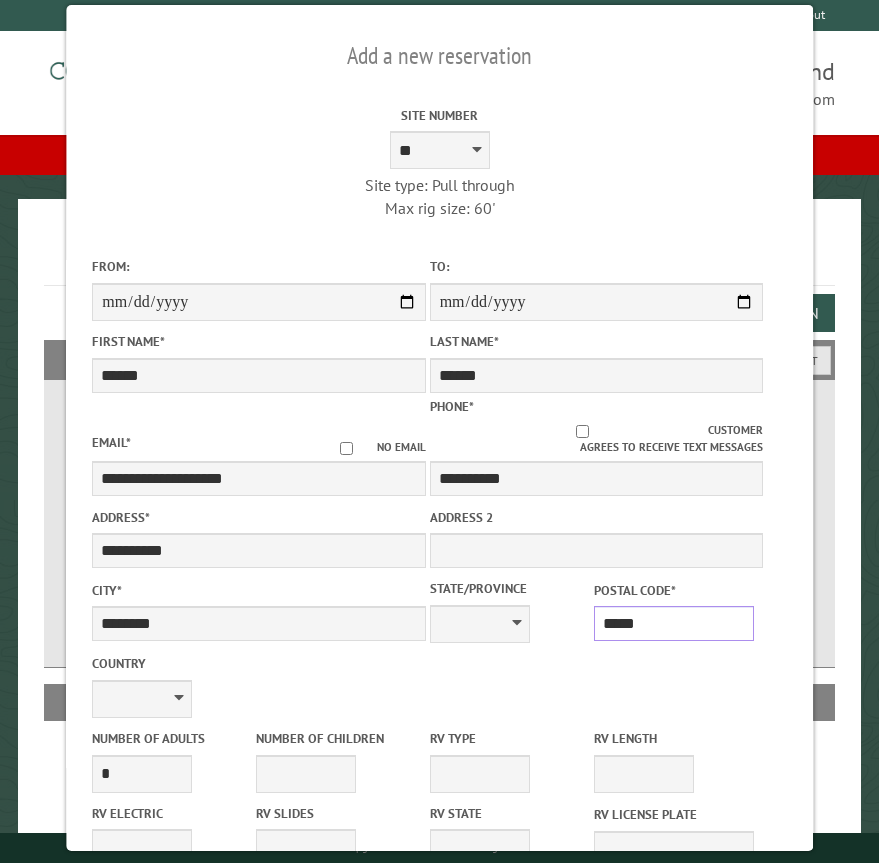 select on "**" 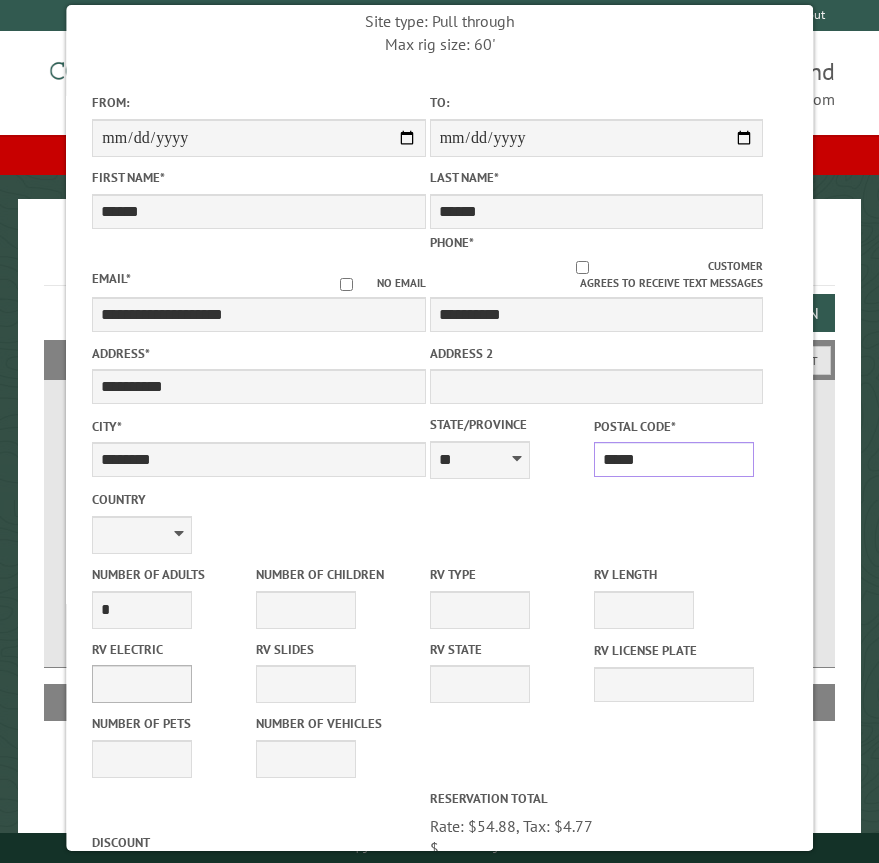 scroll, scrollTop: 200, scrollLeft: 0, axis: vertical 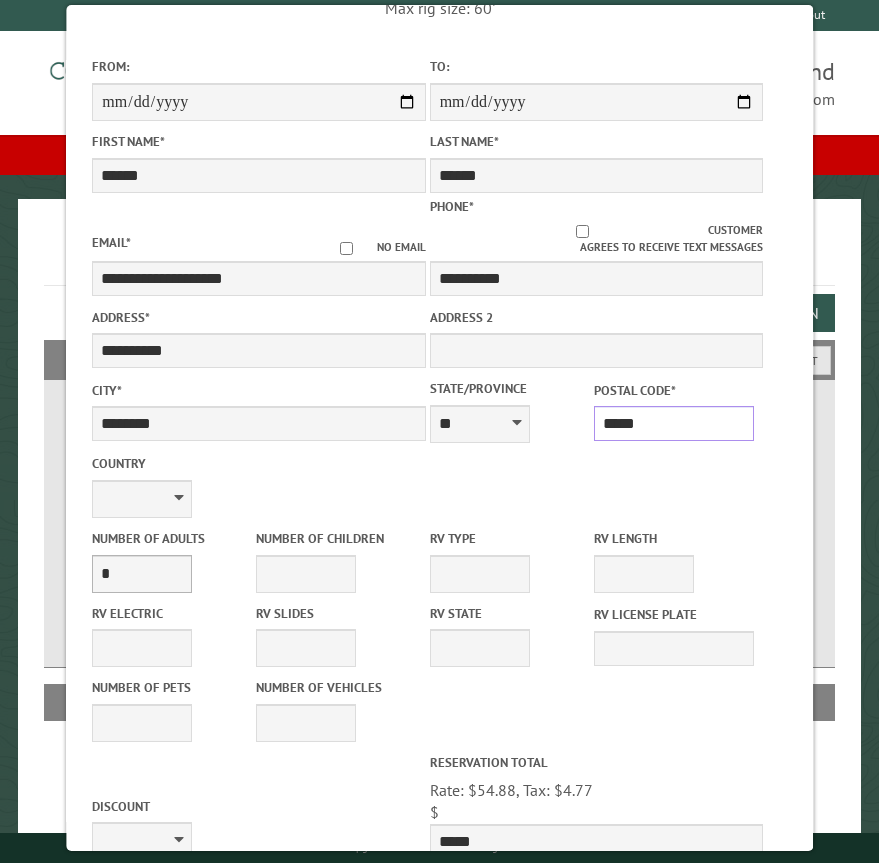 type on "*****" 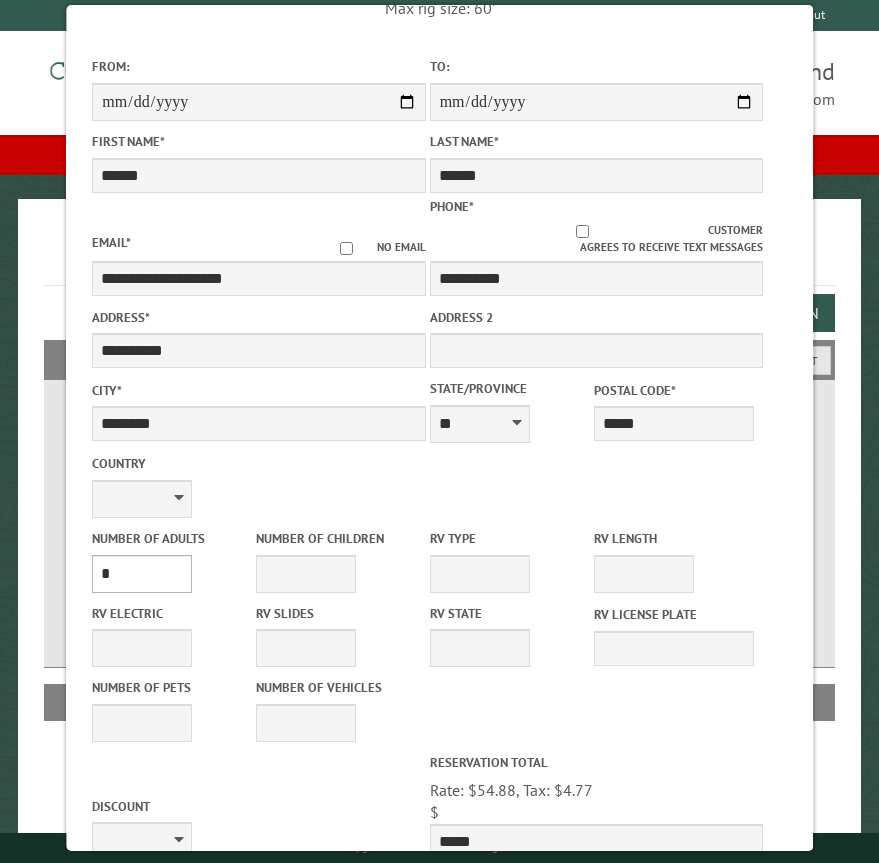 click on "* * * * * * * * * * **" at bounding box center (142, 574) 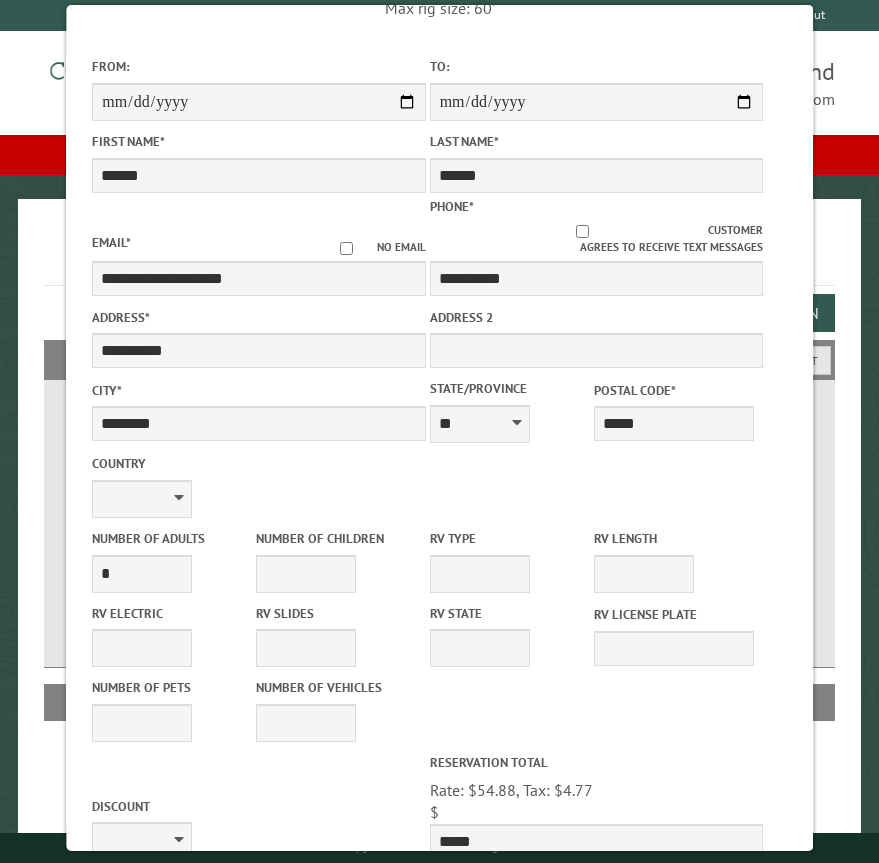 click on "Number of Pets
* * * * * * * * * * **" at bounding box center [172, 709] 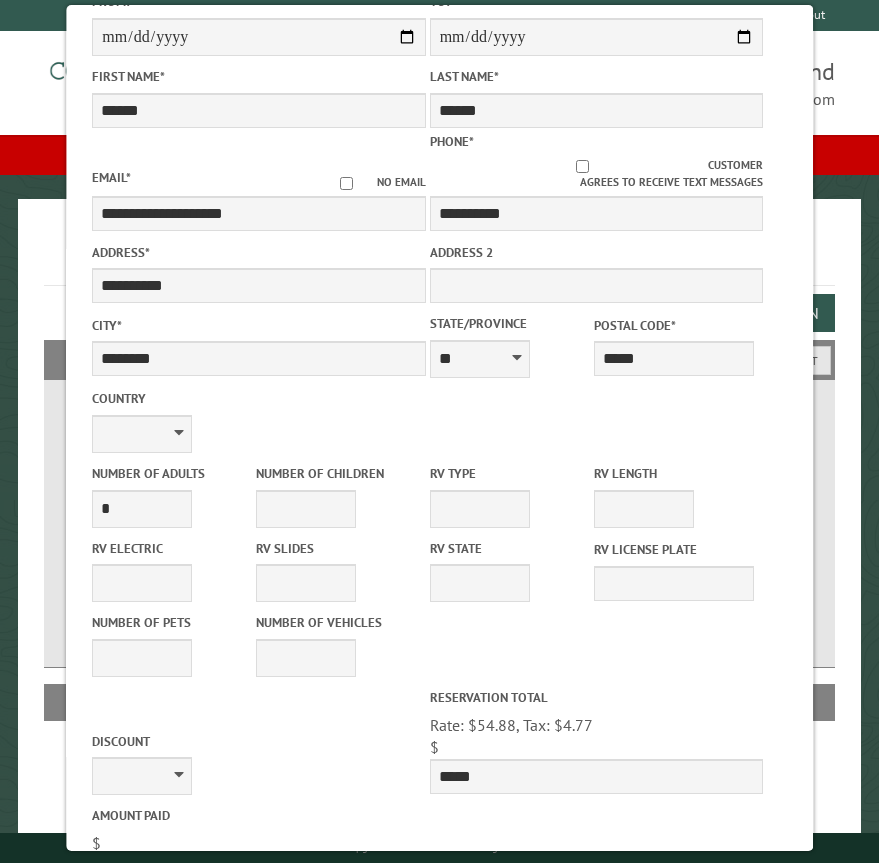 scroll, scrollTop: 300, scrollLeft: 0, axis: vertical 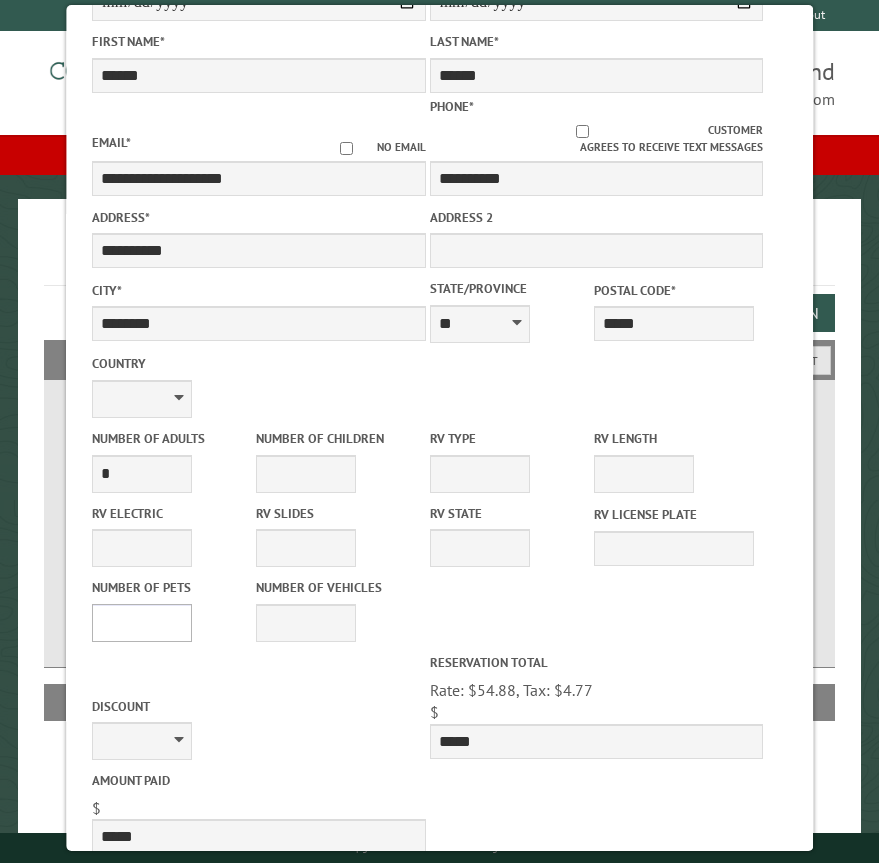 click on "* * * * * * * * * * **" at bounding box center (142, 623) 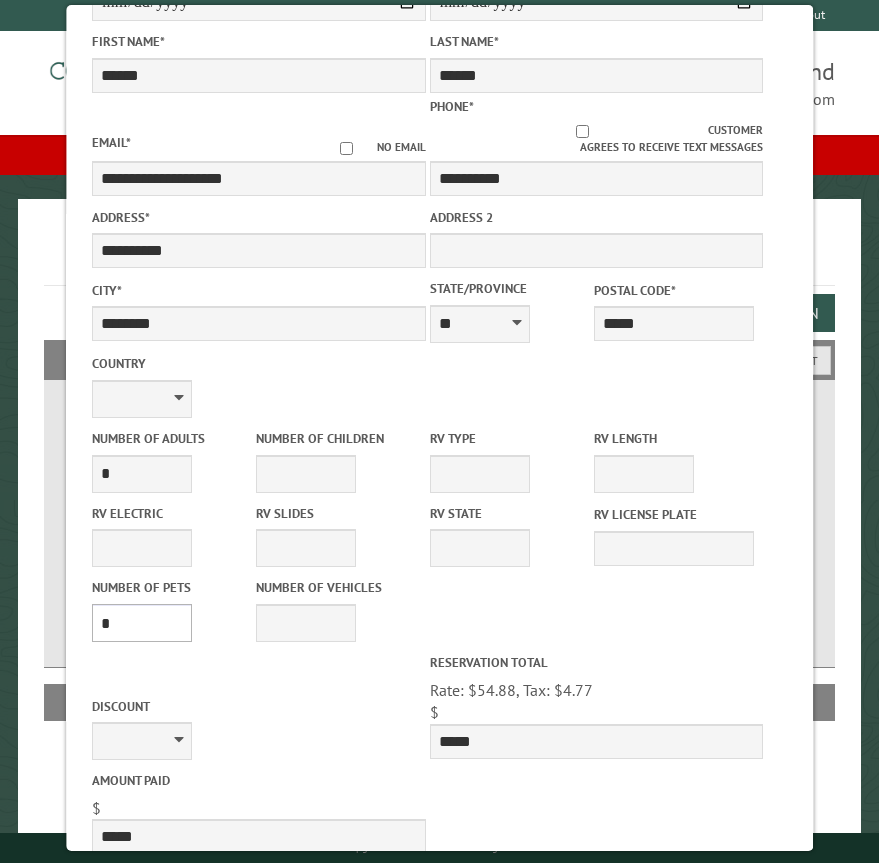 click on "* * * * * * * * * * **" at bounding box center [142, 623] 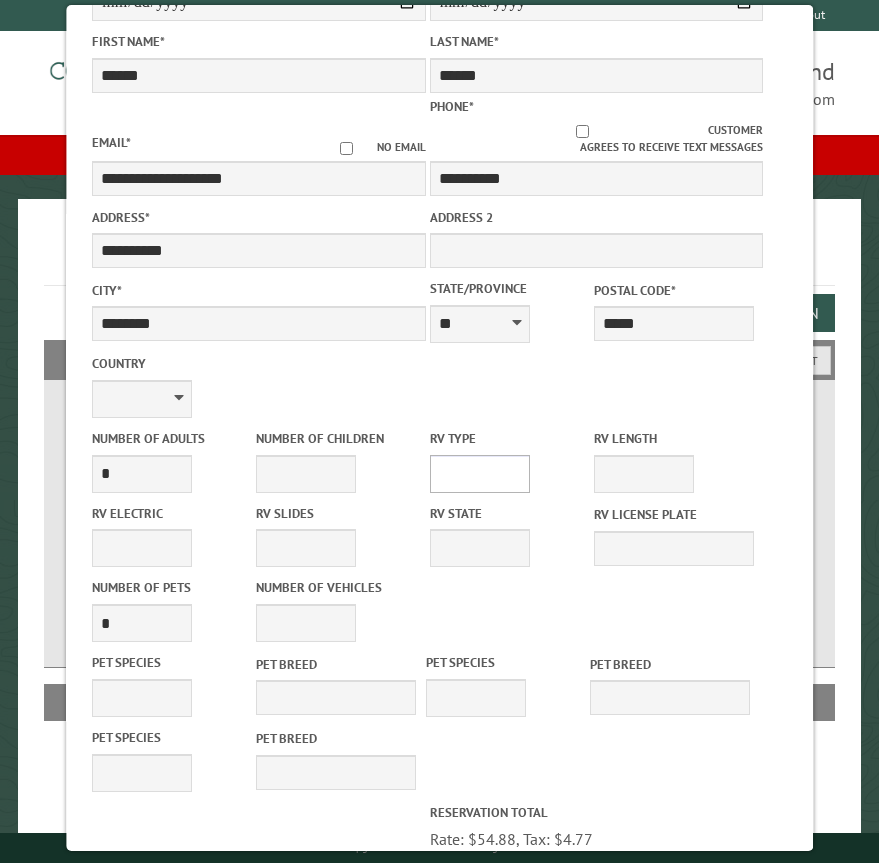 click on "**********" at bounding box center (480, 474) 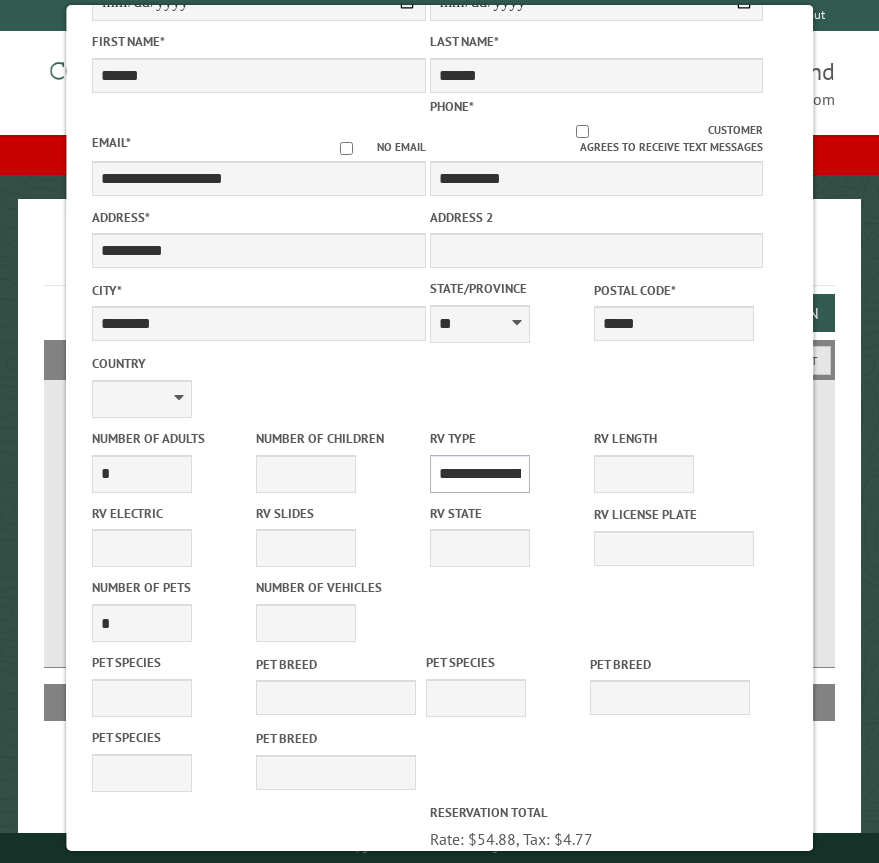 click on "**********" at bounding box center (480, 474) 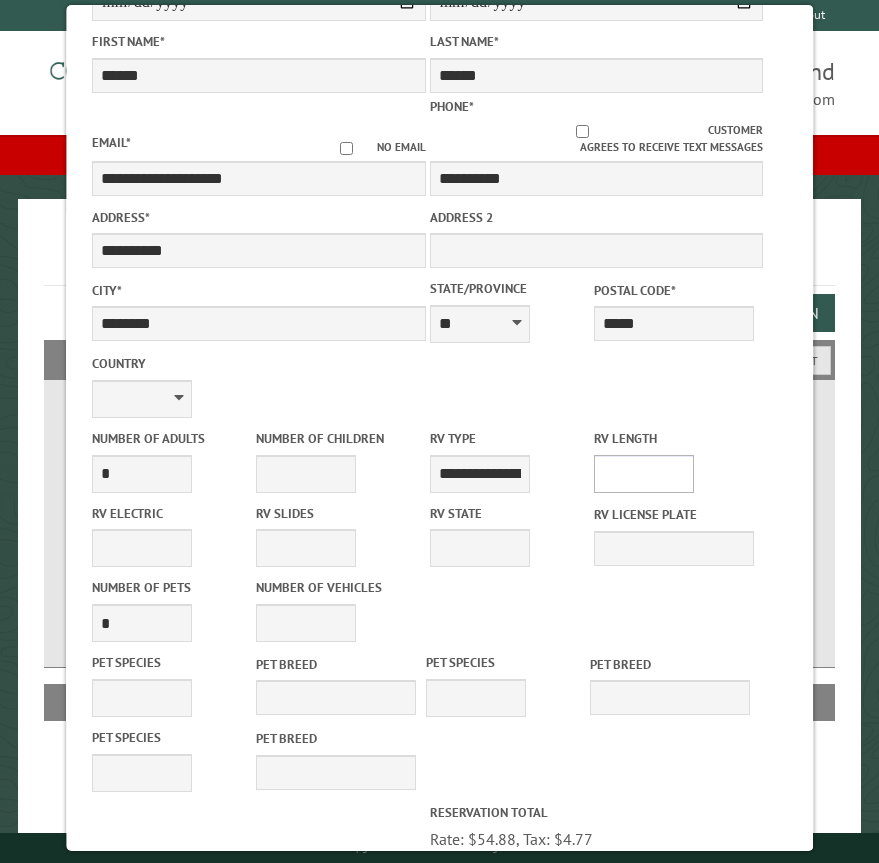 click on "* ** ** ** ** ** ** ** ** ** ** **" at bounding box center [644, 474] 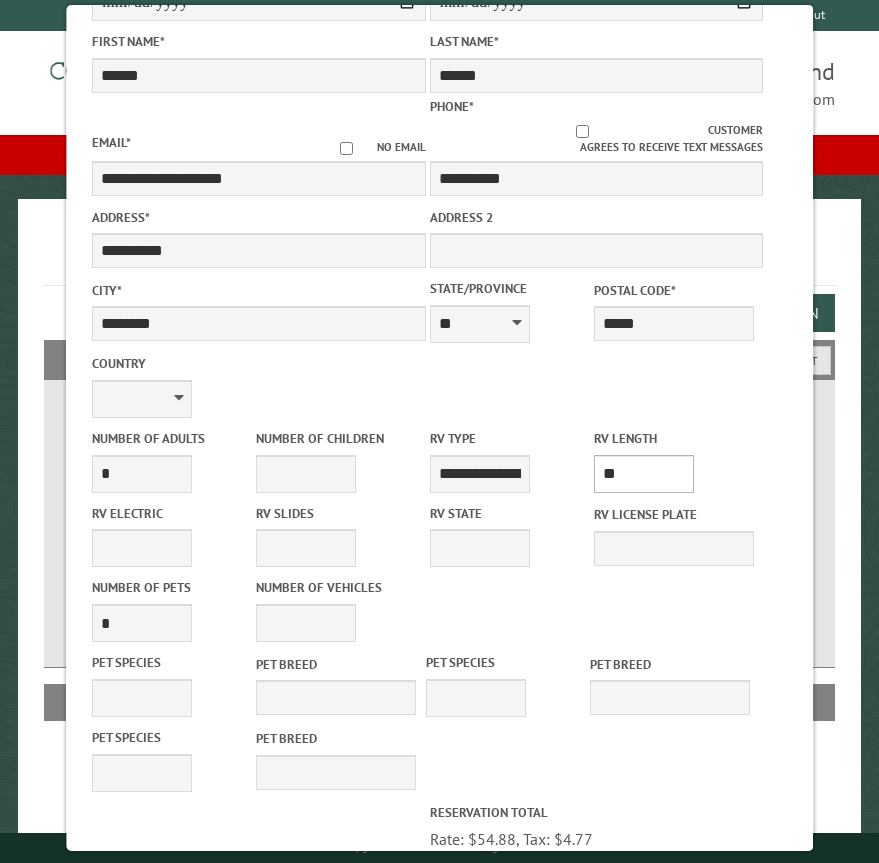 click on "* ** ** ** ** ** ** ** ** ** ** **" at bounding box center (644, 474) 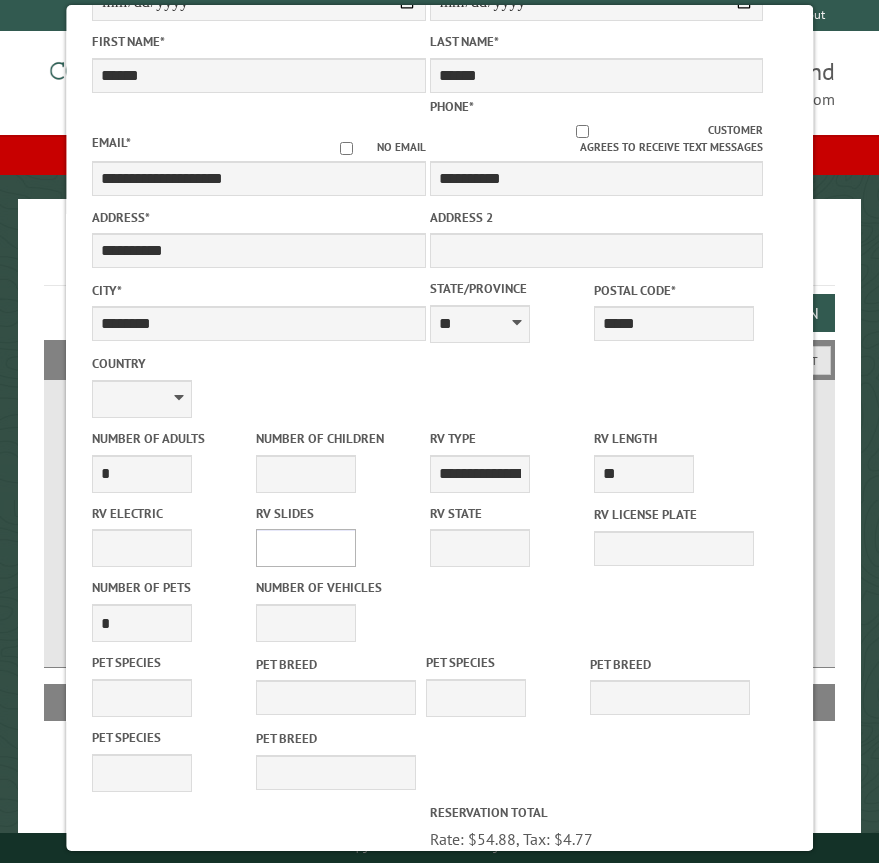 click on "* * * * * * * * * * **" at bounding box center (306, 548) 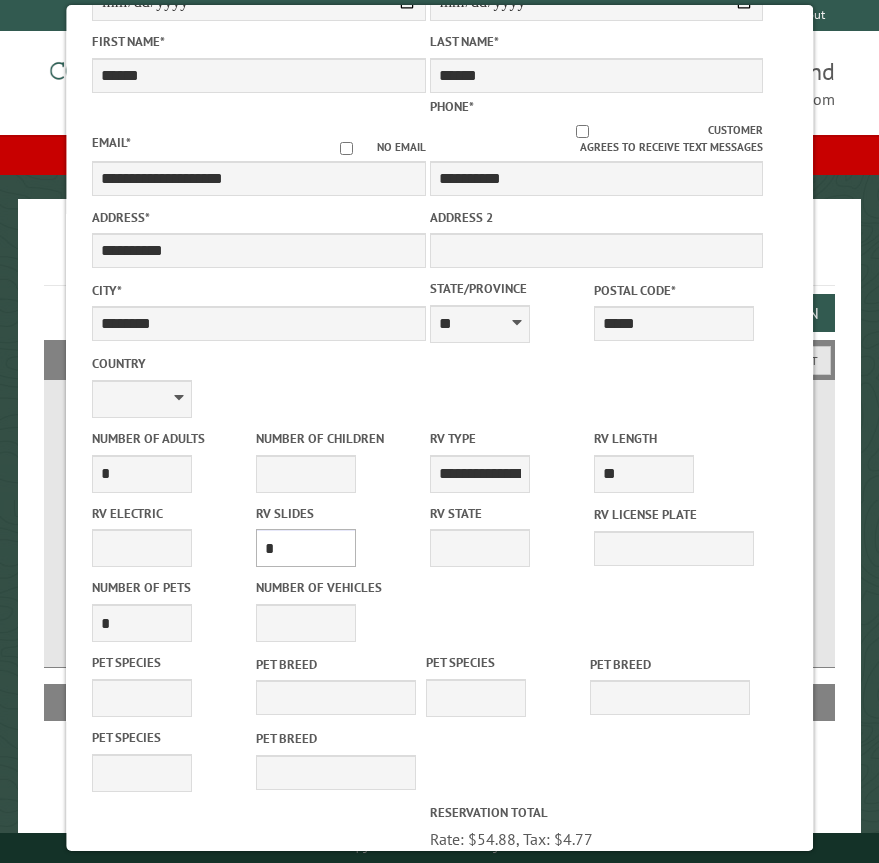 click on "* * * * * * * * * * **" at bounding box center [306, 548] 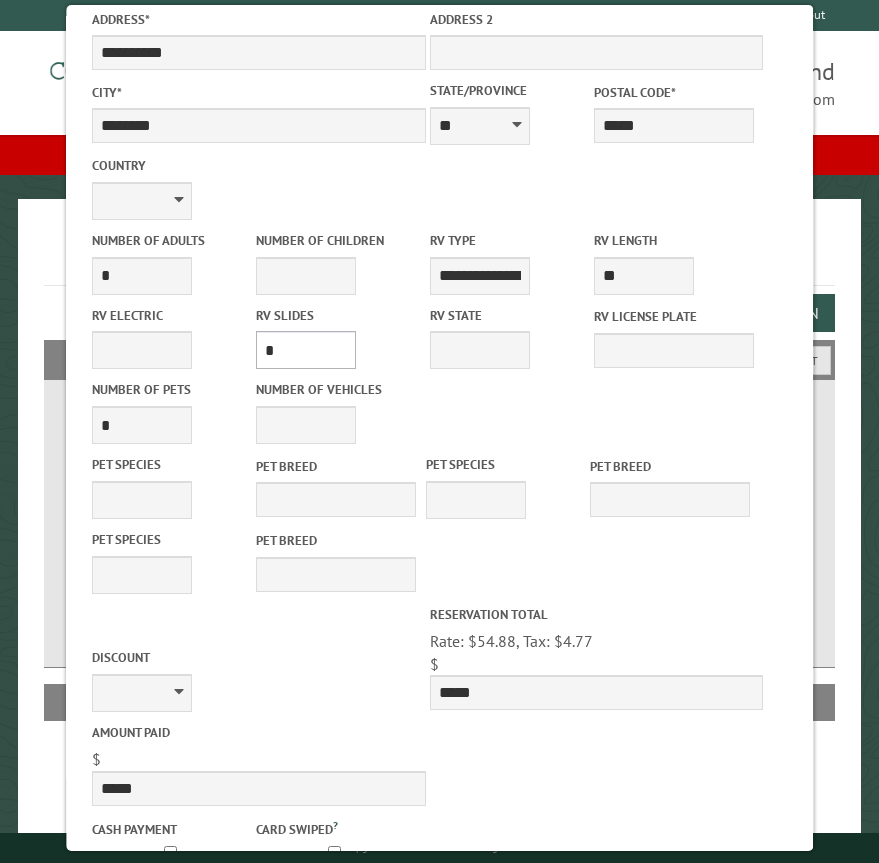 scroll, scrollTop: 500, scrollLeft: 0, axis: vertical 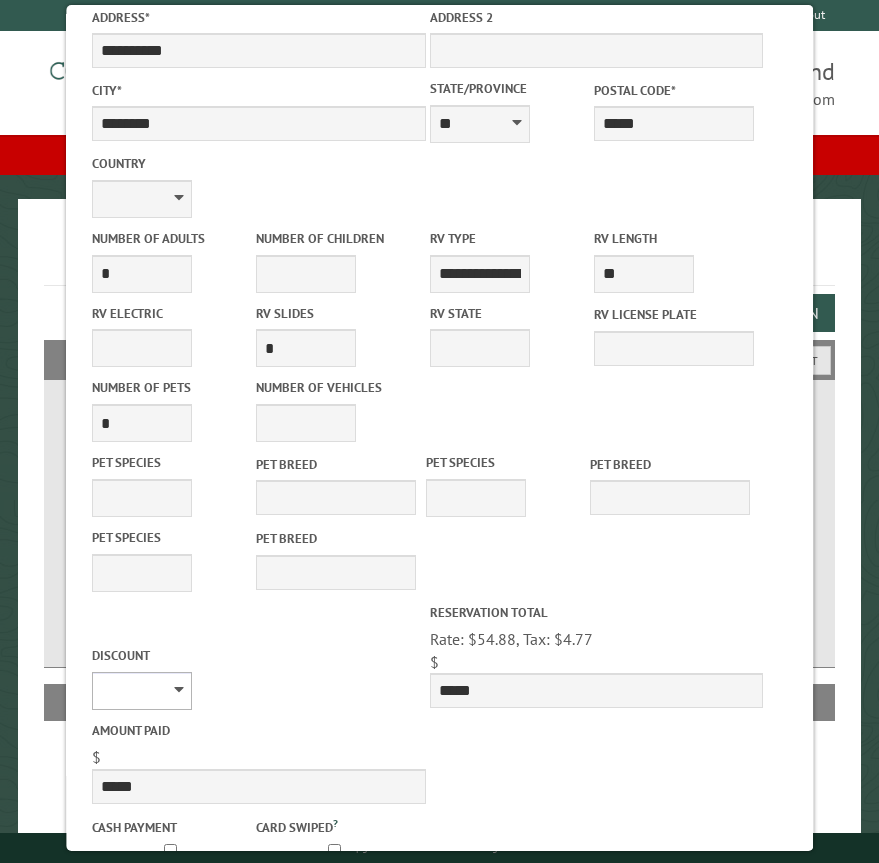 click on "********" at bounding box center [142, 691] 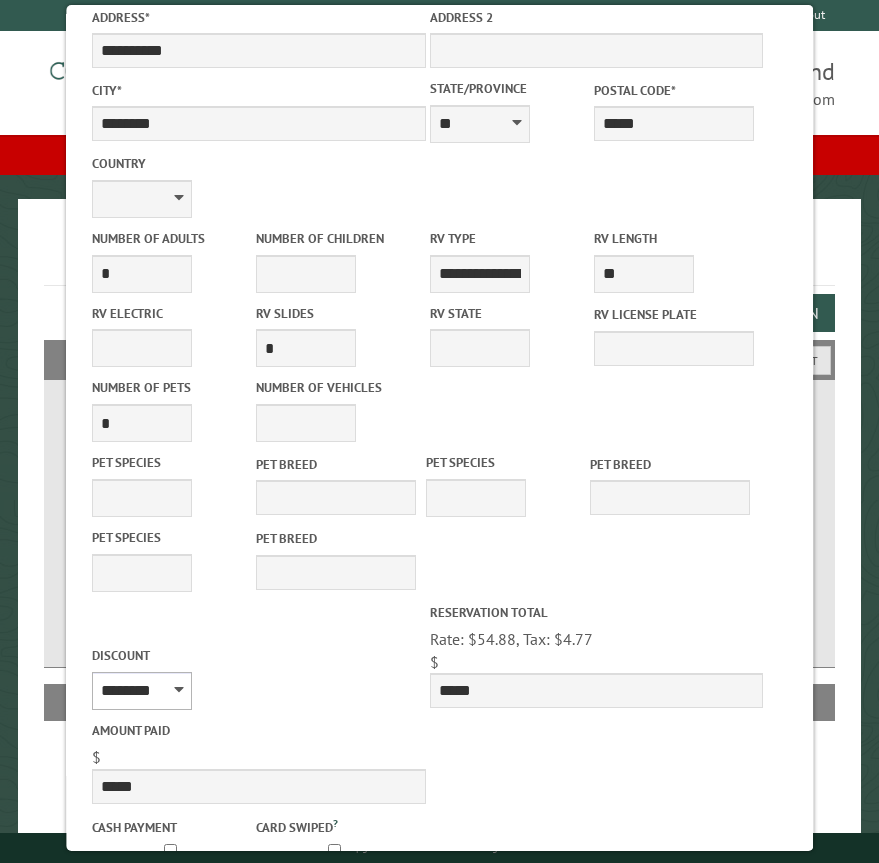 click on "********" at bounding box center (142, 691) 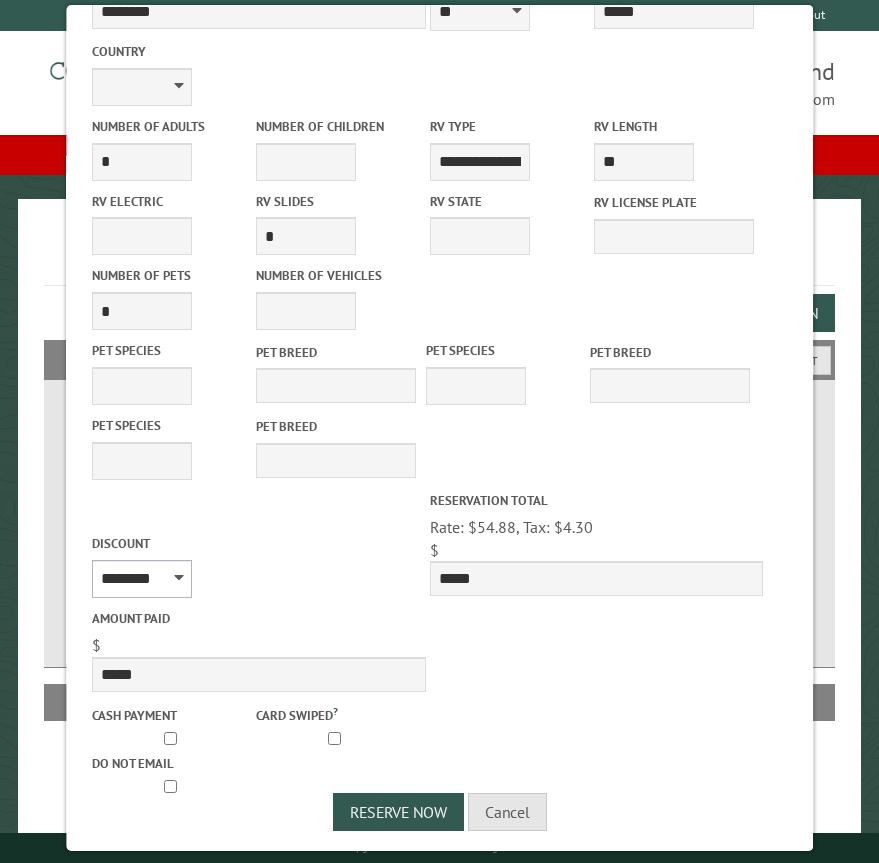 scroll, scrollTop: 616, scrollLeft: 0, axis: vertical 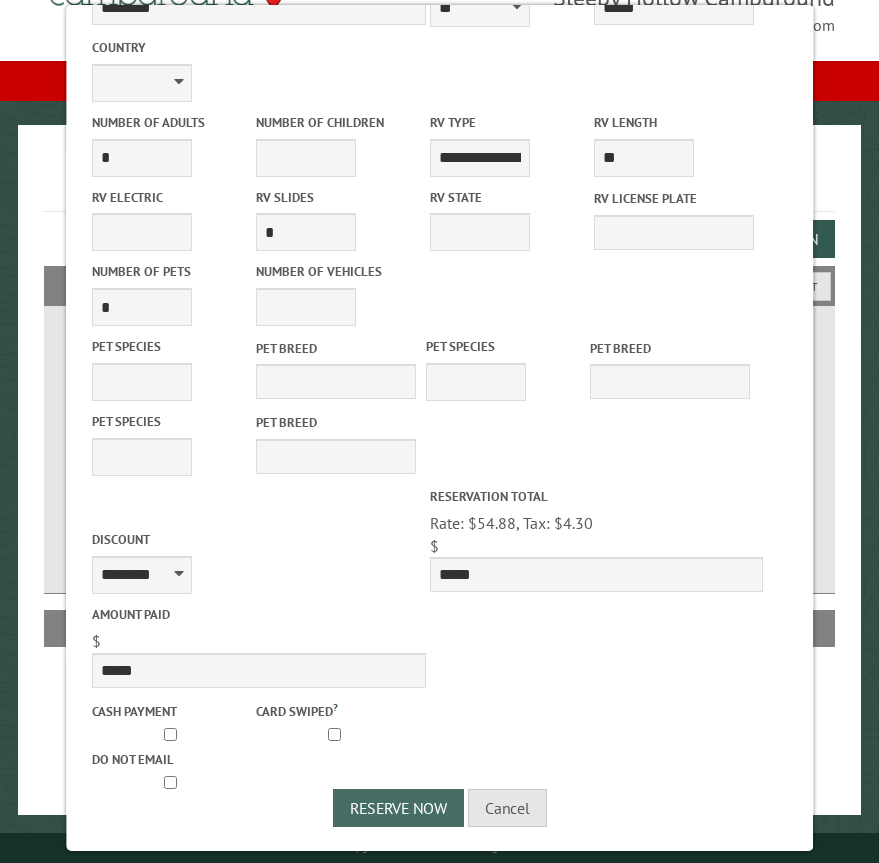 click on "Reserve Now" at bounding box center [397, 808] 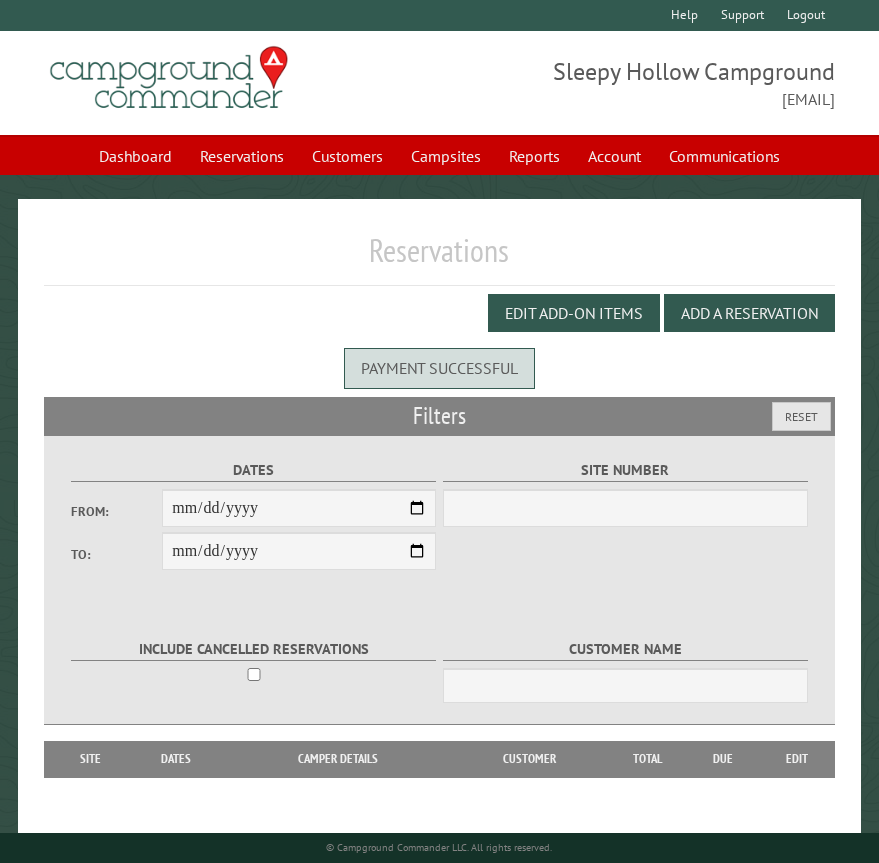 scroll, scrollTop: 0, scrollLeft: 0, axis: both 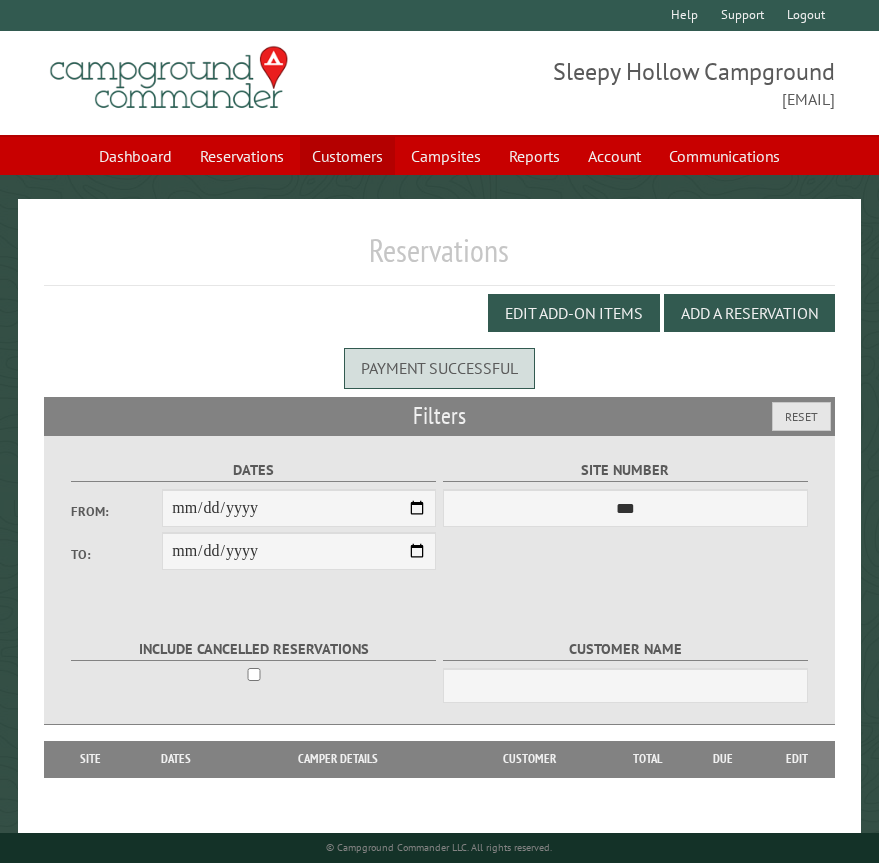 click on "Customers" at bounding box center (347, 156) 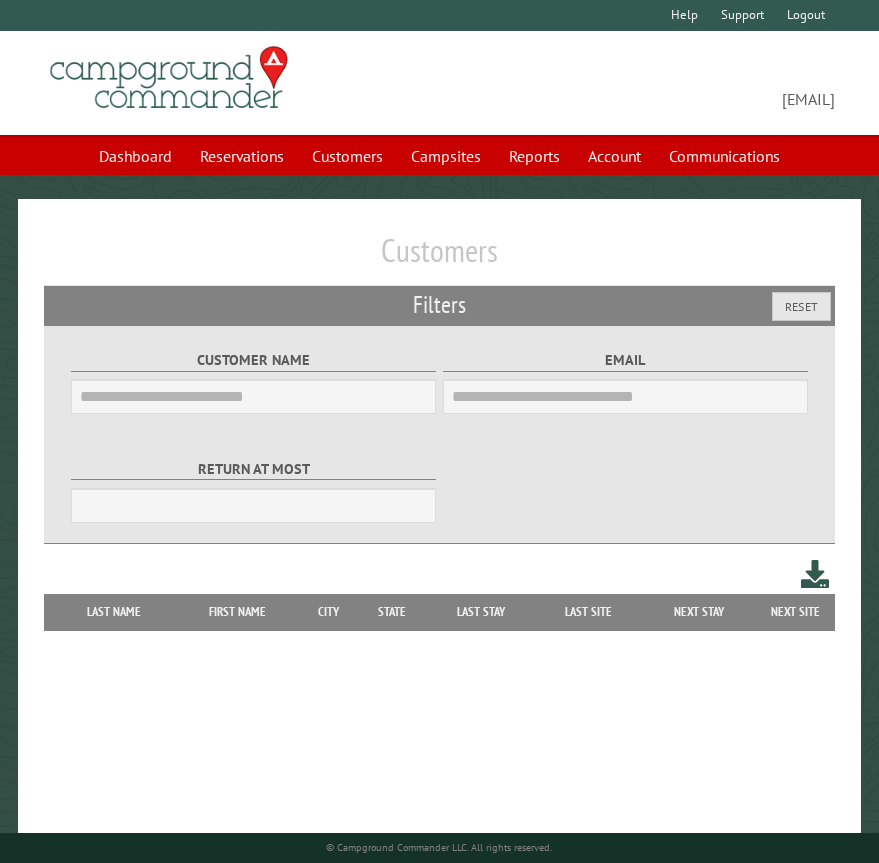 scroll, scrollTop: 0, scrollLeft: 0, axis: both 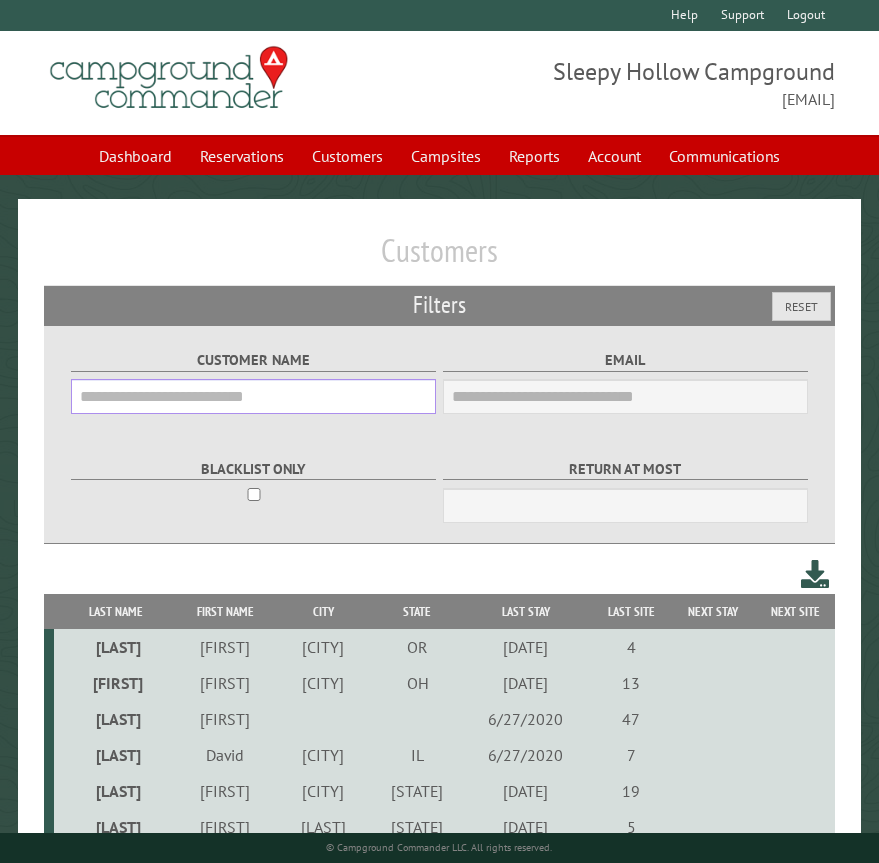 click on "Customer Name" at bounding box center [253, 396] 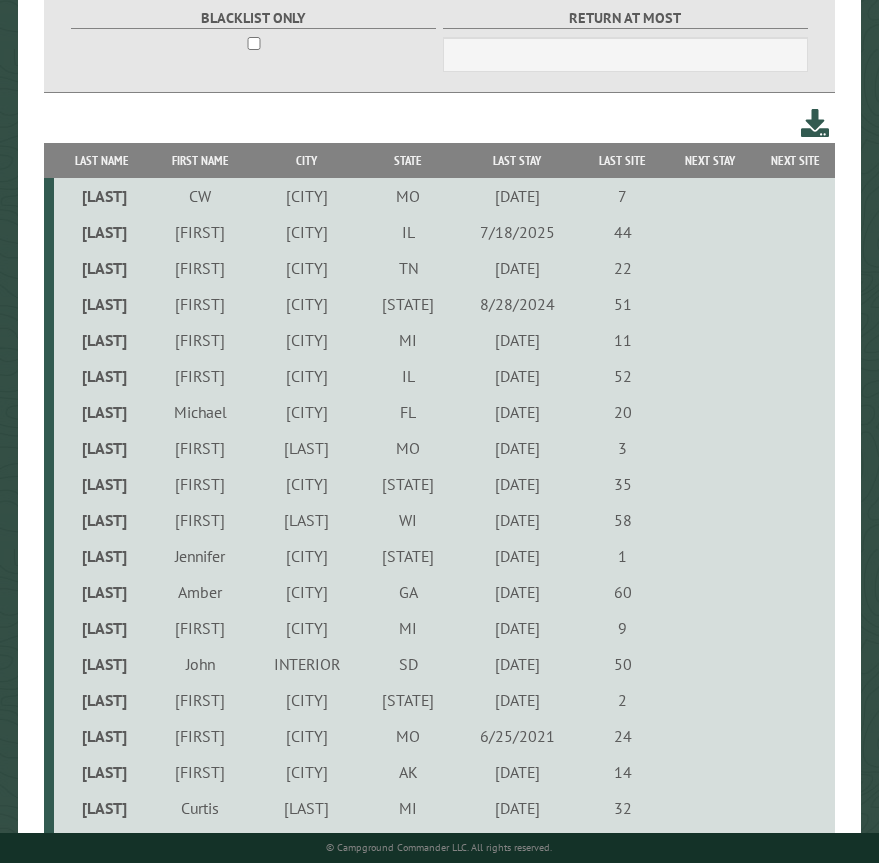 scroll, scrollTop: 500, scrollLeft: 0, axis: vertical 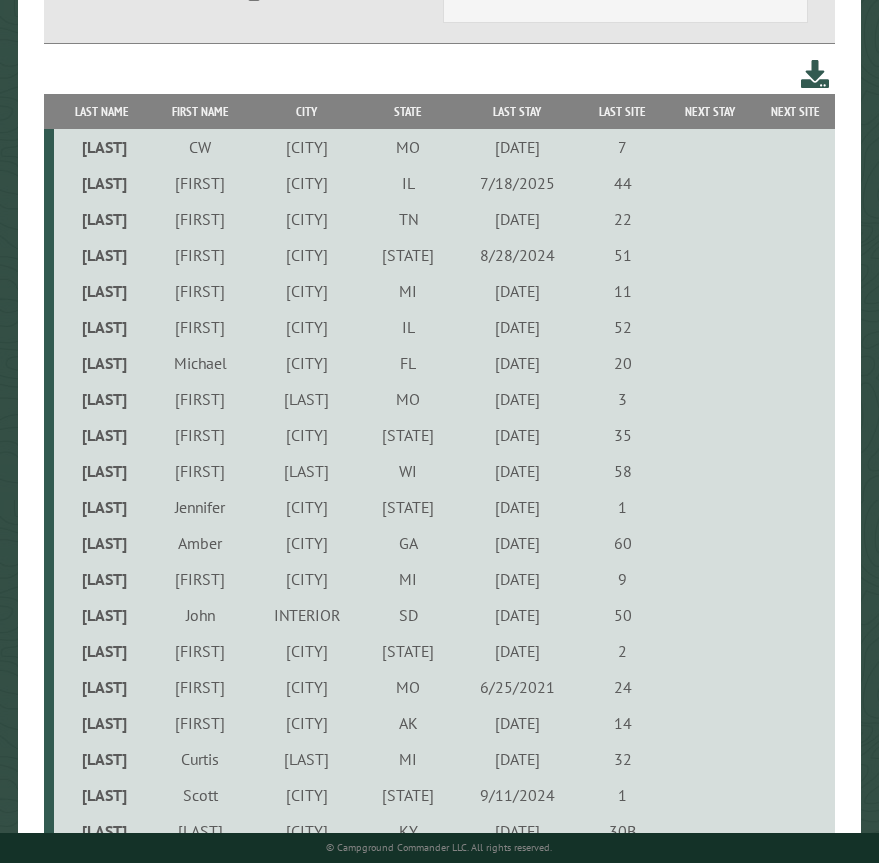 type on "******" 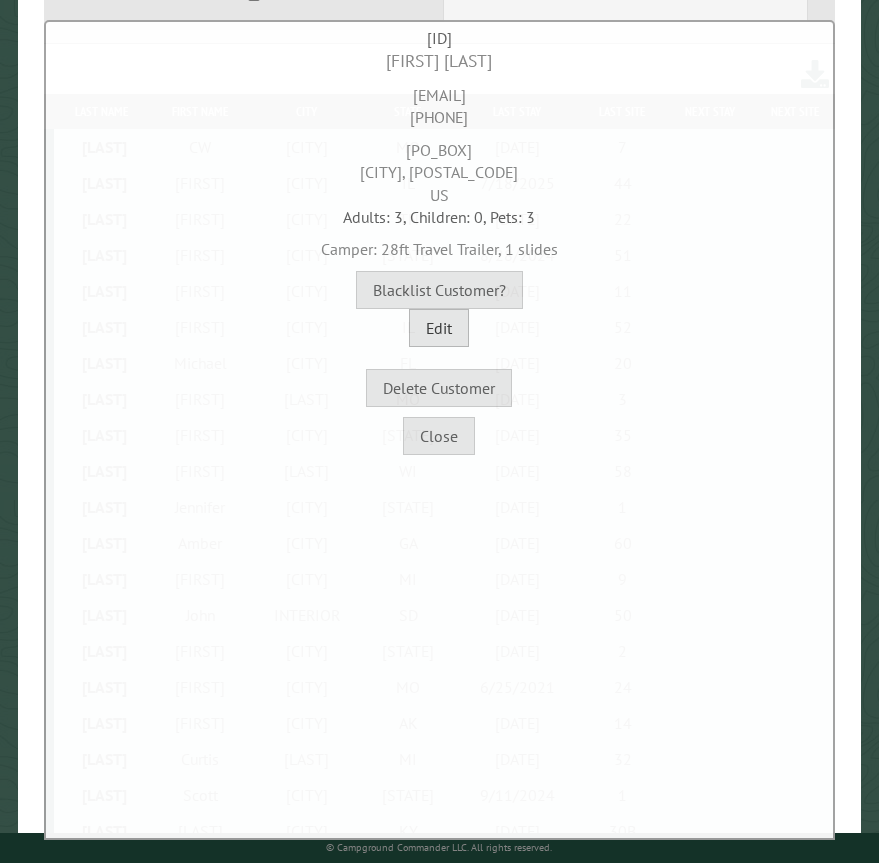 click on "Edit" at bounding box center (439, 328) 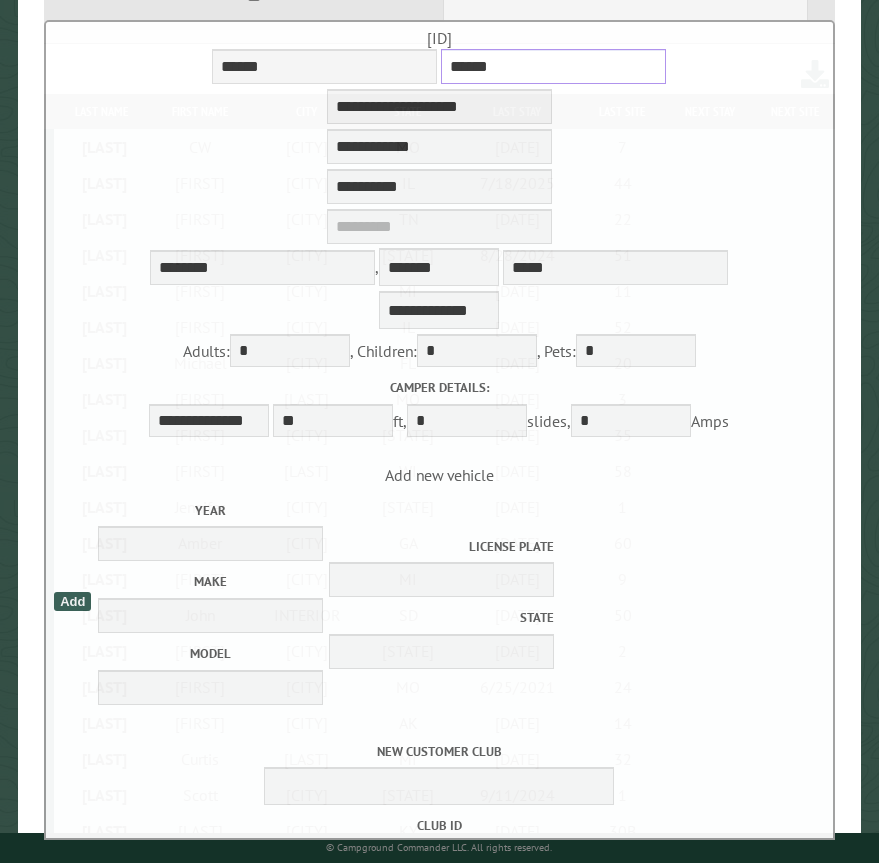 click on "******" at bounding box center [553, 66] 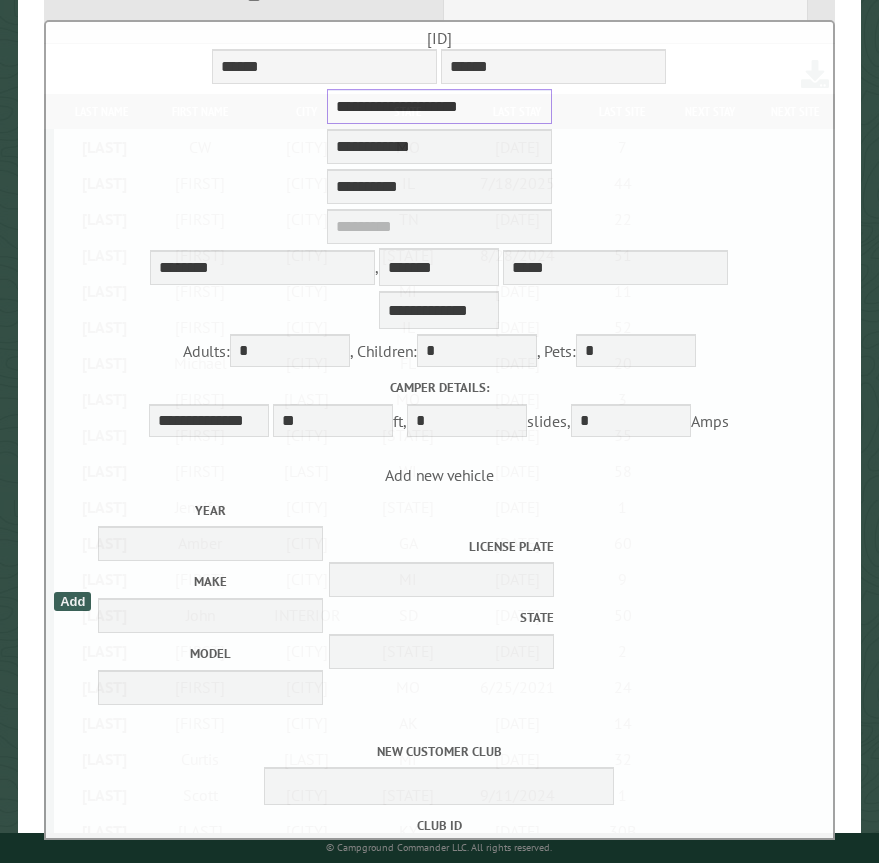 click on "**********" at bounding box center [439, 106] 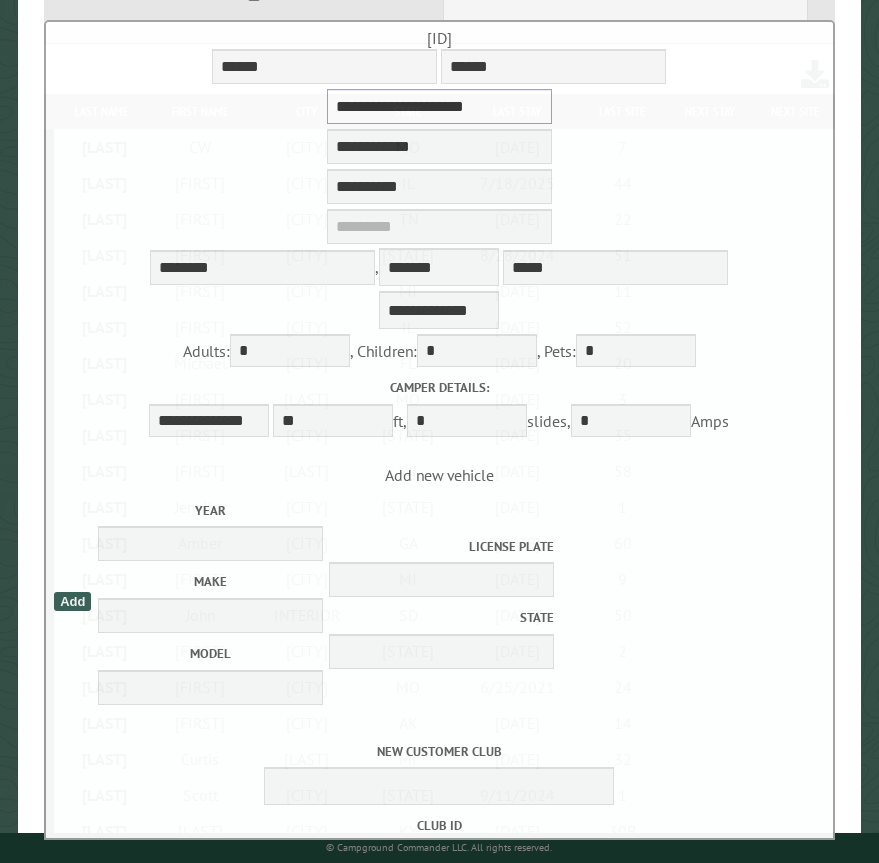 click on "**********" at bounding box center [439, 106] 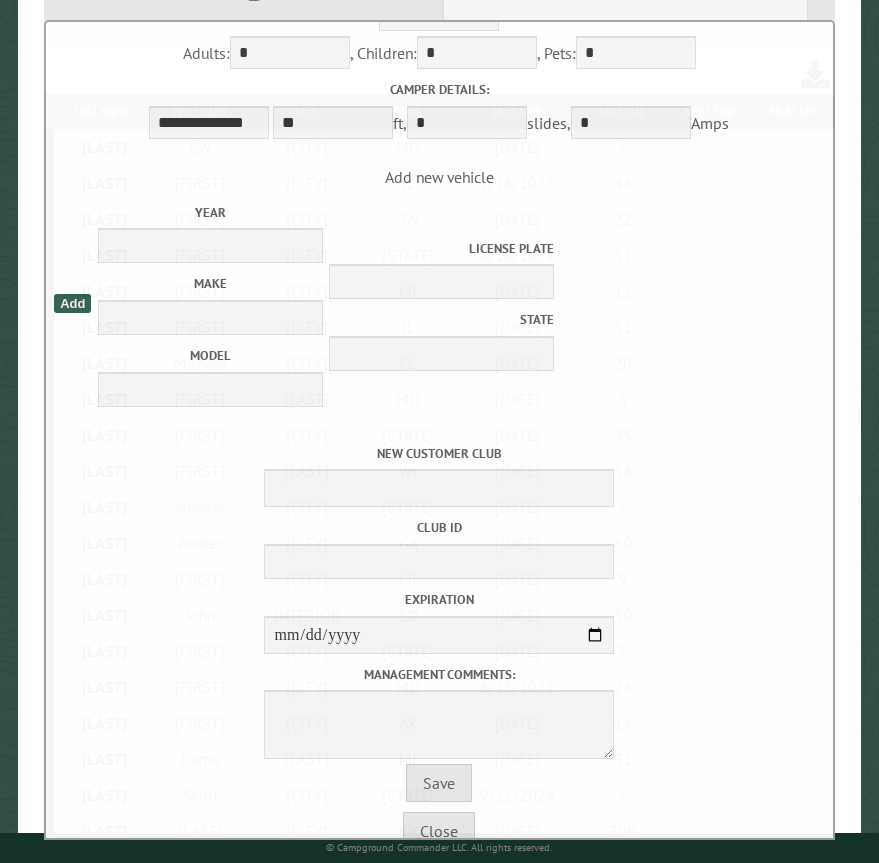 scroll, scrollTop: 363, scrollLeft: 0, axis: vertical 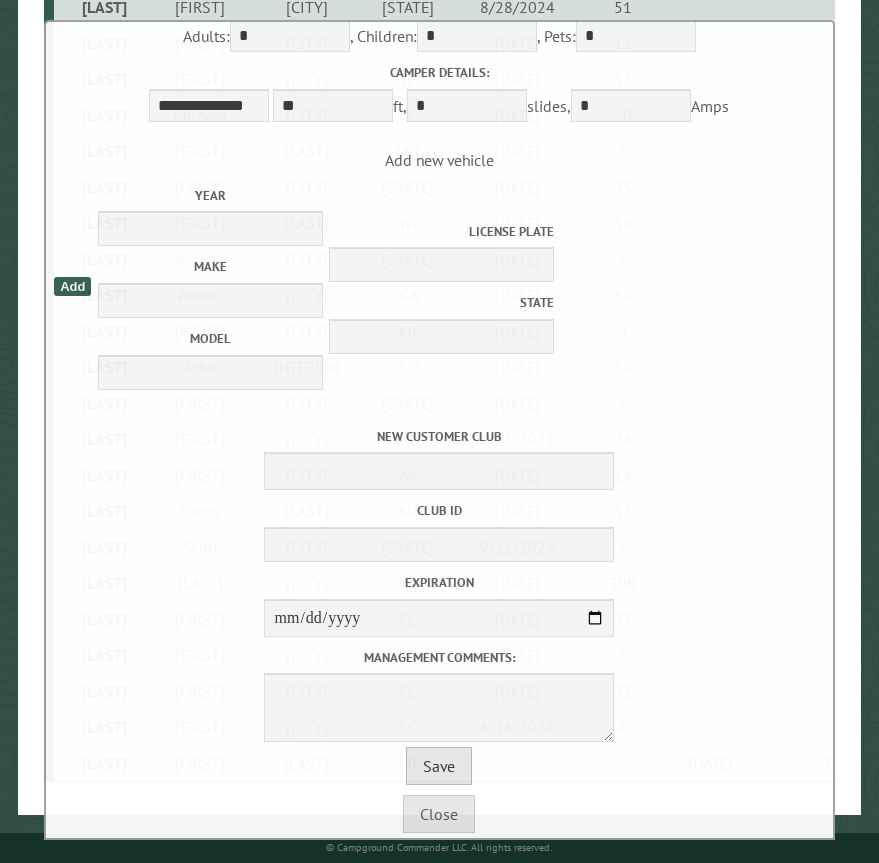 type on "**********" 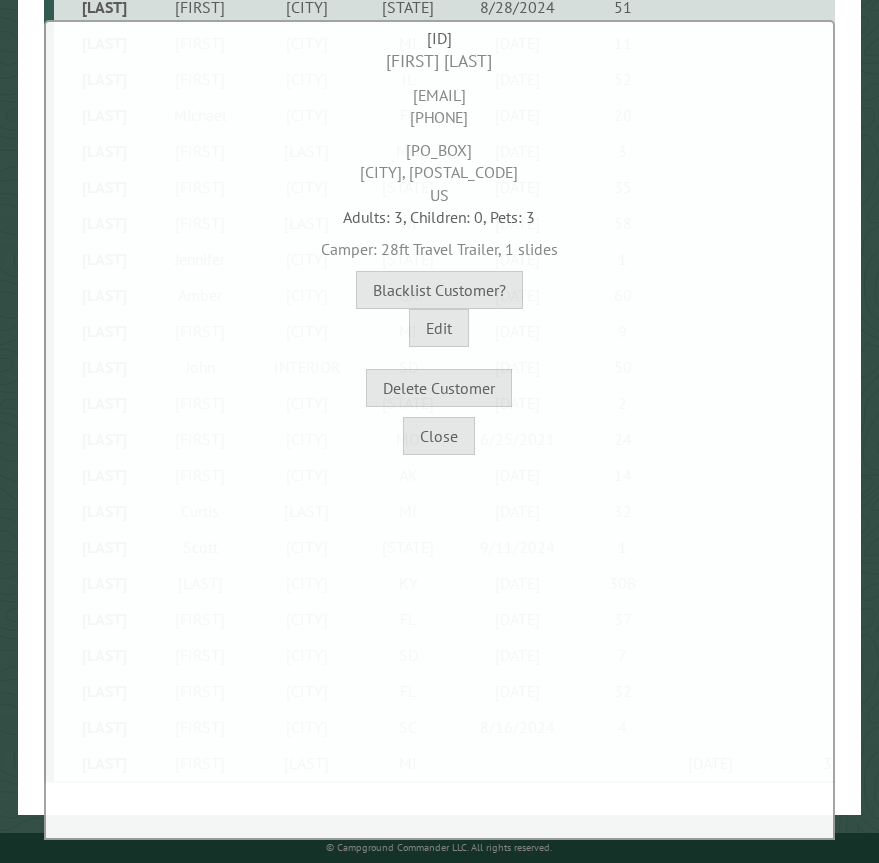 scroll, scrollTop: 0, scrollLeft: 0, axis: both 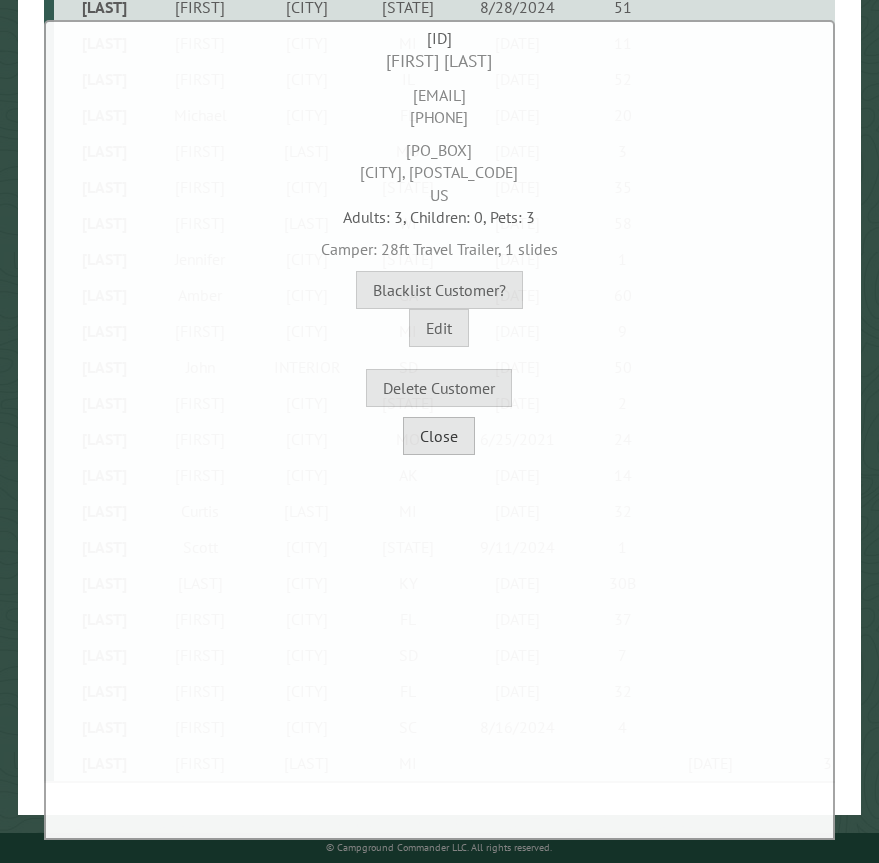 click on "Close" at bounding box center [439, 436] 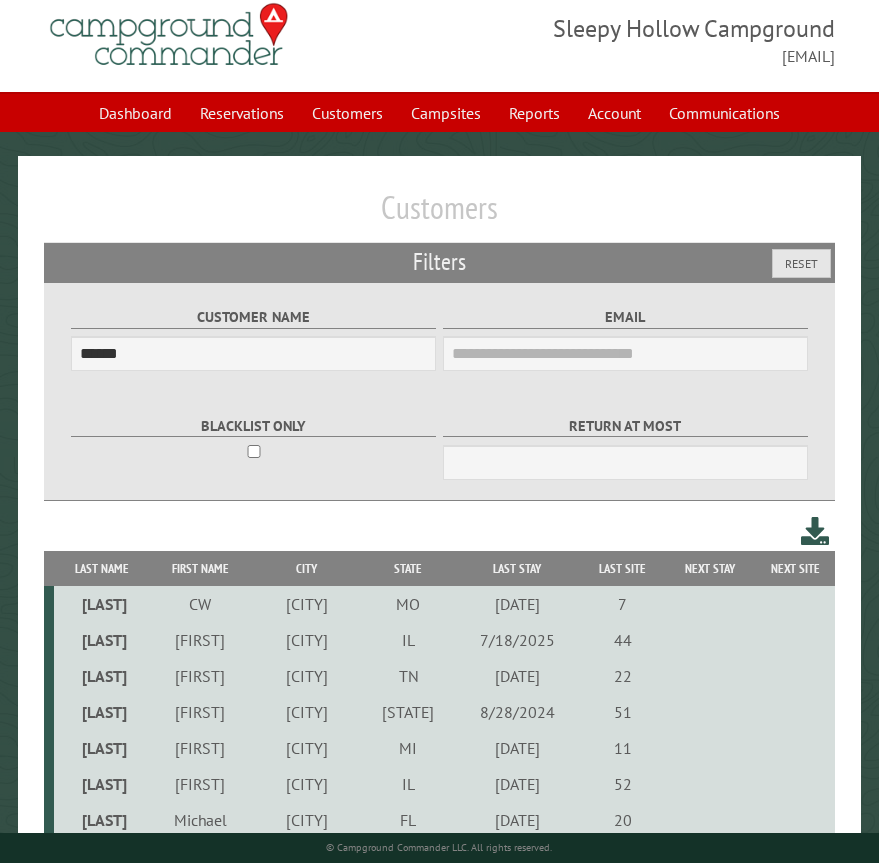 scroll, scrollTop: 0, scrollLeft: 0, axis: both 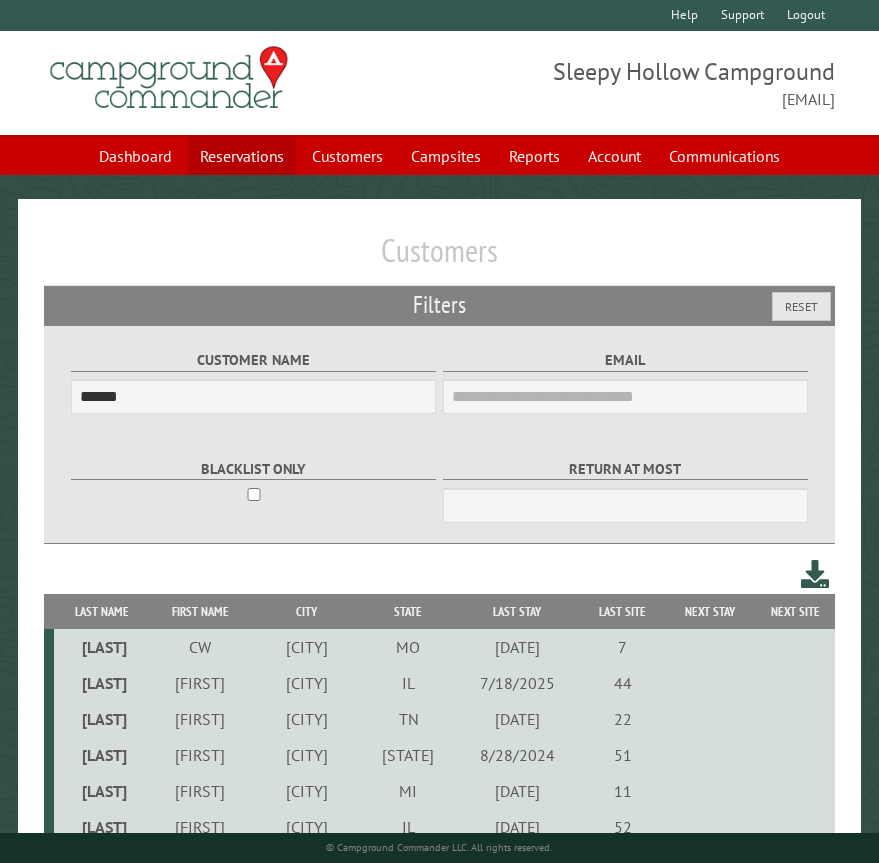 click on "Reservations" at bounding box center (242, 156) 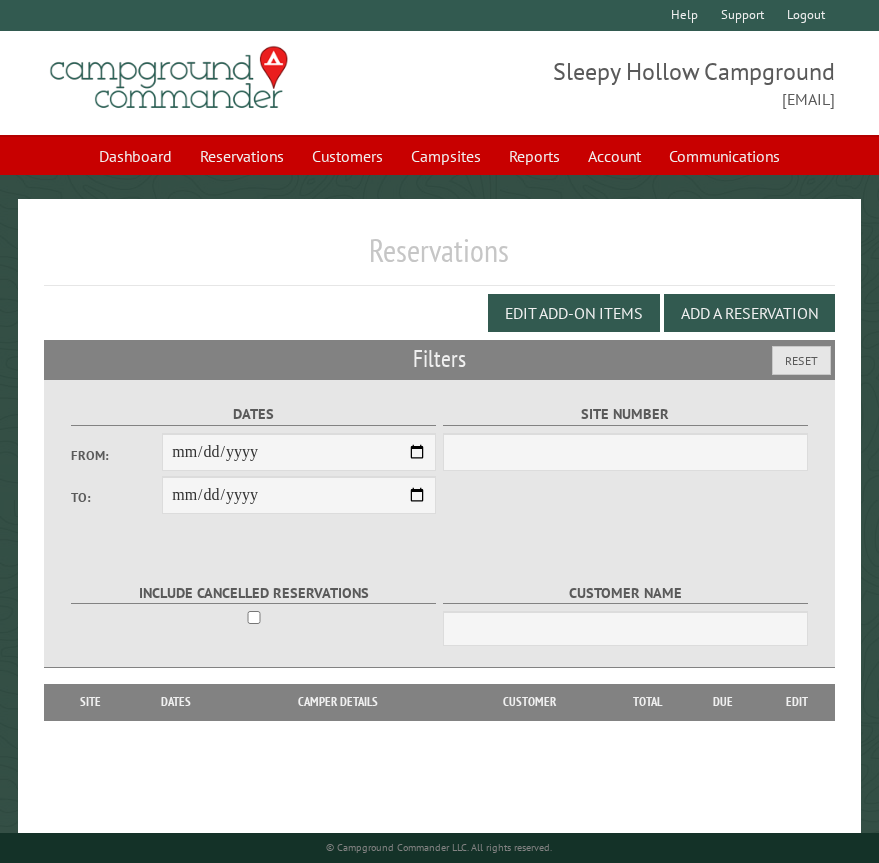 scroll, scrollTop: 0, scrollLeft: 0, axis: both 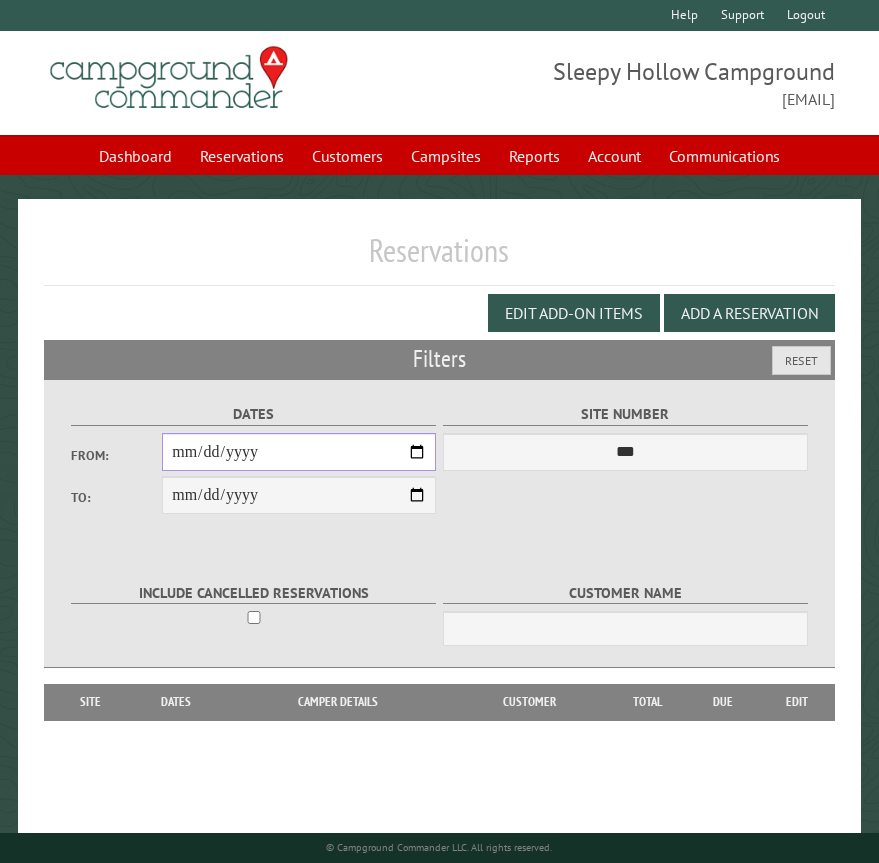 click on "From:" at bounding box center [299, 452] 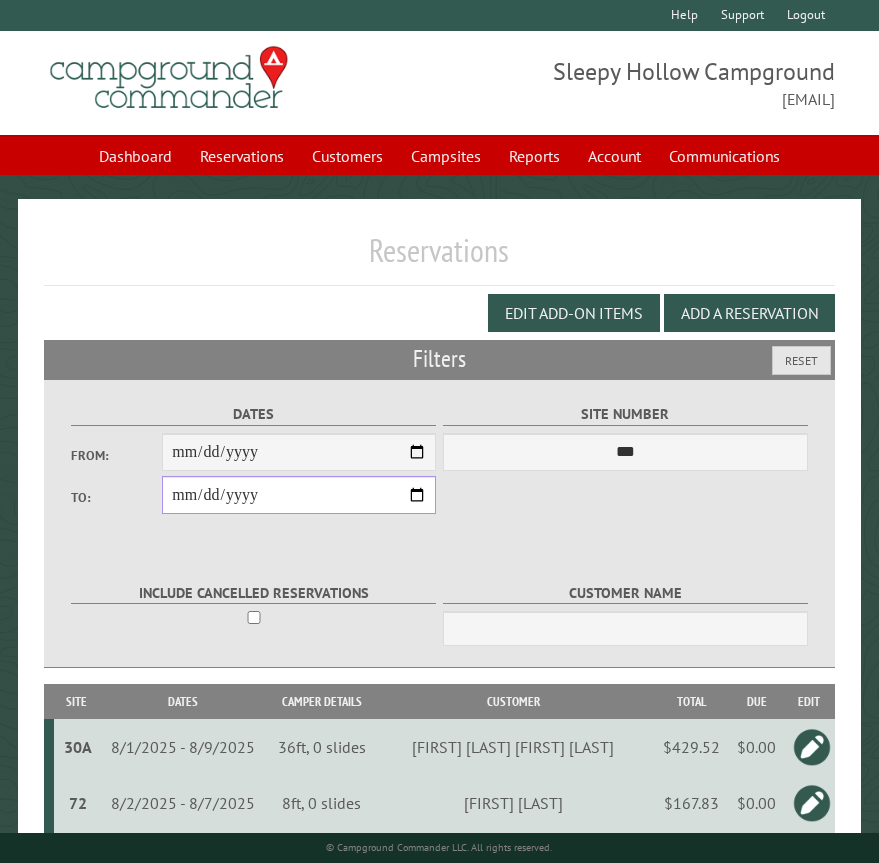 click on "**********" at bounding box center [299, 495] 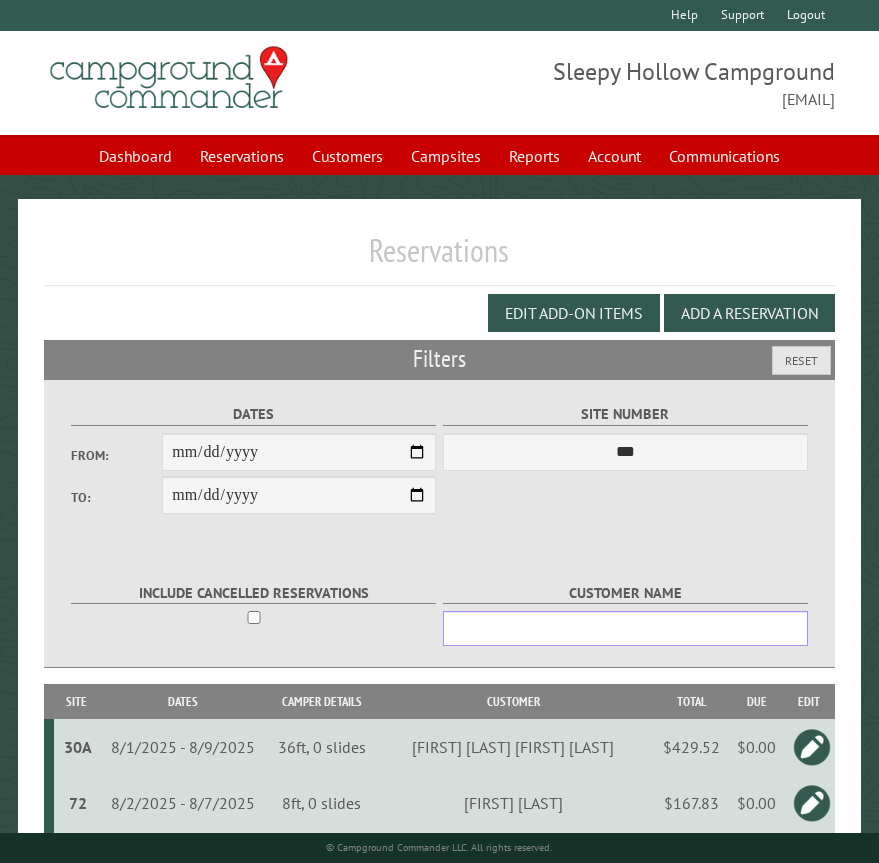 click on "Customer Name" at bounding box center (625, 628) 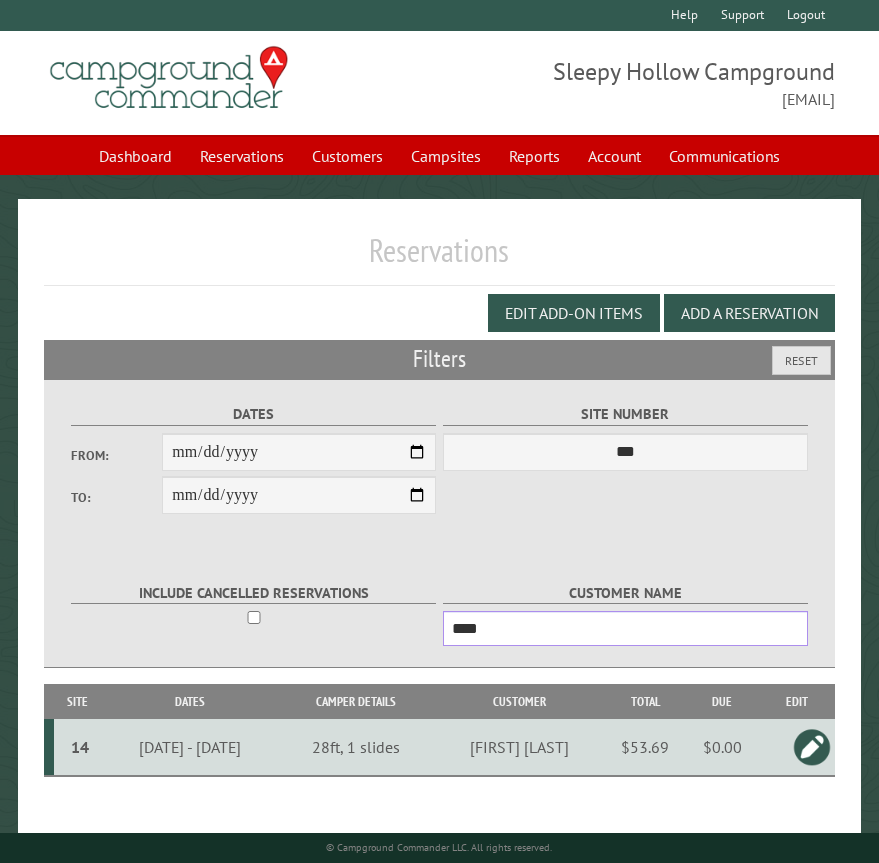type on "****" 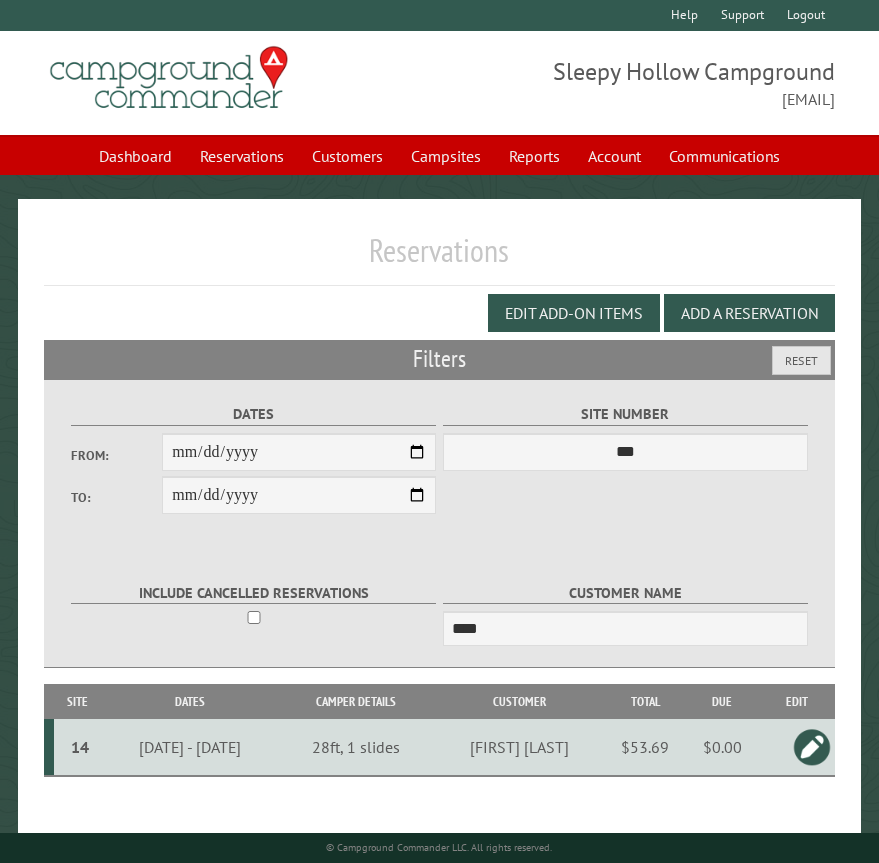 click at bounding box center (812, 747) 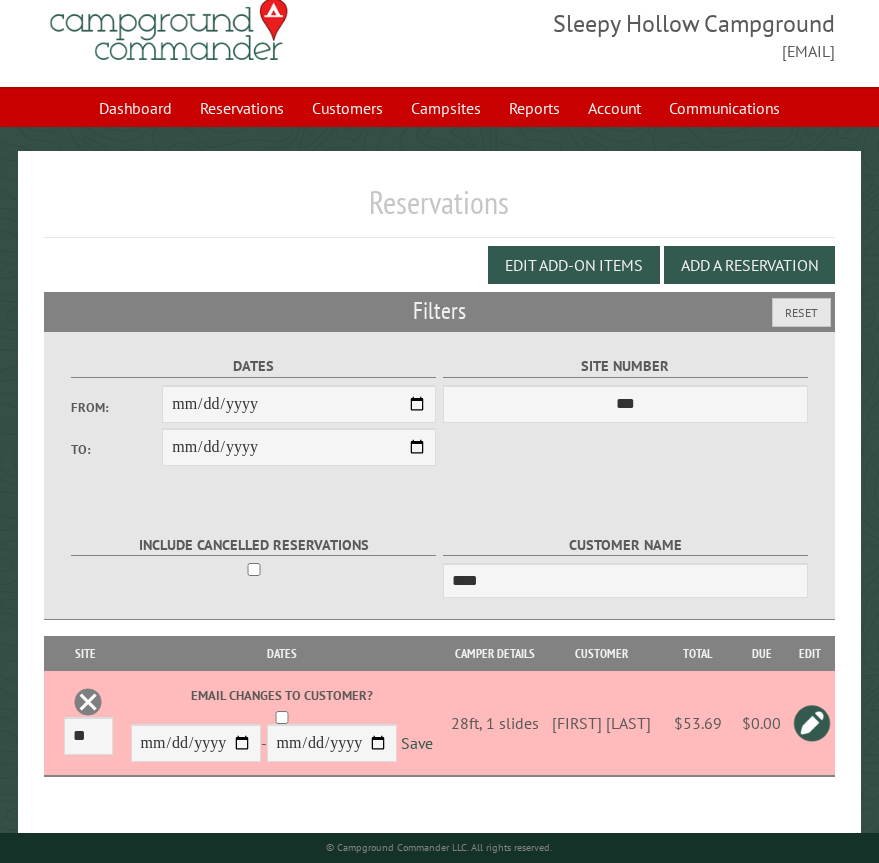 scroll, scrollTop: 74, scrollLeft: 0, axis: vertical 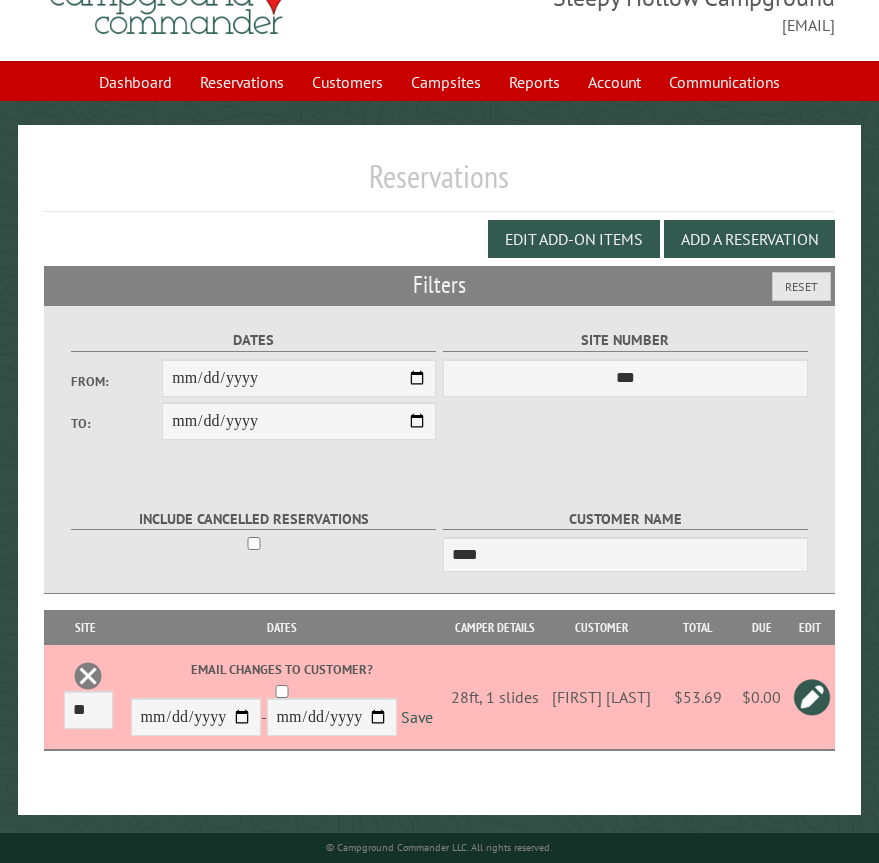 drag, startPoint x: 347, startPoint y: 676, endPoint x: 137, endPoint y: 547, distance: 246.4569 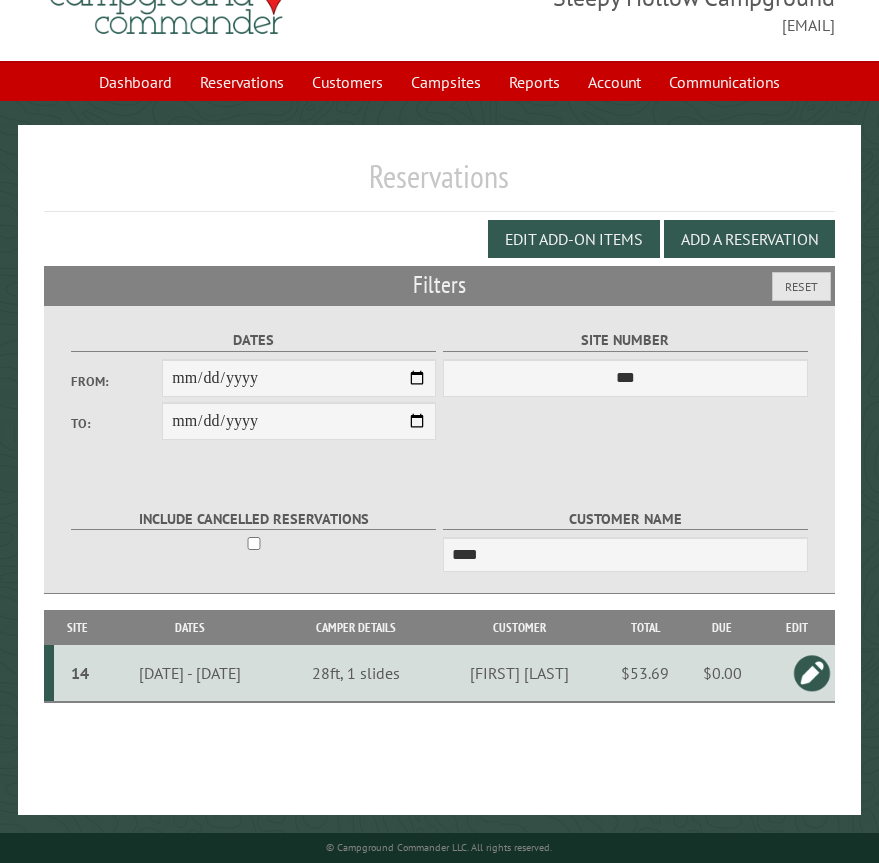 click on "14" at bounding box center (80, 673) 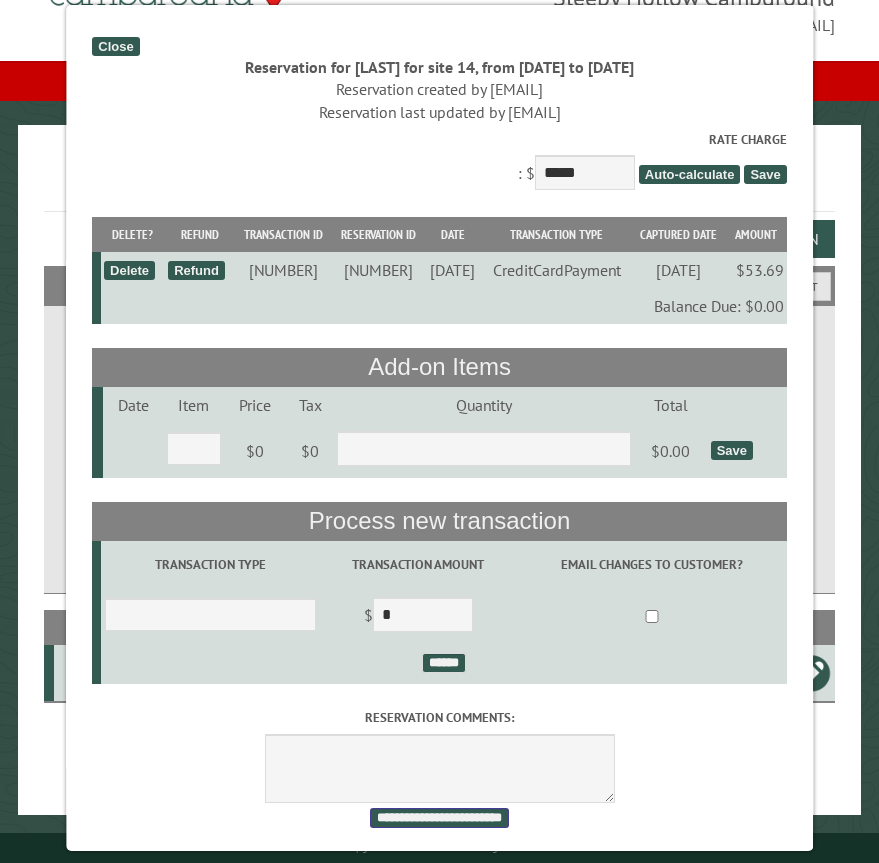 click on "**********" at bounding box center (439, 818) 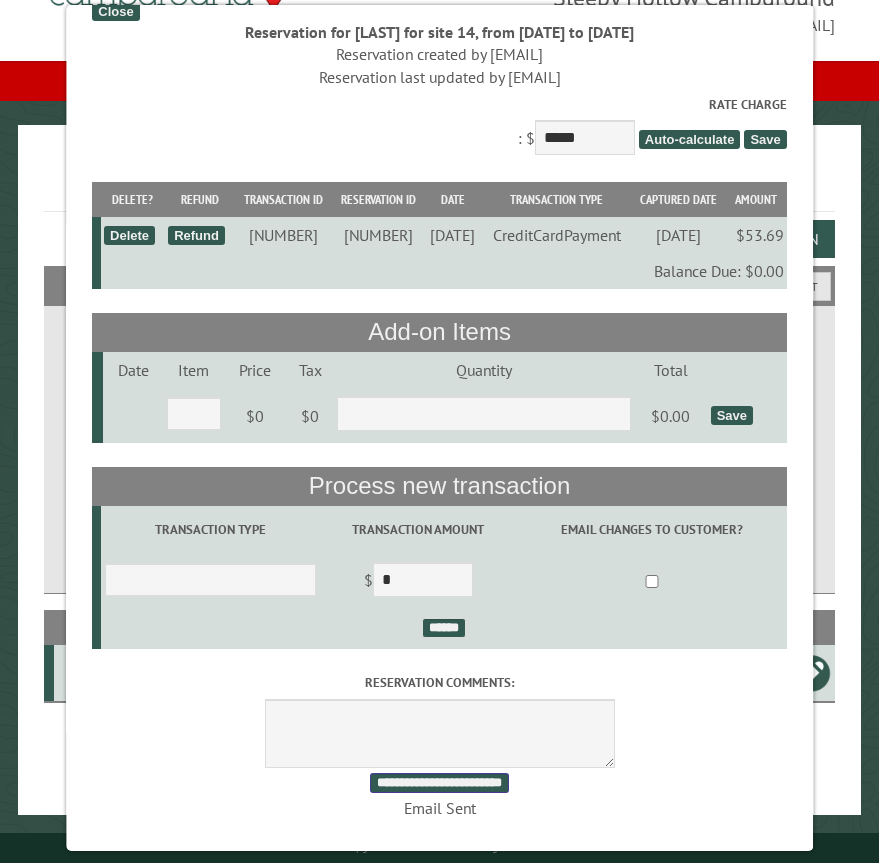 scroll, scrollTop: 55, scrollLeft: 0, axis: vertical 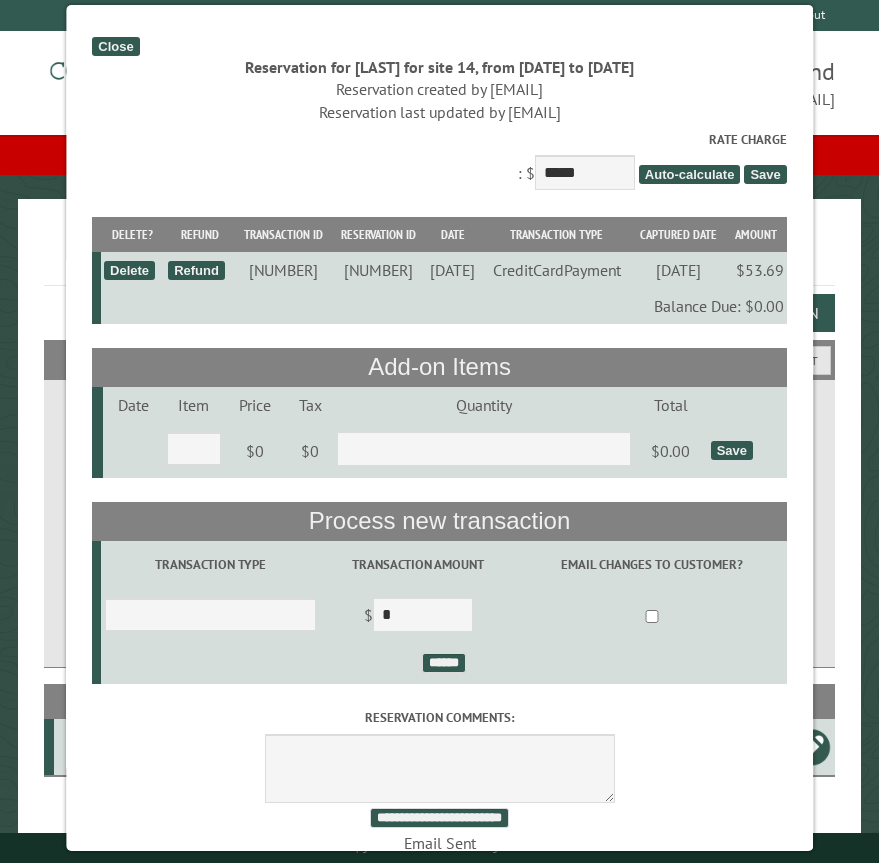 click on "Close" at bounding box center [115, 46] 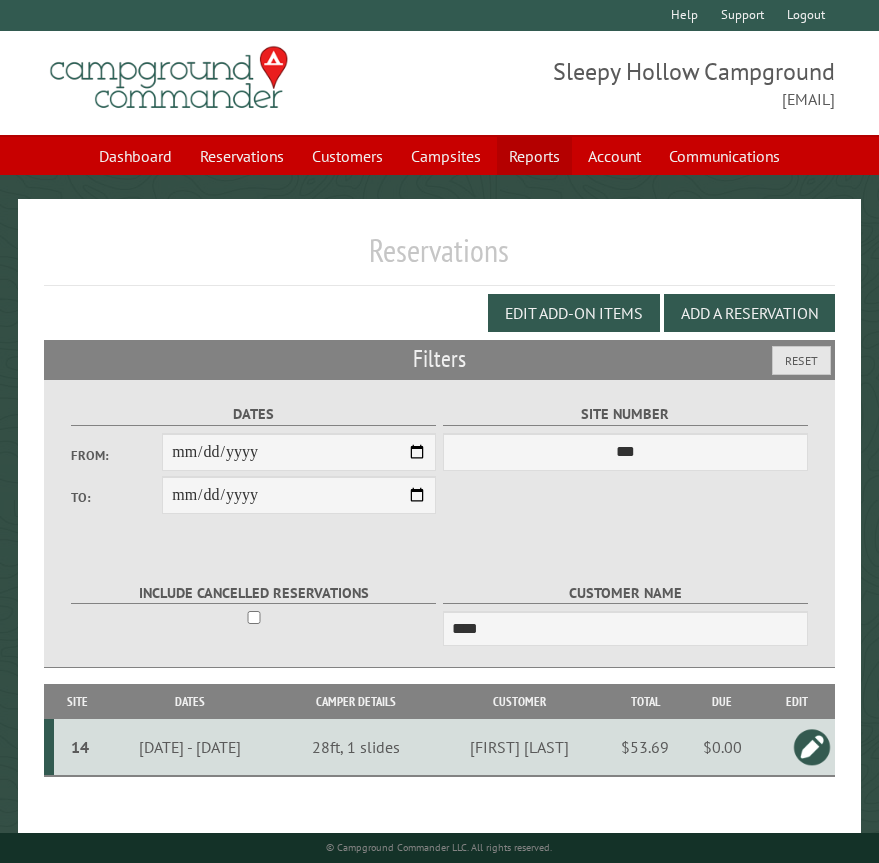 click on "Reports" at bounding box center [534, 156] 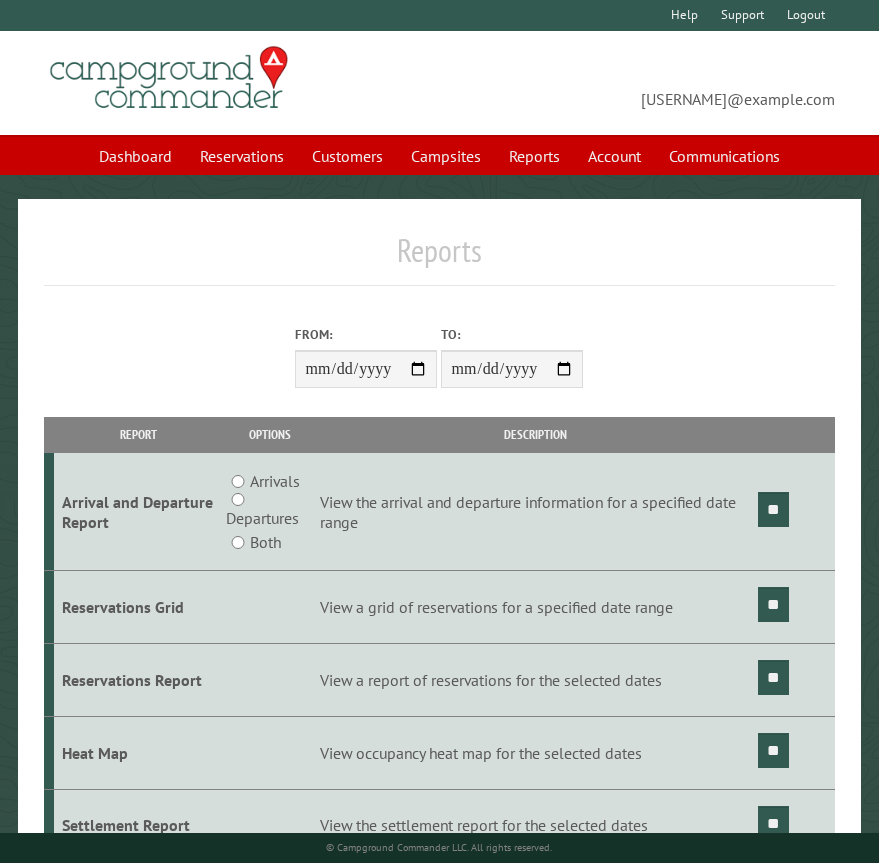scroll, scrollTop: 0, scrollLeft: 0, axis: both 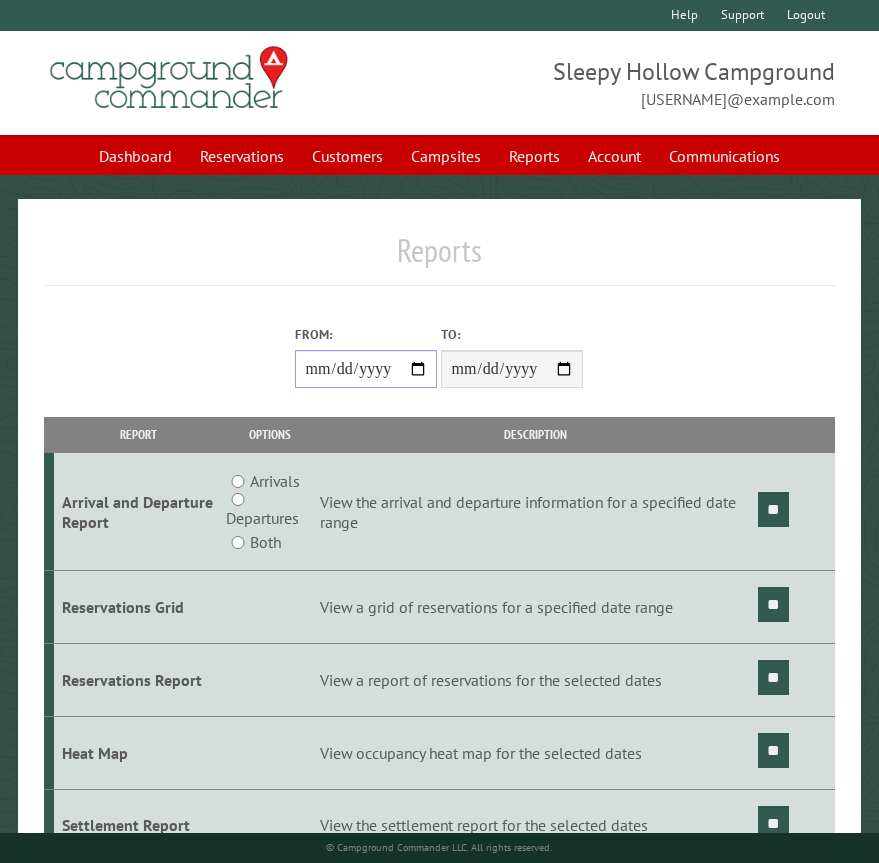 click on "From:" at bounding box center [366, 369] 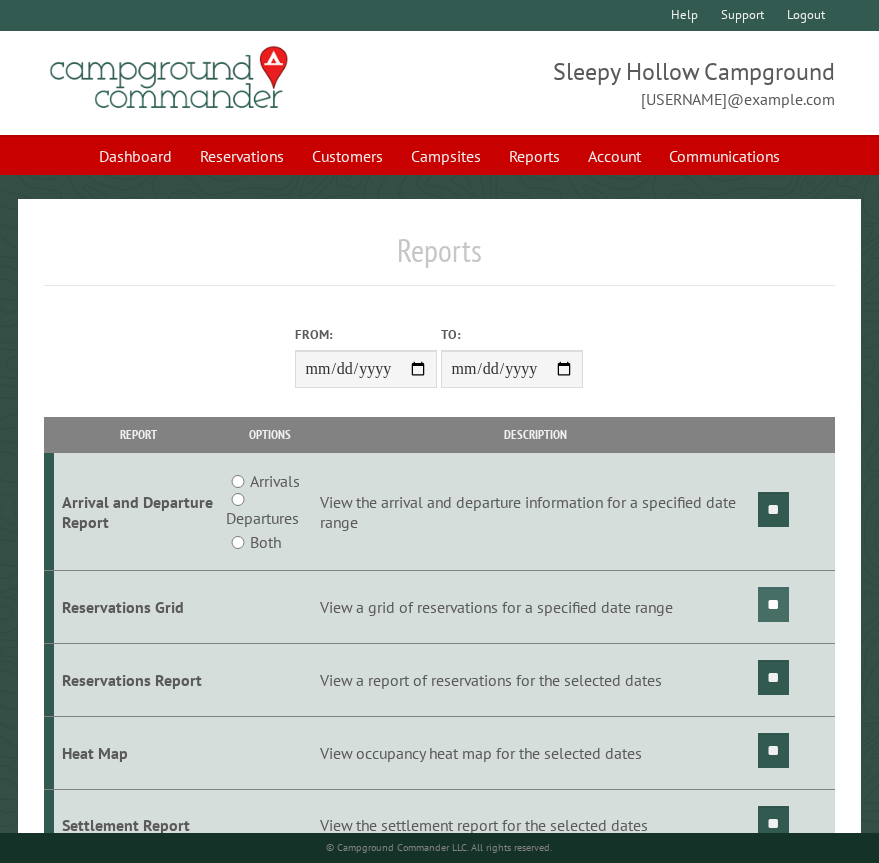 click on "**" at bounding box center [773, 604] 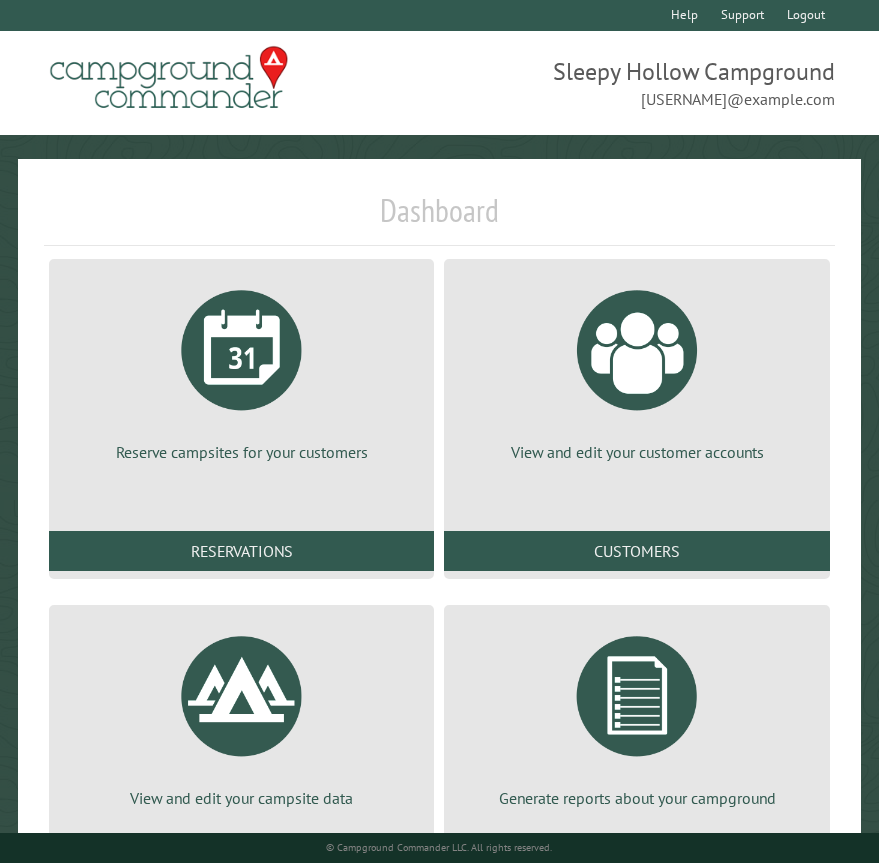 scroll, scrollTop: 0, scrollLeft: 0, axis: both 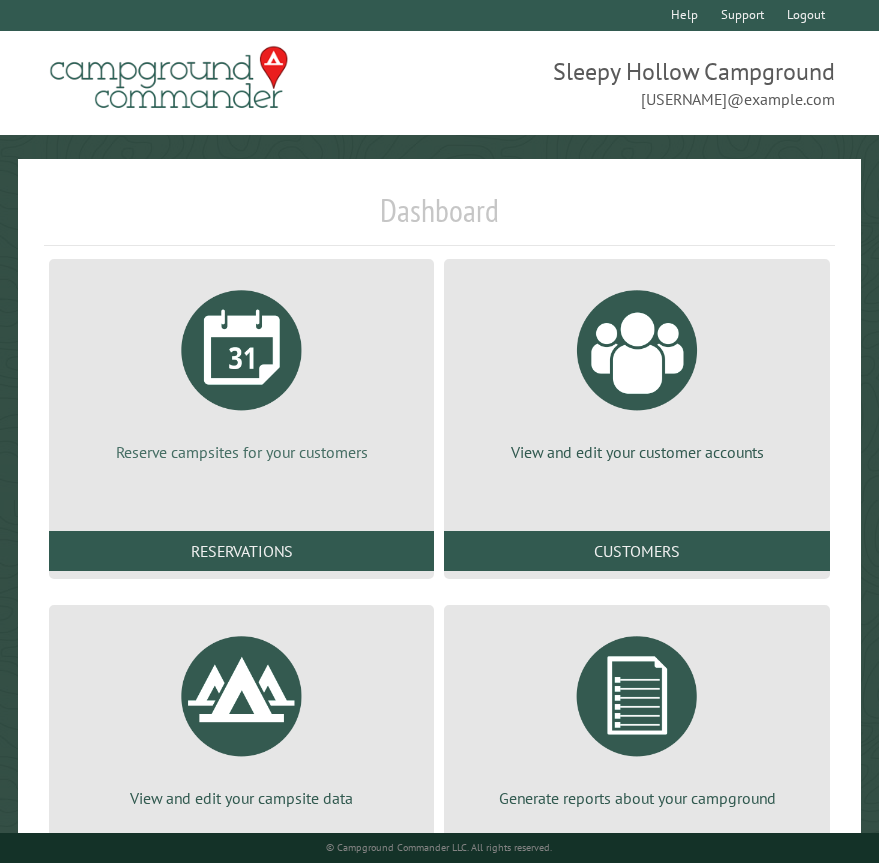 drag, startPoint x: 328, startPoint y: 421, endPoint x: 288, endPoint y: 378, distance: 58.728188 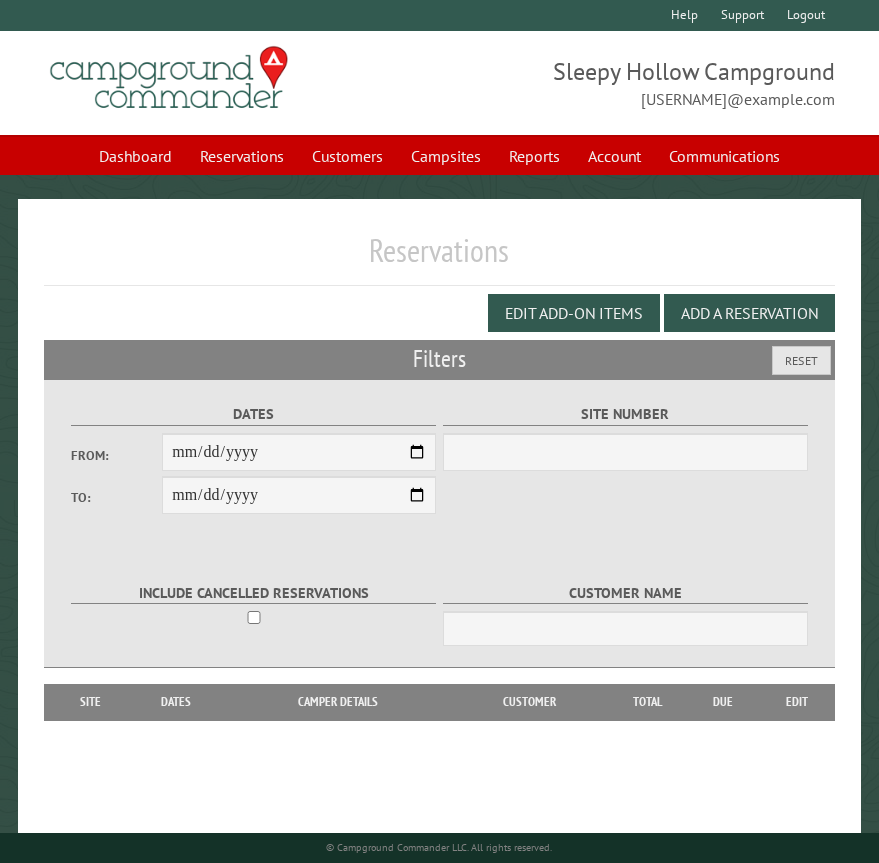 scroll, scrollTop: 0, scrollLeft: 0, axis: both 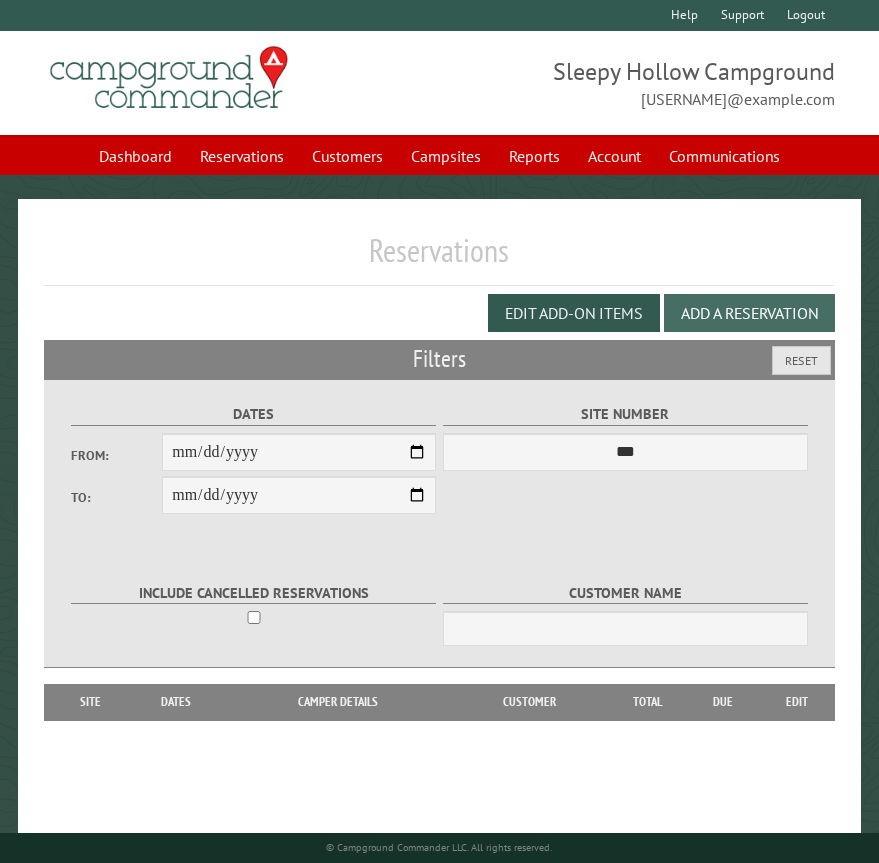 click on "Add a Reservation" at bounding box center (749, 313) 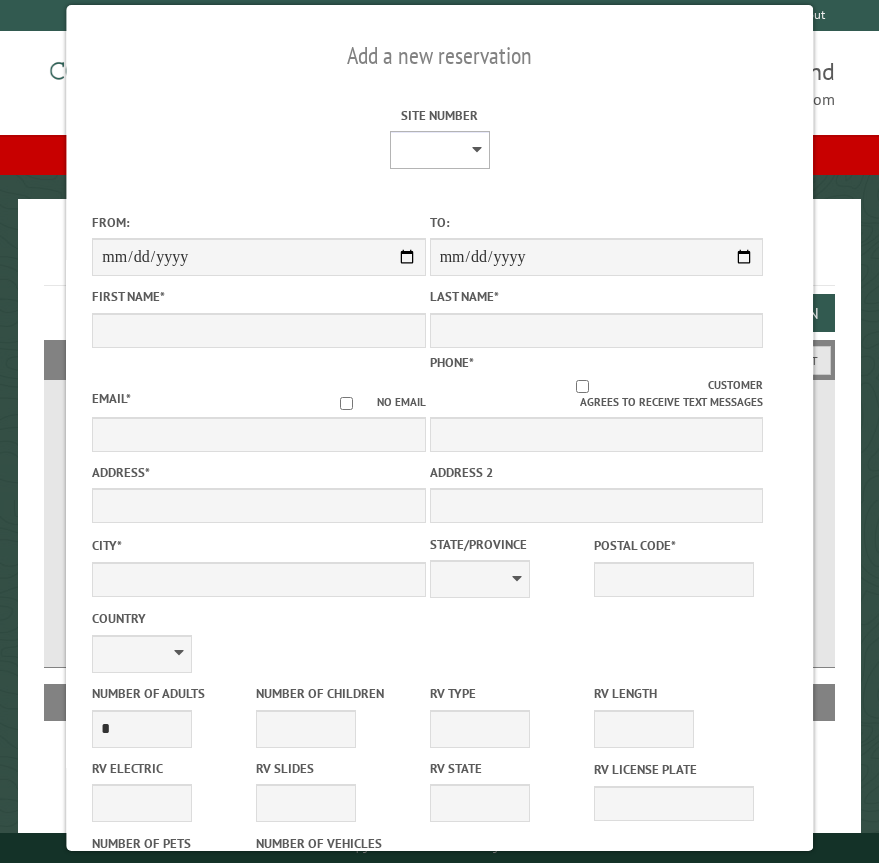 click on "* * * * * * * * * ** *** *** ** ** ** ** ** ** ** ** ** ** *** *** ** ** ** ** ** ** ** ** ** ** *** *** ** ** ** ** ** ** ** ** *** *** ** ** ** ** ** ** *** *** ** ** ** ** ** *** ** ** ** ** ** ** ** ** ** ** ** ** ** ** ** ** ** ** ** ** ** ** ** ** **" at bounding box center [439, 150] 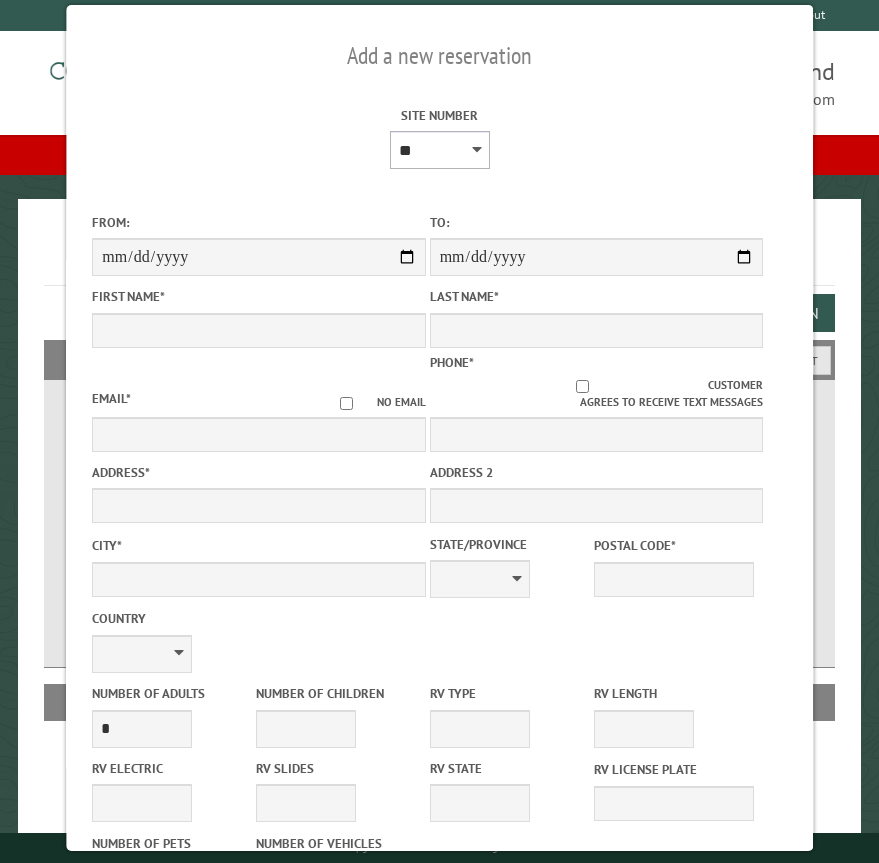 click on "* * * * * * * * * ** *** *** ** ** ** ** ** ** ** ** ** ** *** *** ** ** ** ** ** ** ** ** ** ** *** *** ** ** ** ** ** ** ** ** *** *** ** ** ** ** ** ** *** *** ** ** ** ** ** *** ** ** ** ** ** ** ** ** ** ** ** ** ** ** ** ** ** ** ** ** ** ** ** ** **" at bounding box center (439, 150) 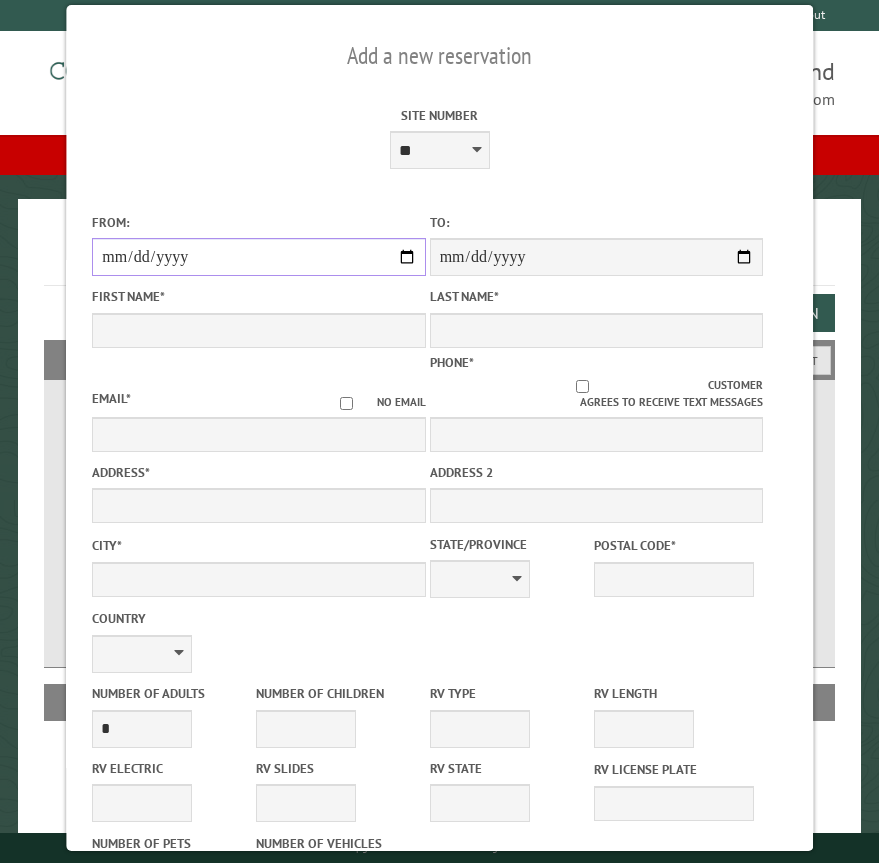 click on "From:" at bounding box center [258, 257] 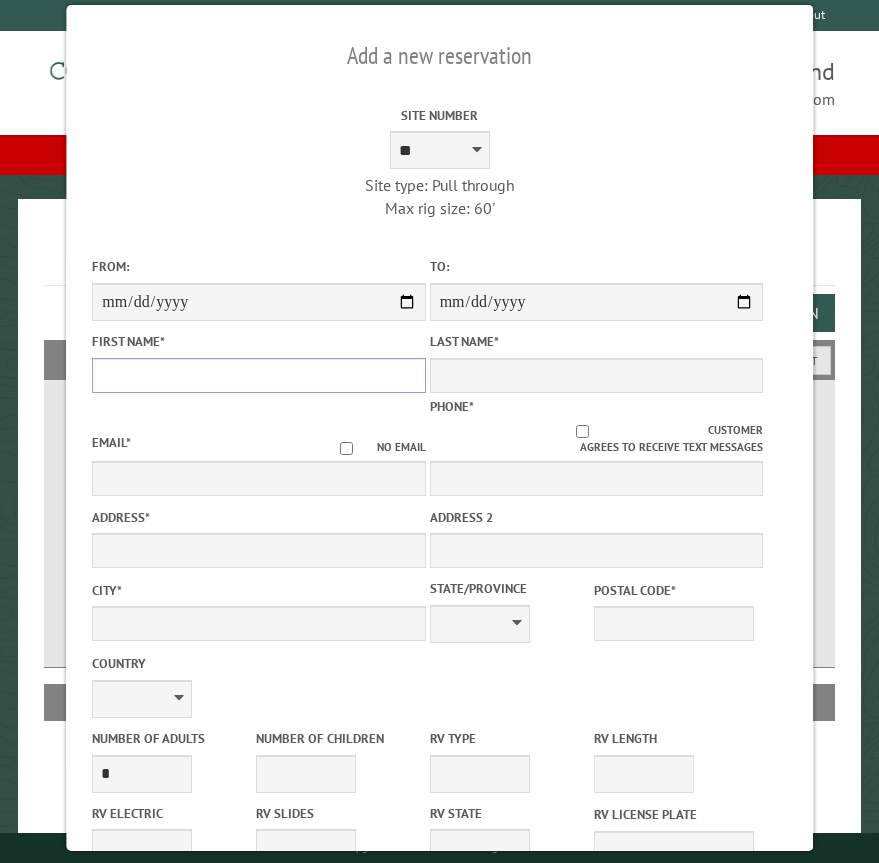 click on "First Name *" at bounding box center (258, 375) 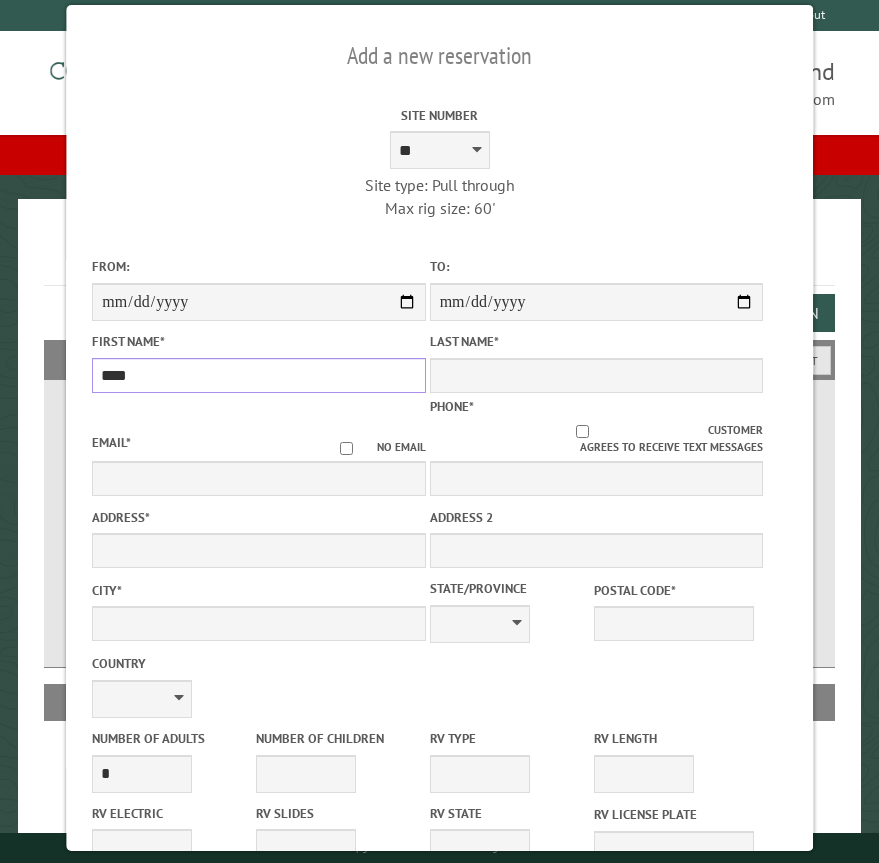 type on "****" 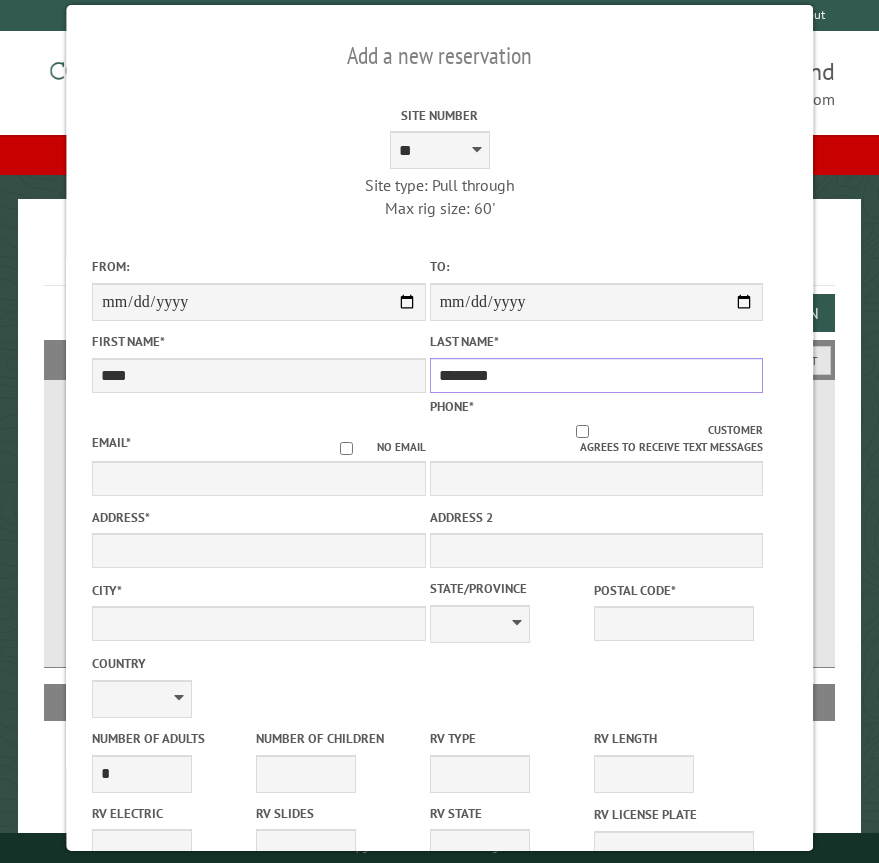type on "********" 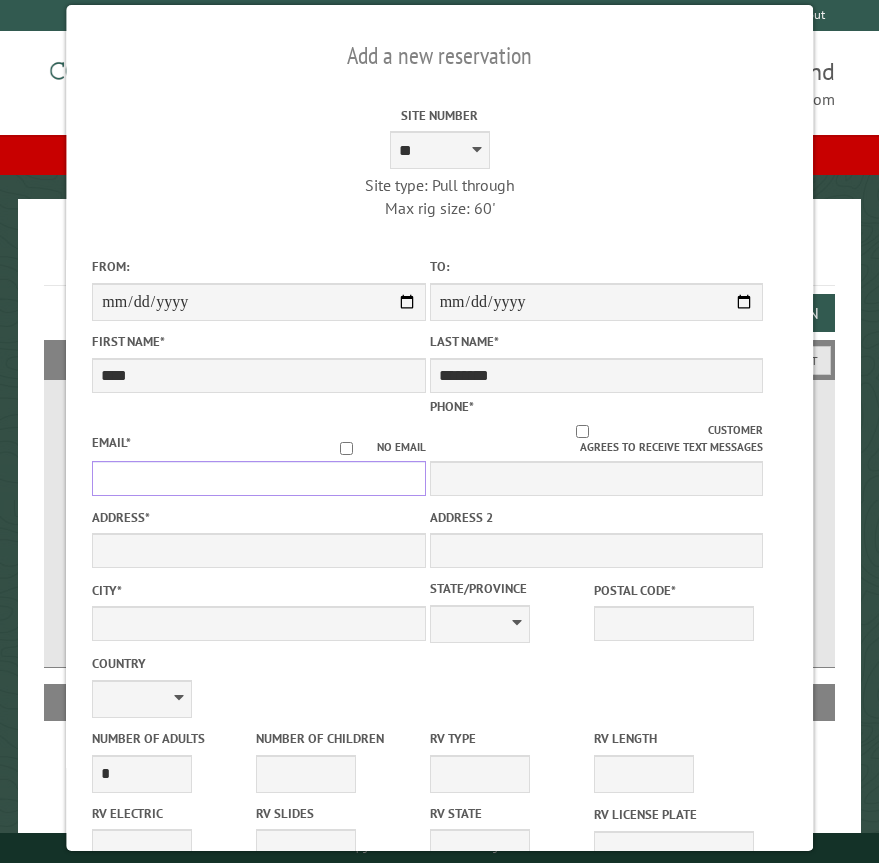 click on "Email *" at bounding box center [258, 478] 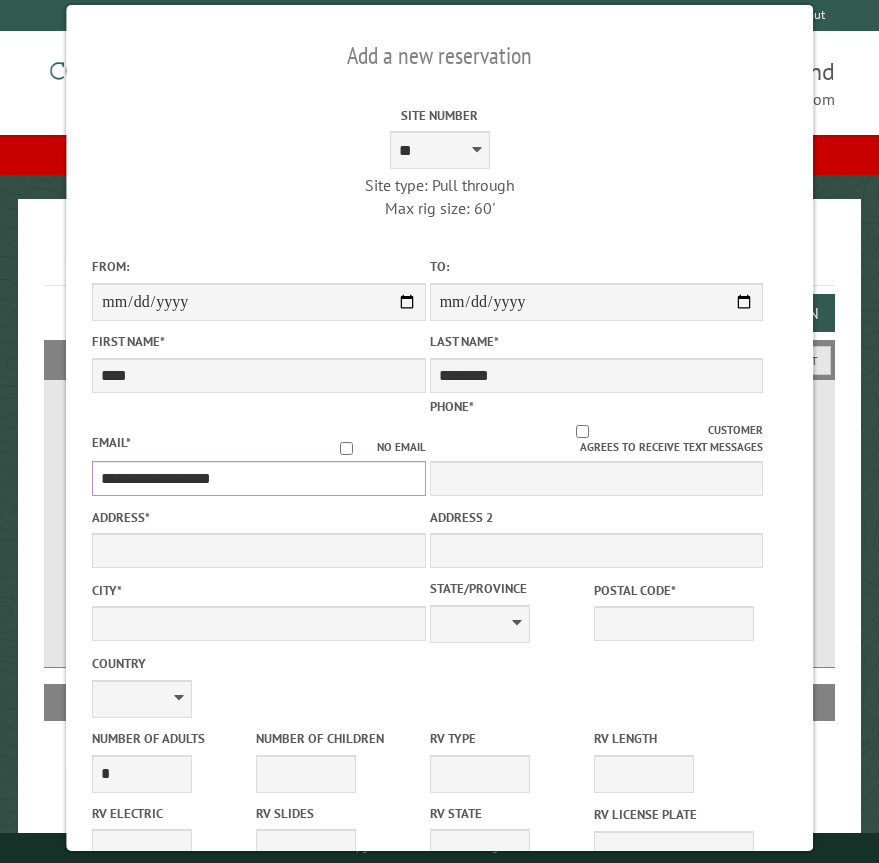type on "**********" 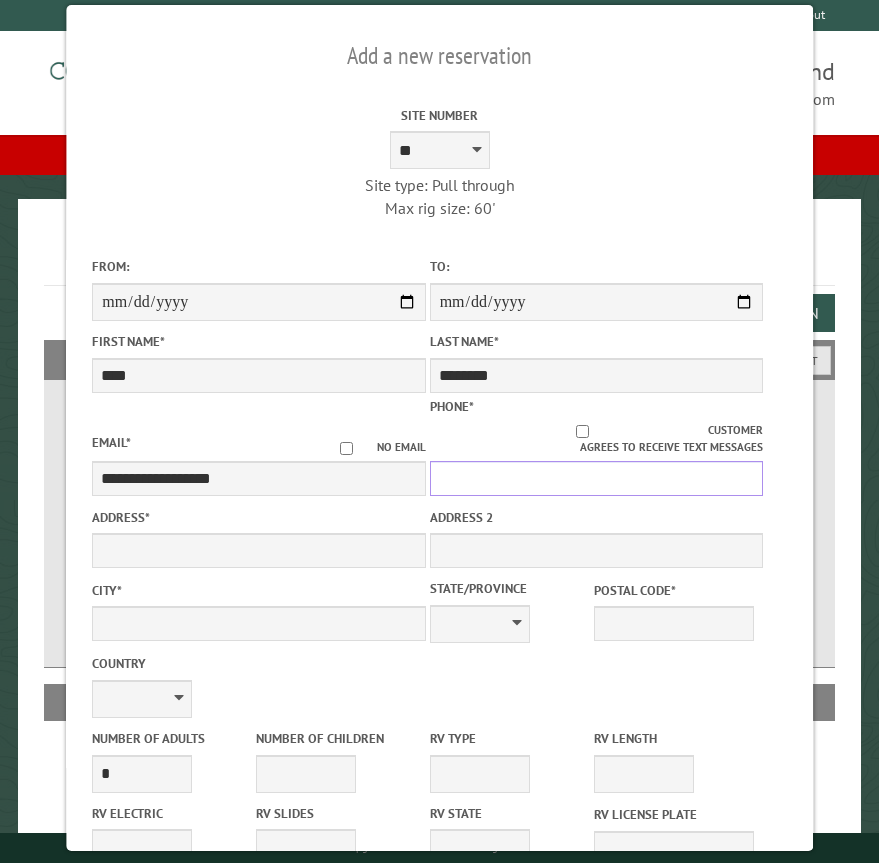 click on "Phone *" at bounding box center [596, 478] 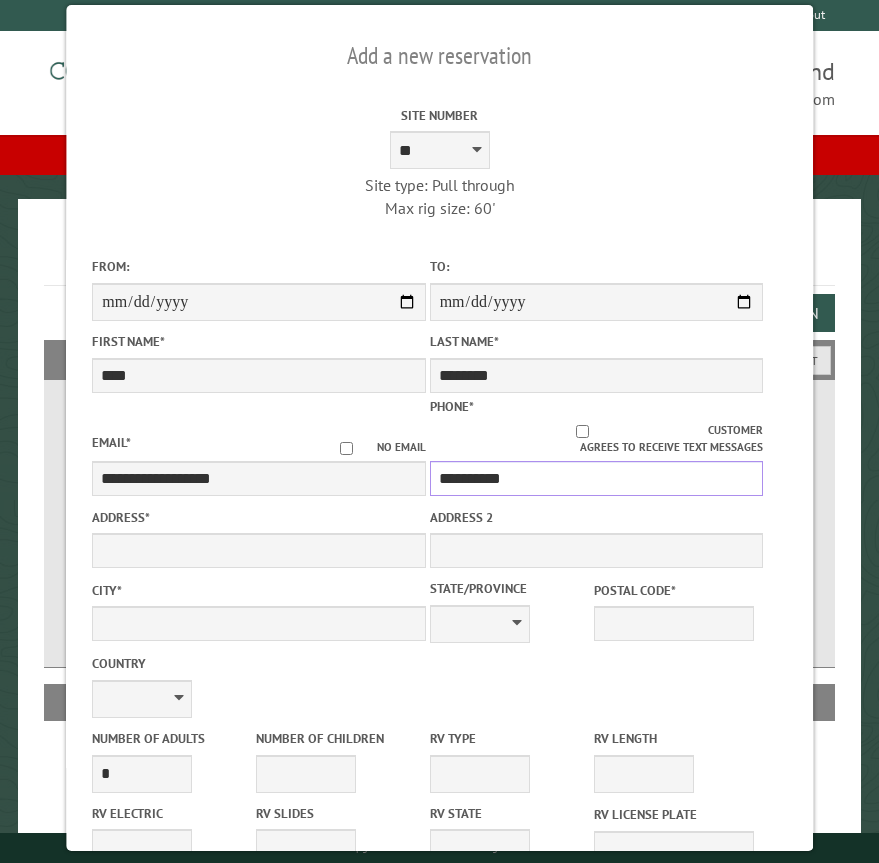 type on "**********" 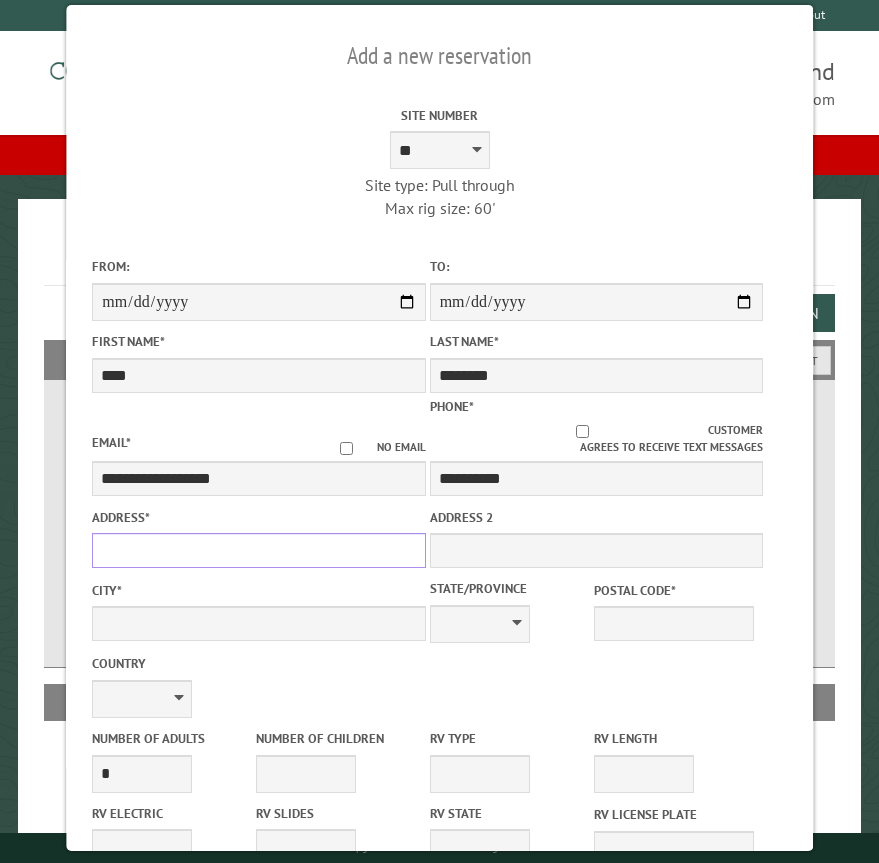 click on "Address *" at bounding box center (258, 550) 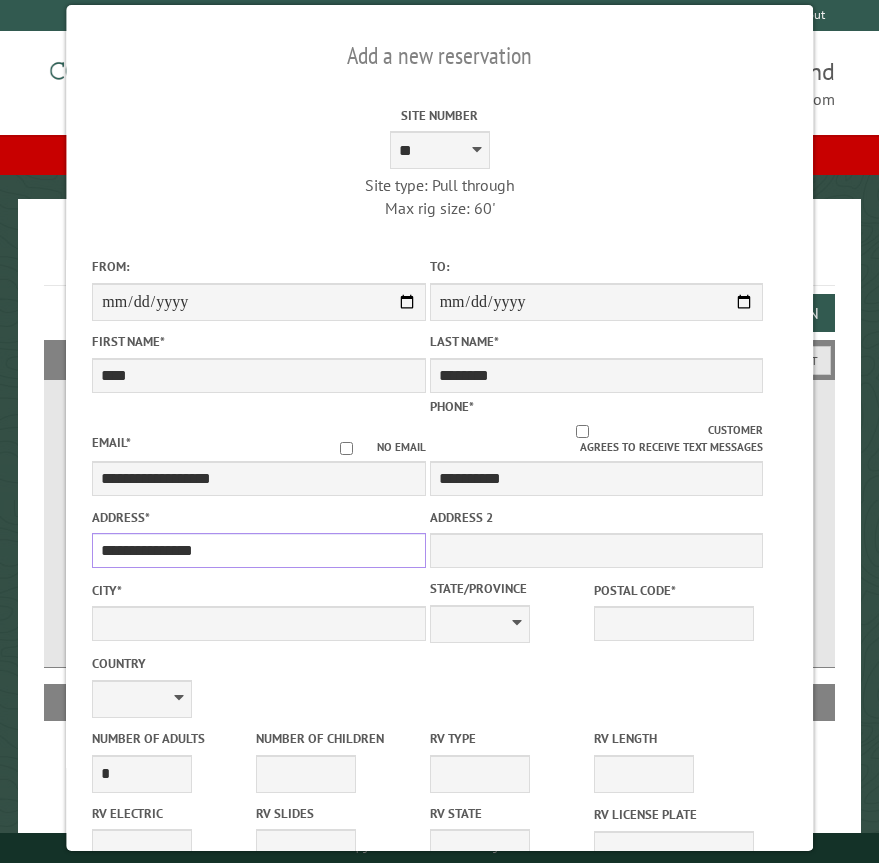 type on "**********" 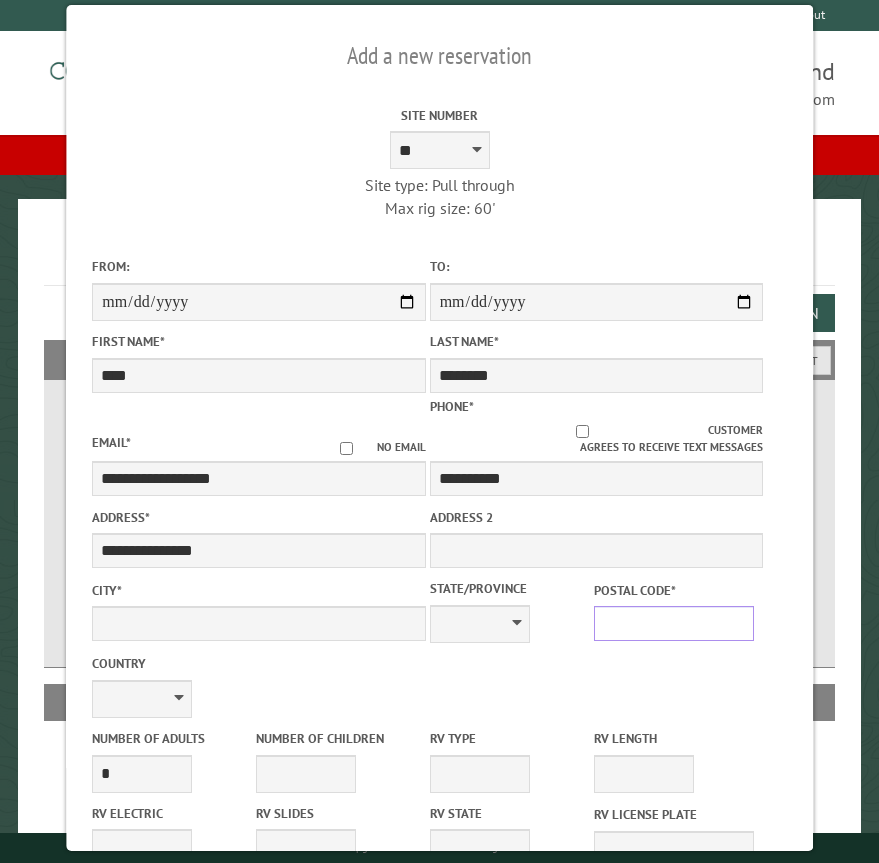 click on "Postal Code *" at bounding box center [674, 623] 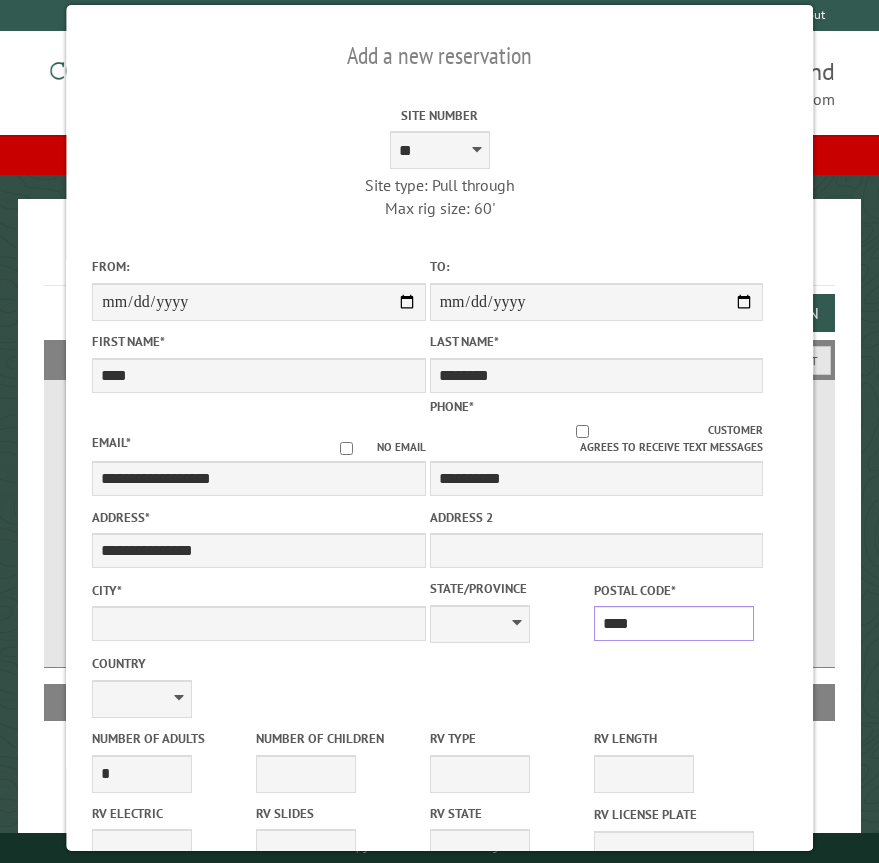 type on "*****" 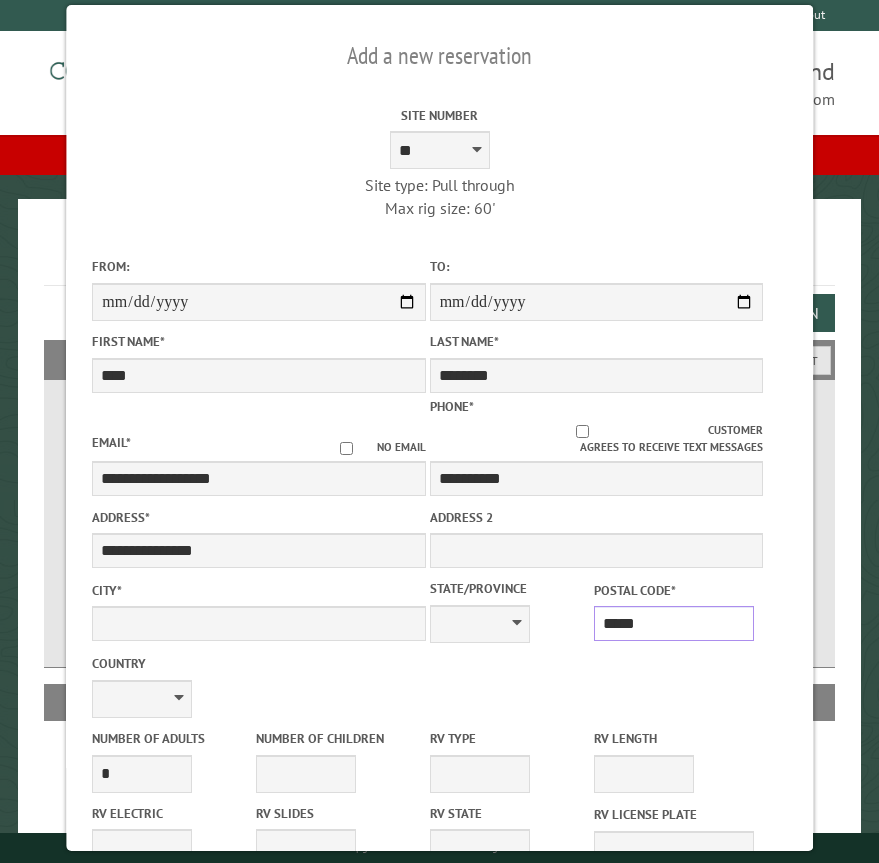 type on "**********" 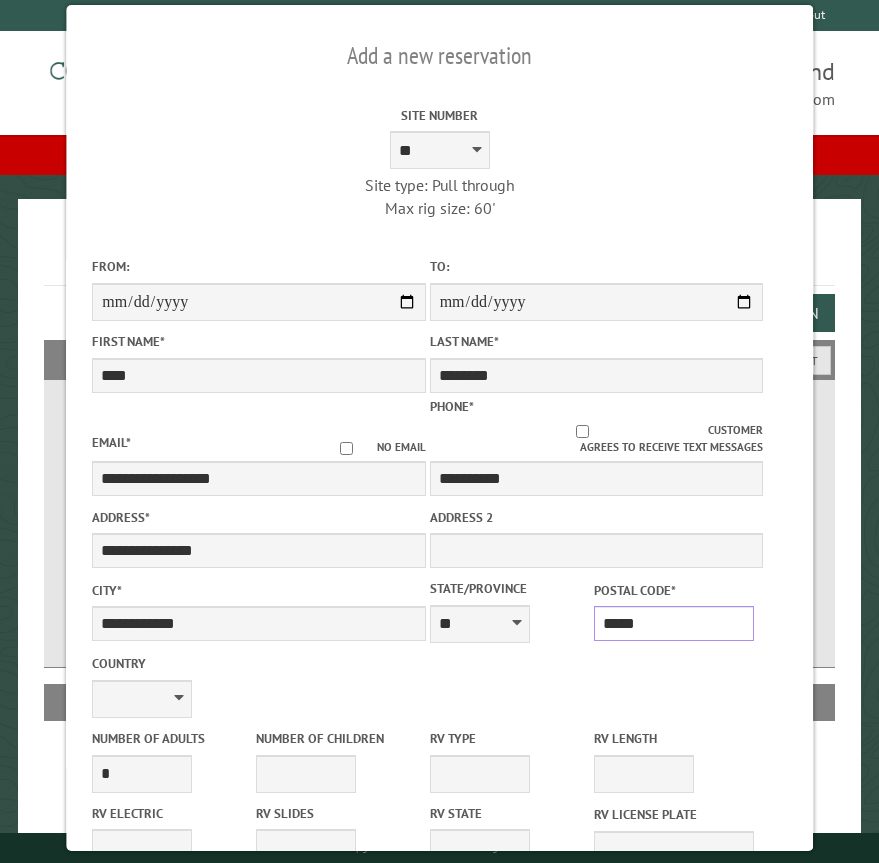 scroll, scrollTop: 200, scrollLeft: 0, axis: vertical 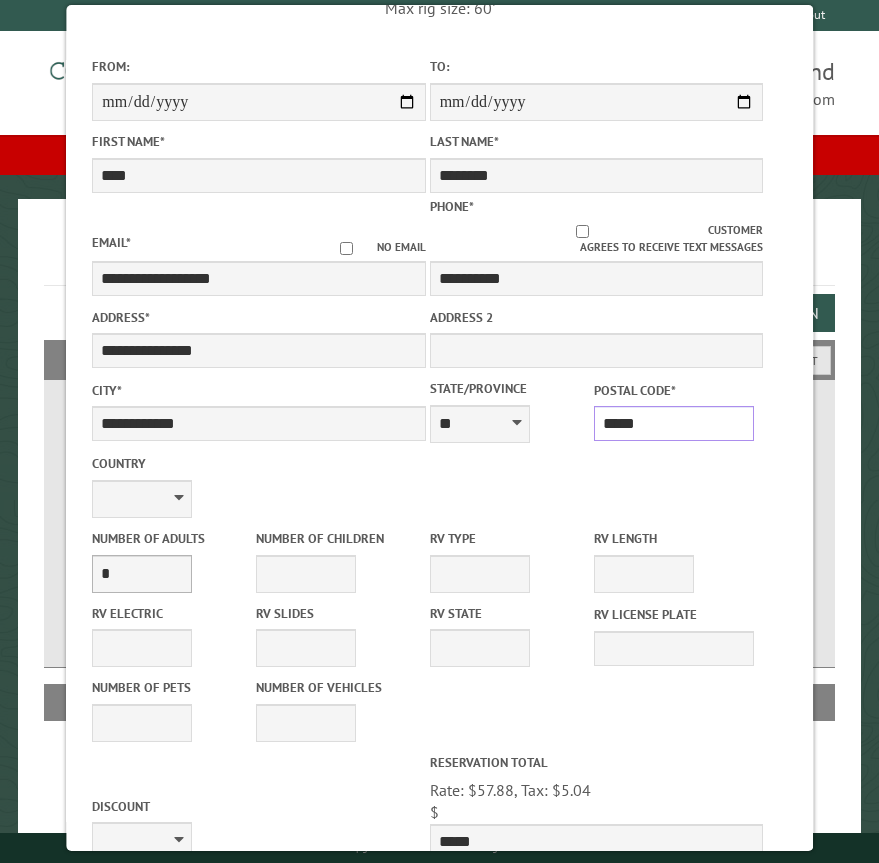 type on "*****" 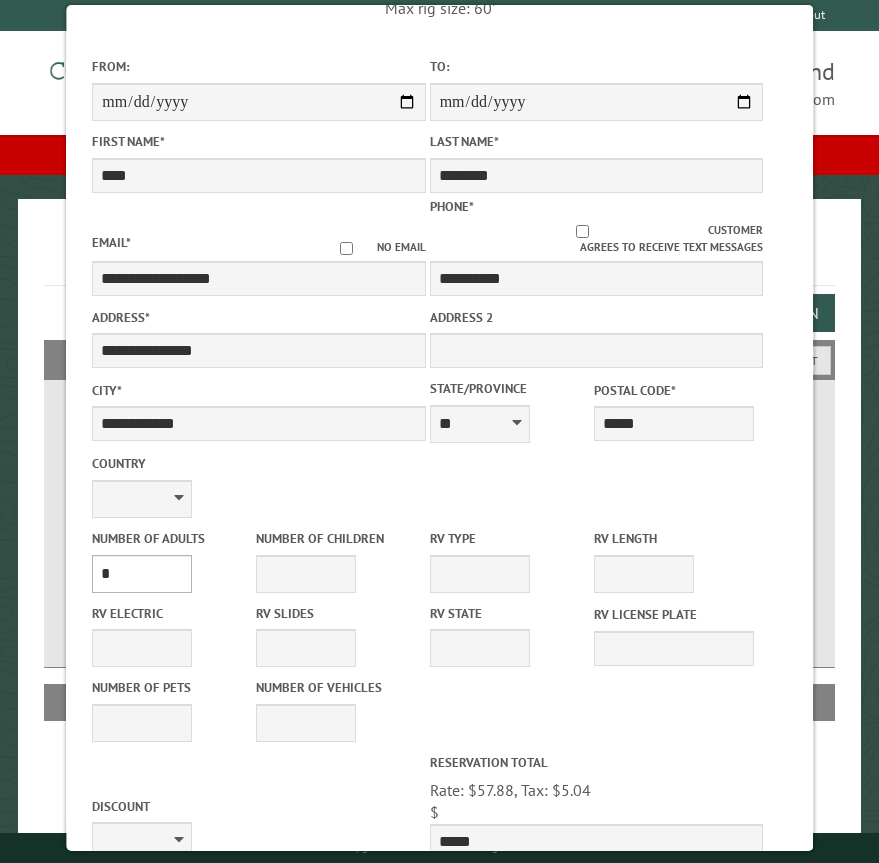 click on "* * * * * * * * * * **" at bounding box center (142, 574) 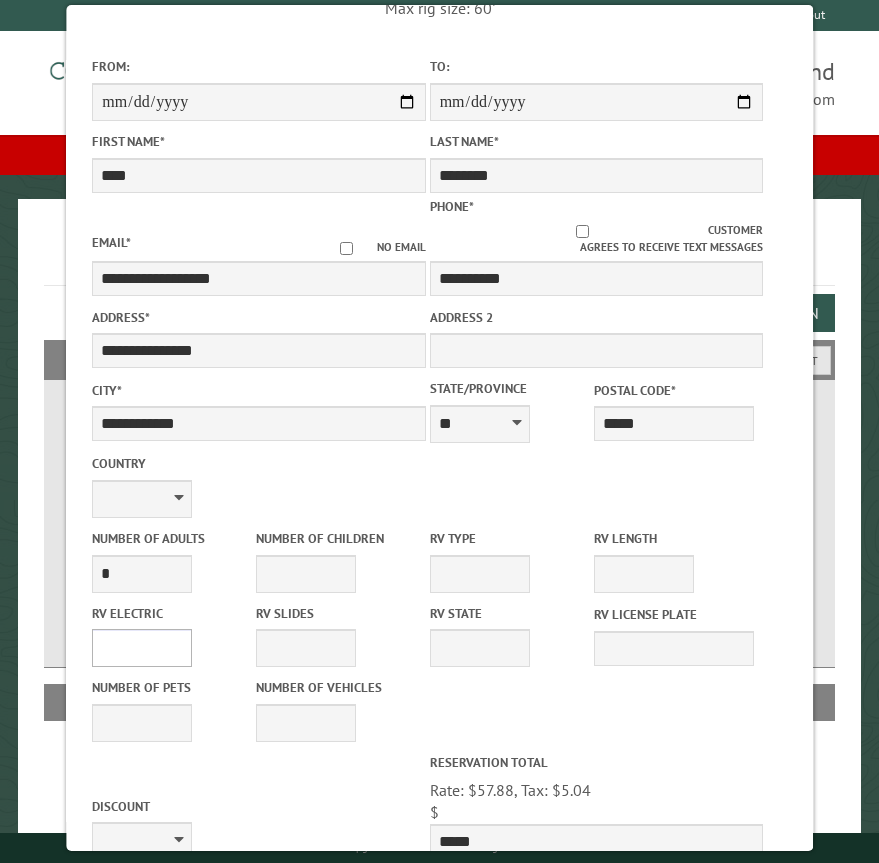 click on "**** *** *** ***" at bounding box center [142, 648] 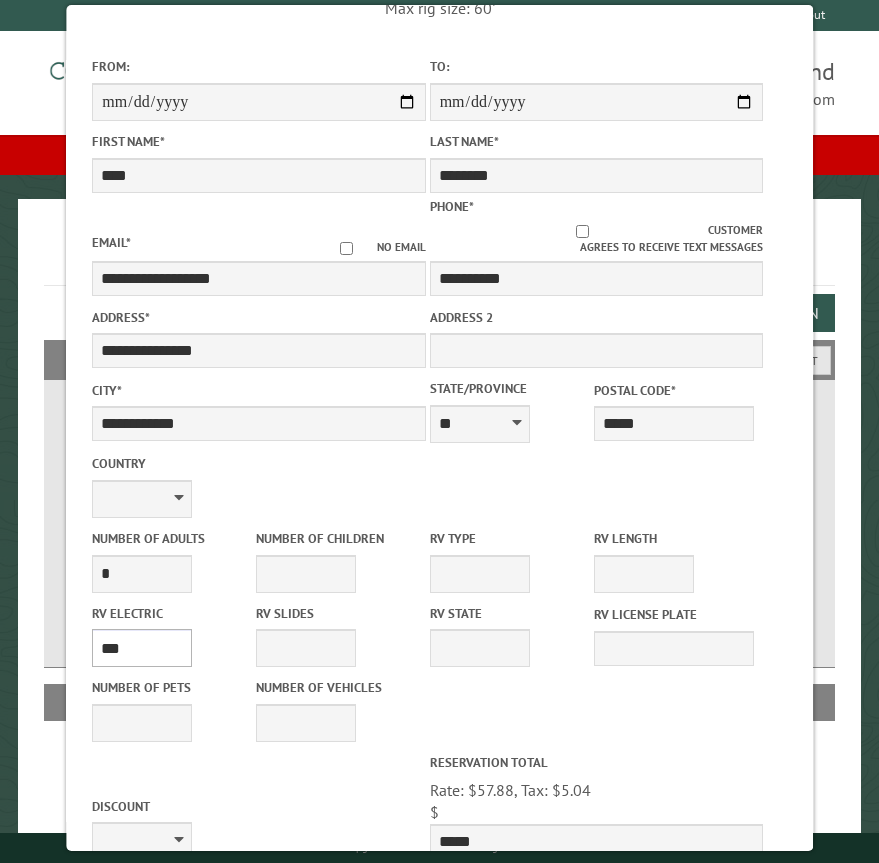 click on "**** *** *** ***" at bounding box center [142, 648] 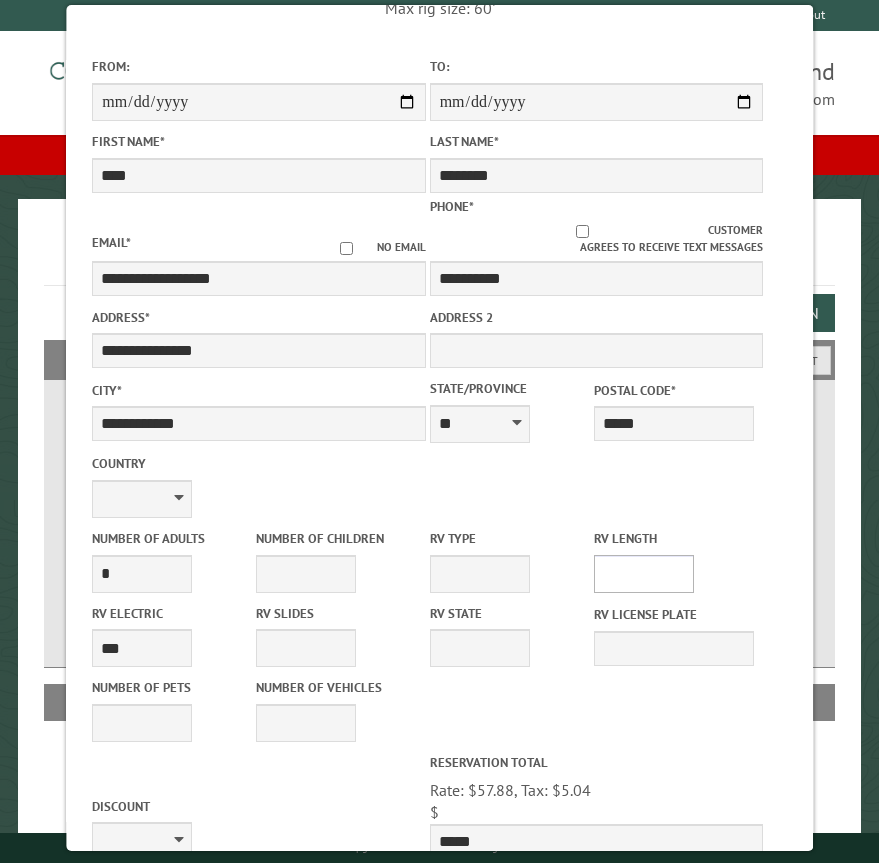 click on "* ** ** ** ** ** ** ** ** ** ** **" at bounding box center [644, 574] 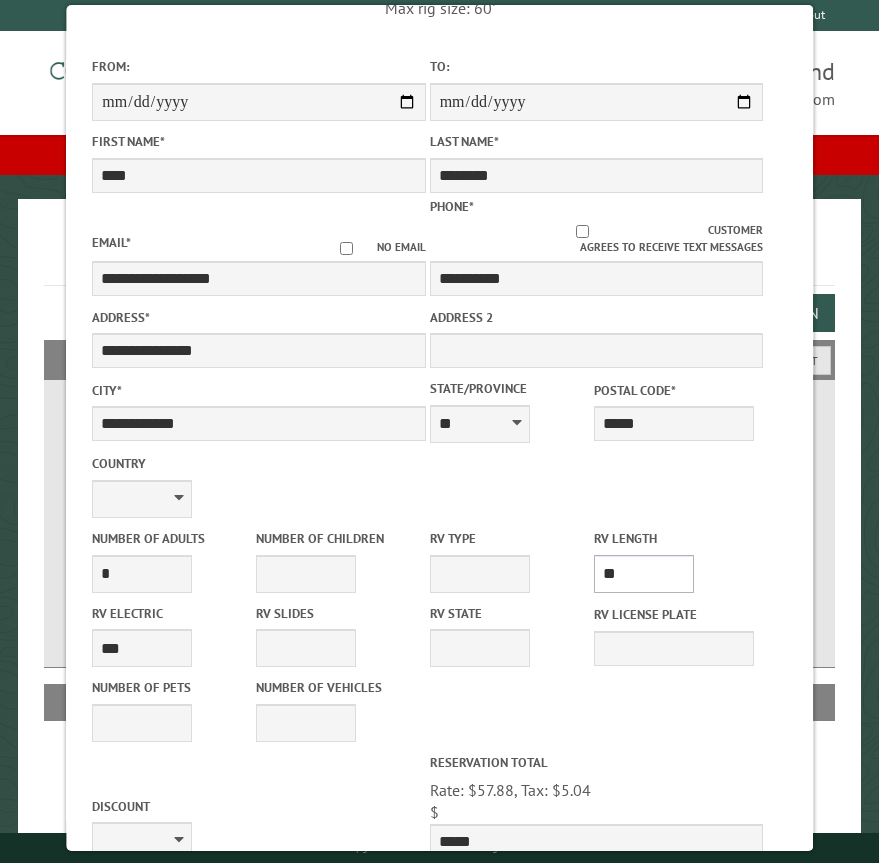 click on "* ** ** ** ** ** ** ** ** ** ** **" at bounding box center (644, 574) 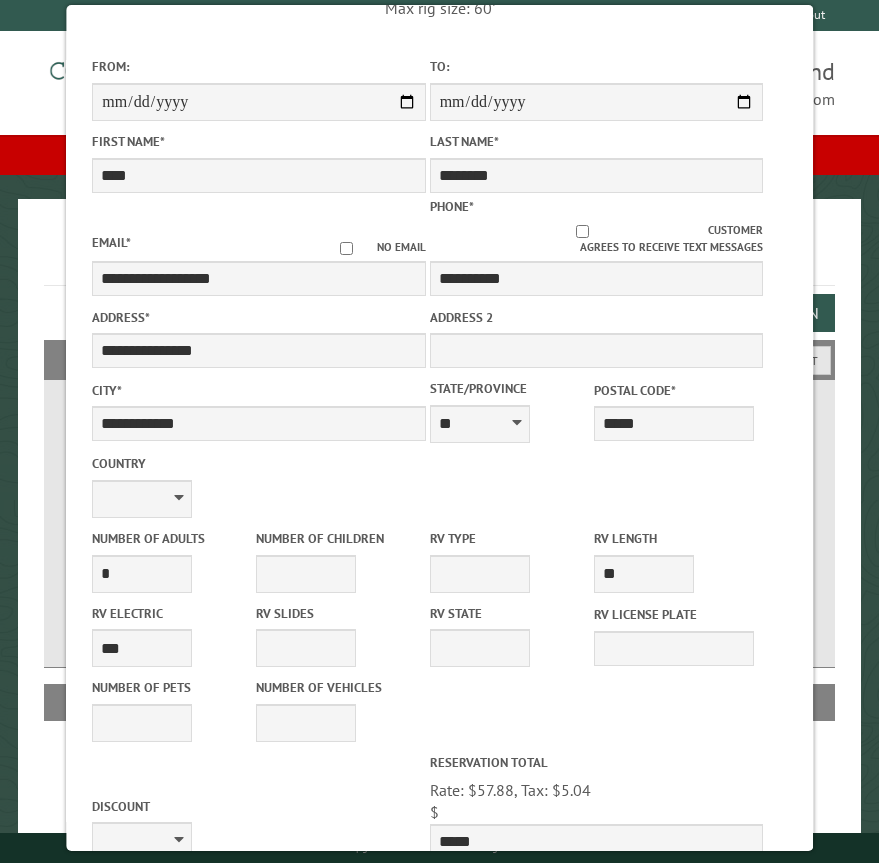 drag, startPoint x: 455, startPoint y: 568, endPoint x: 582, endPoint y: 677, distance: 167.36188 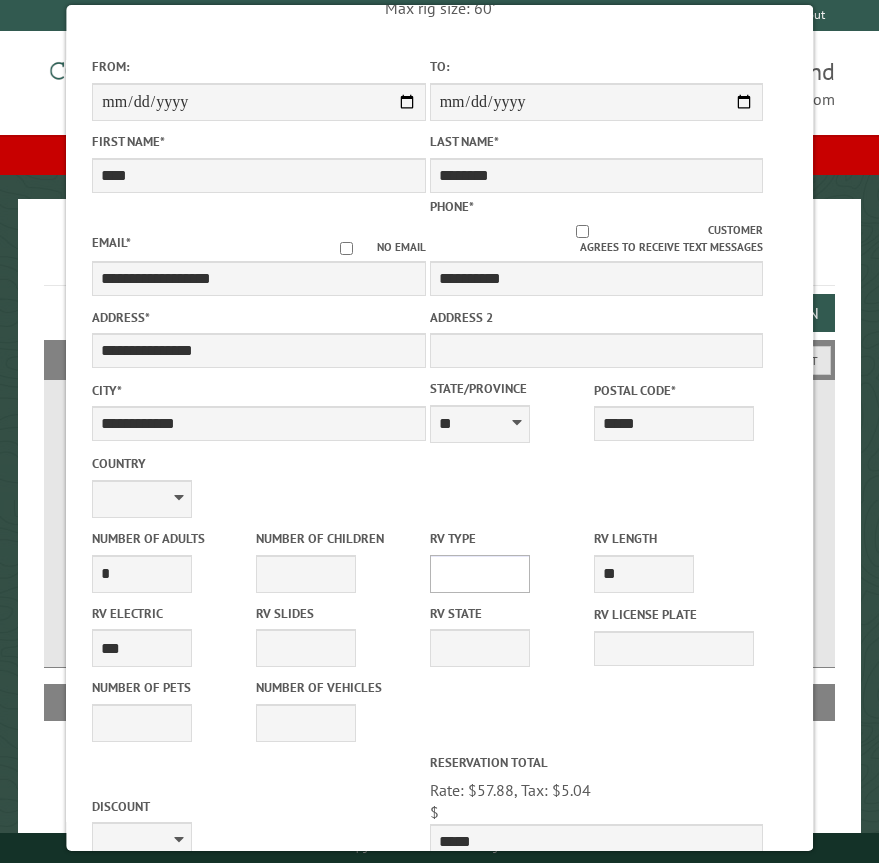 click on "**********" at bounding box center (480, 574) 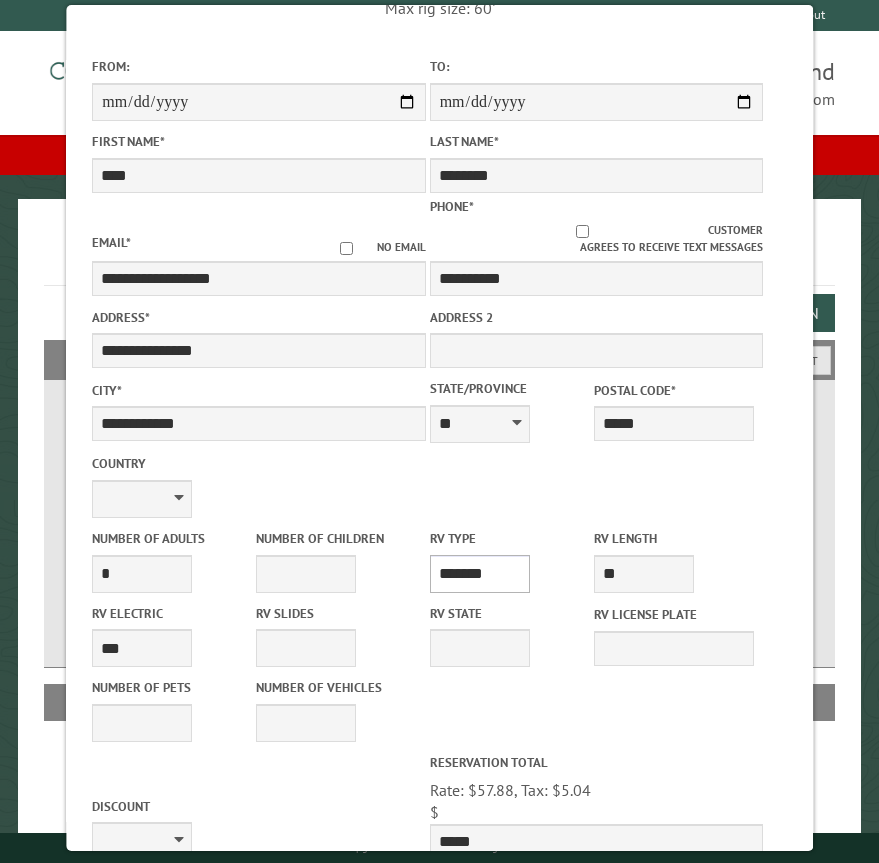 click on "**********" at bounding box center [480, 574] 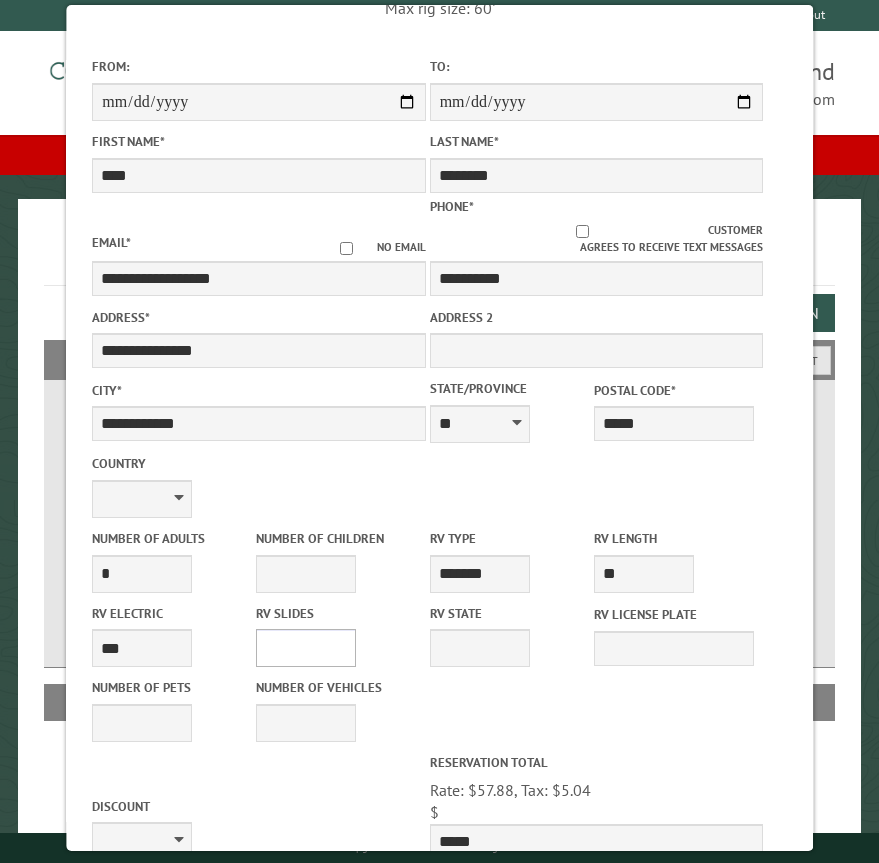 click on "* * * * * * * * * * **" at bounding box center [306, 648] 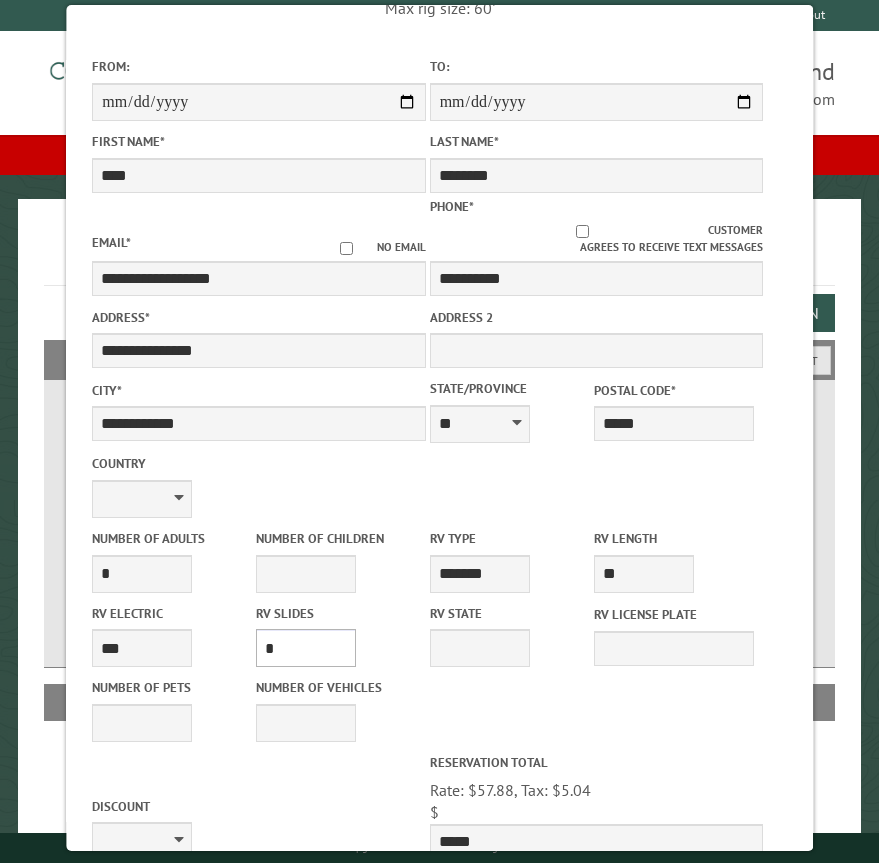 click on "* * * * * * * * * * **" at bounding box center (306, 648) 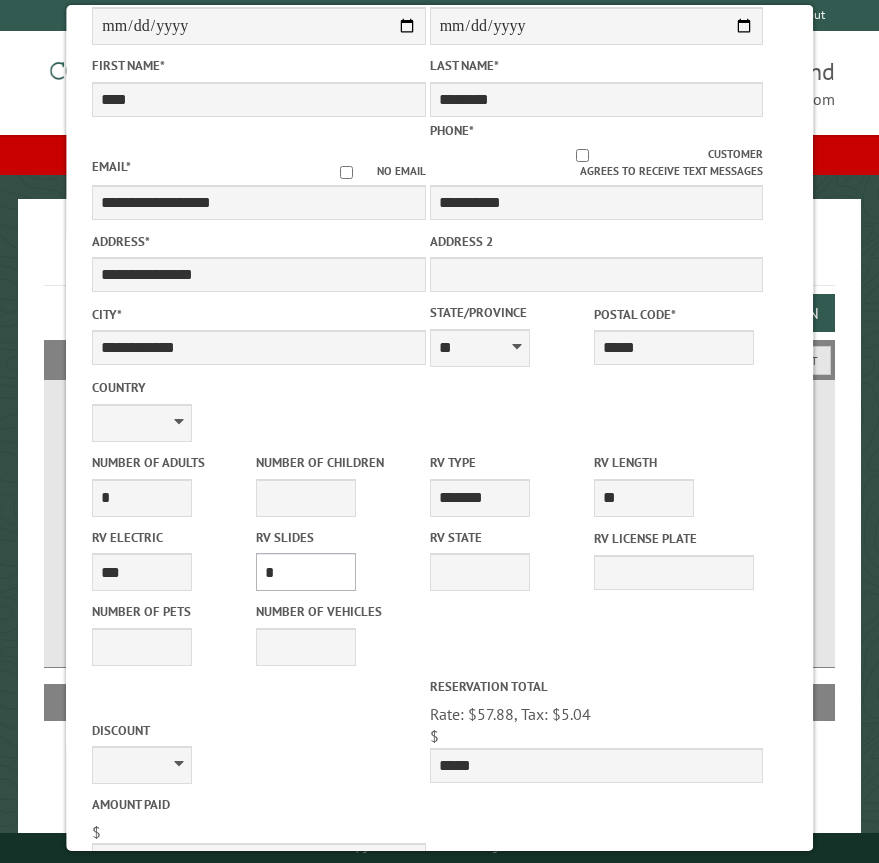 scroll, scrollTop: 400, scrollLeft: 0, axis: vertical 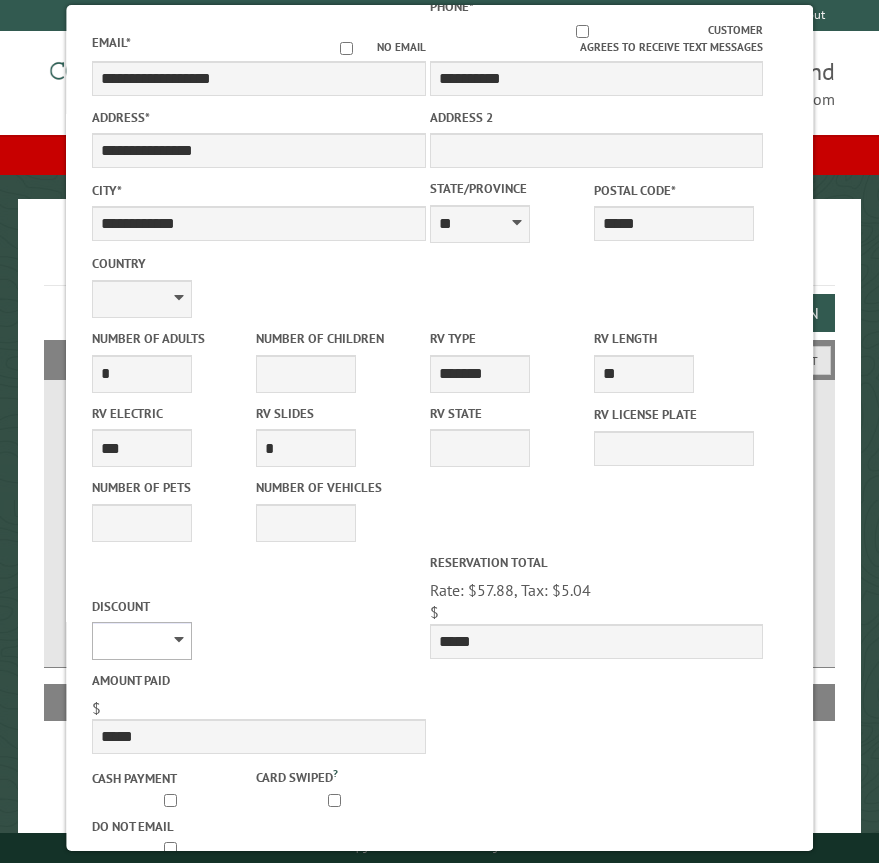 click on "********" at bounding box center (142, 641) 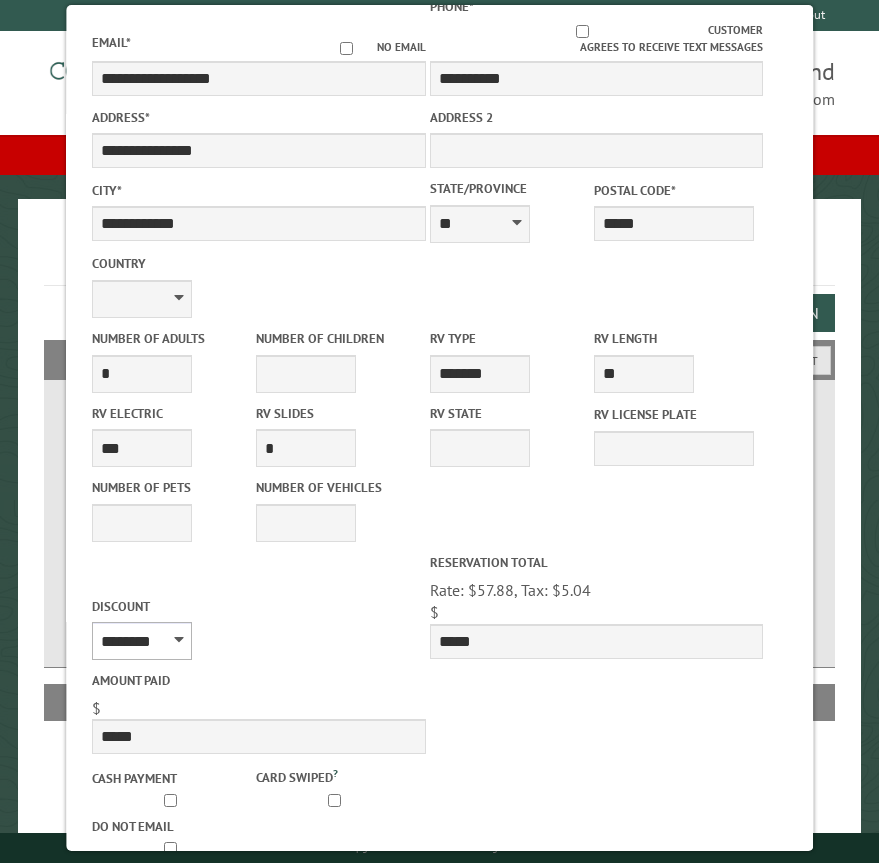 click on "********" at bounding box center (142, 641) 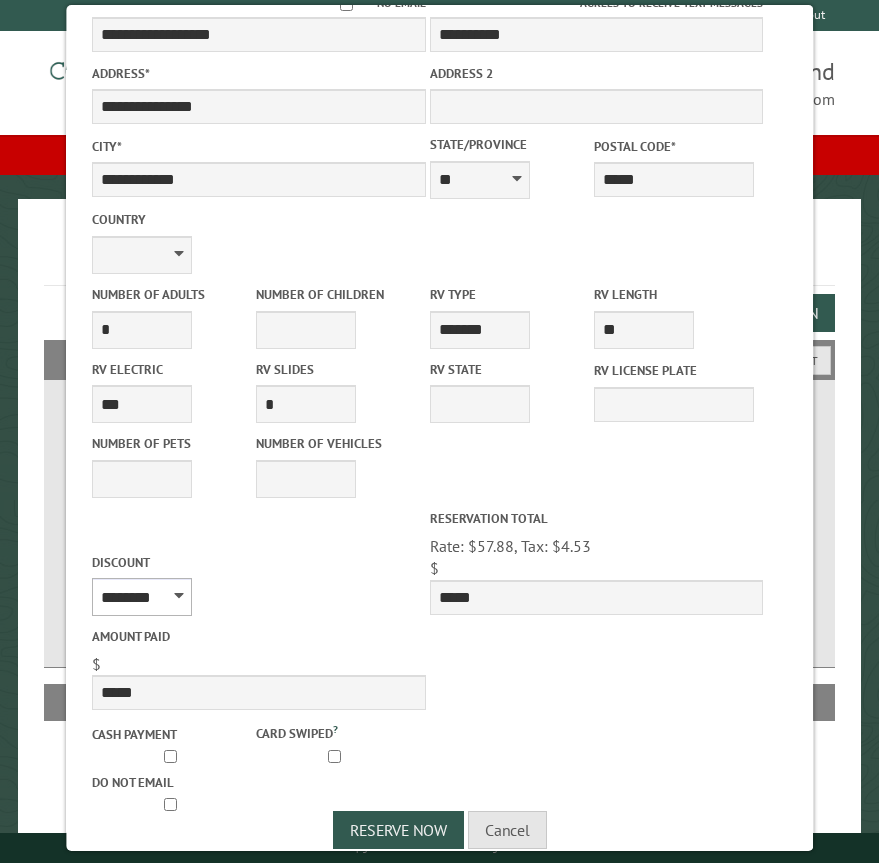 scroll, scrollTop: 467, scrollLeft: 0, axis: vertical 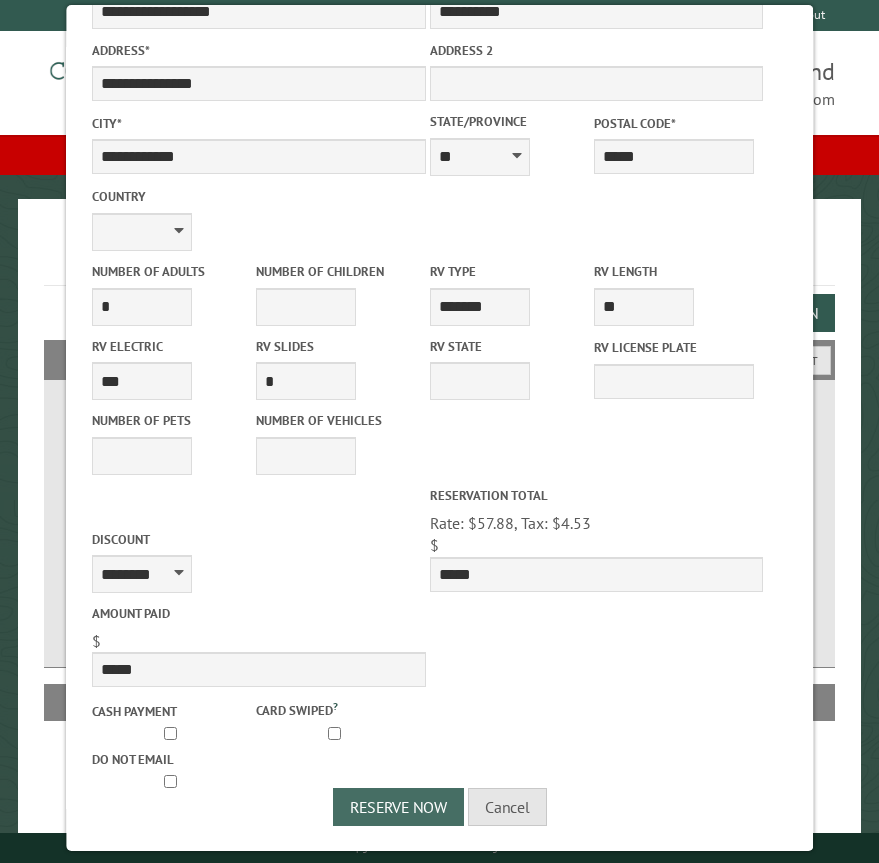 click on "Reserve Now" at bounding box center (397, 807) 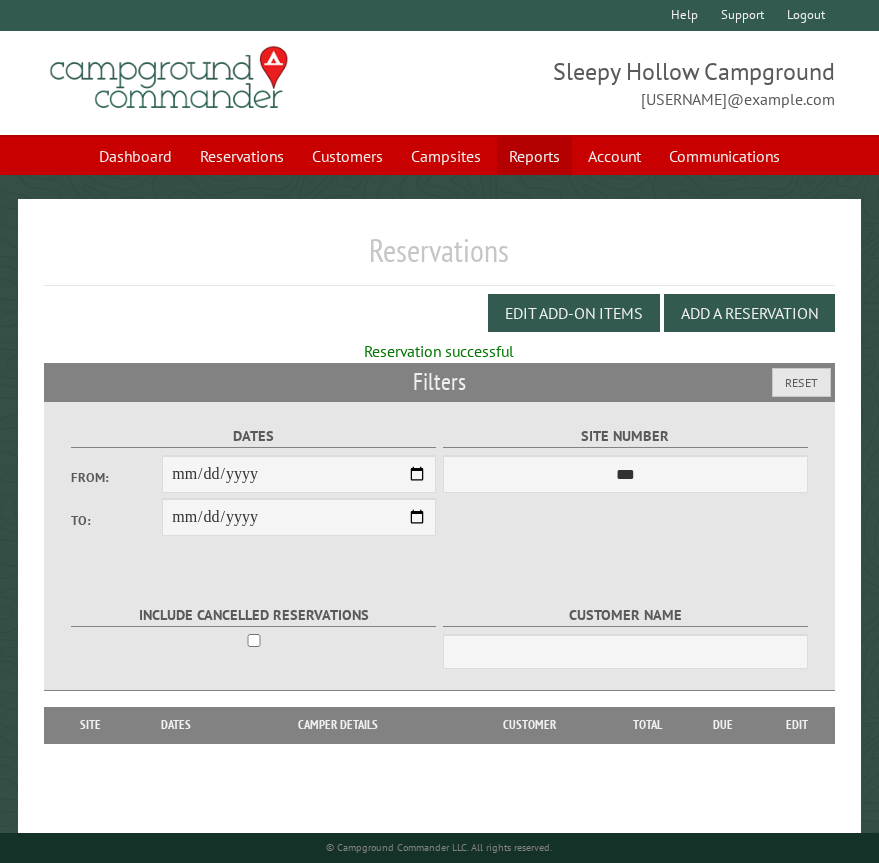 click on "Reports" at bounding box center (534, 156) 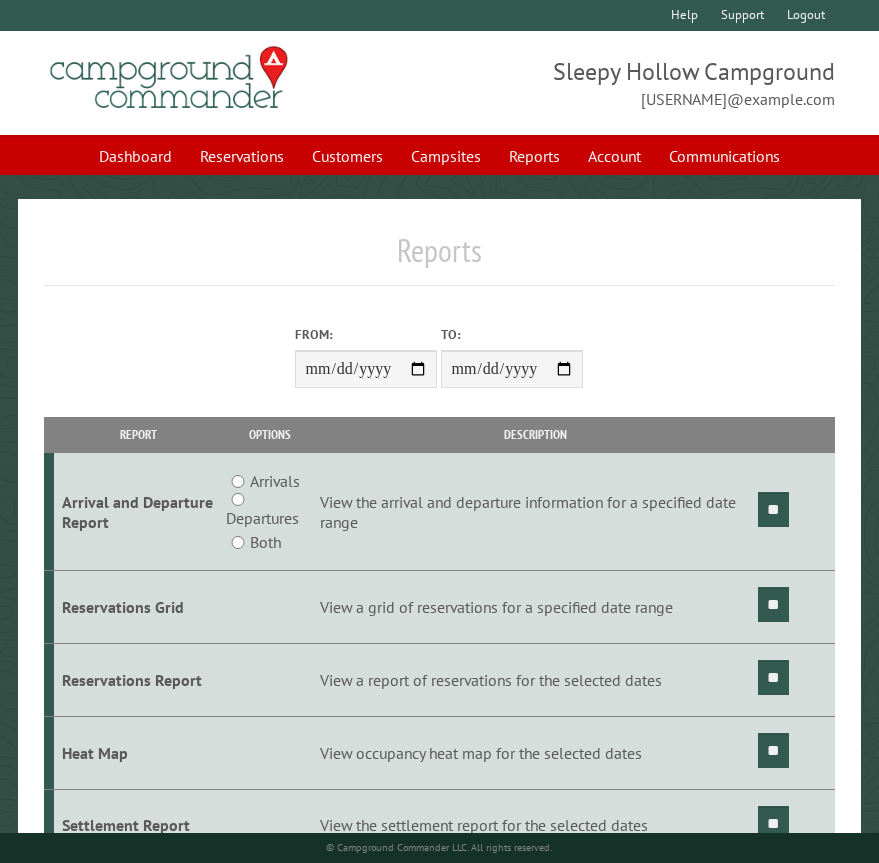 scroll, scrollTop: 0, scrollLeft: 0, axis: both 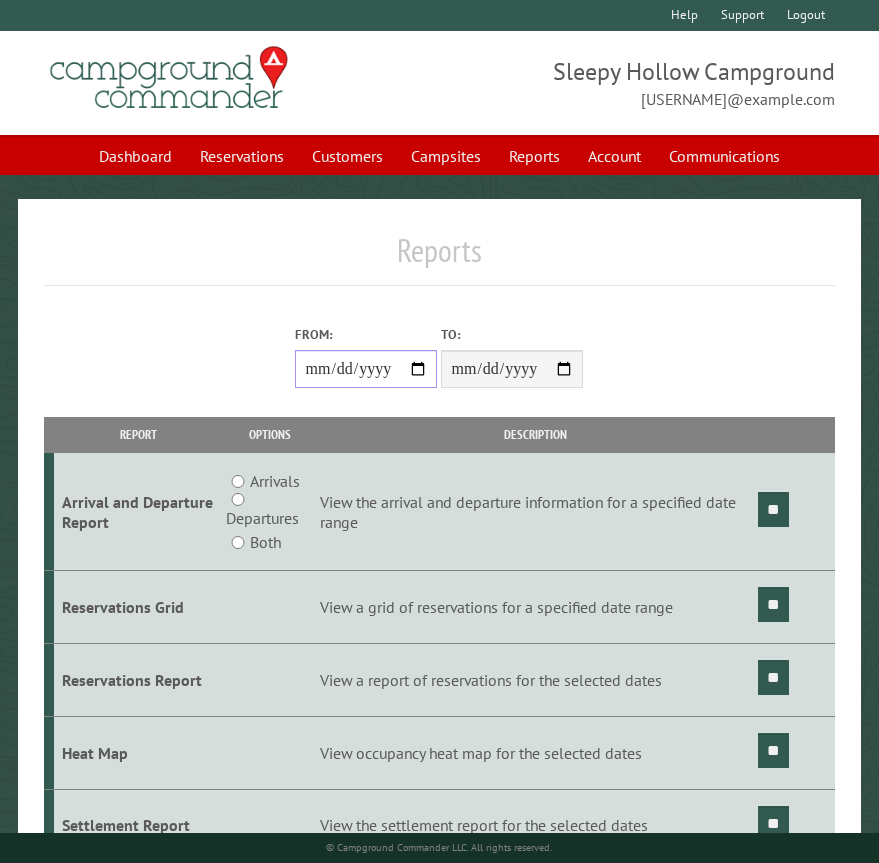 click on "From:" at bounding box center (366, 369) 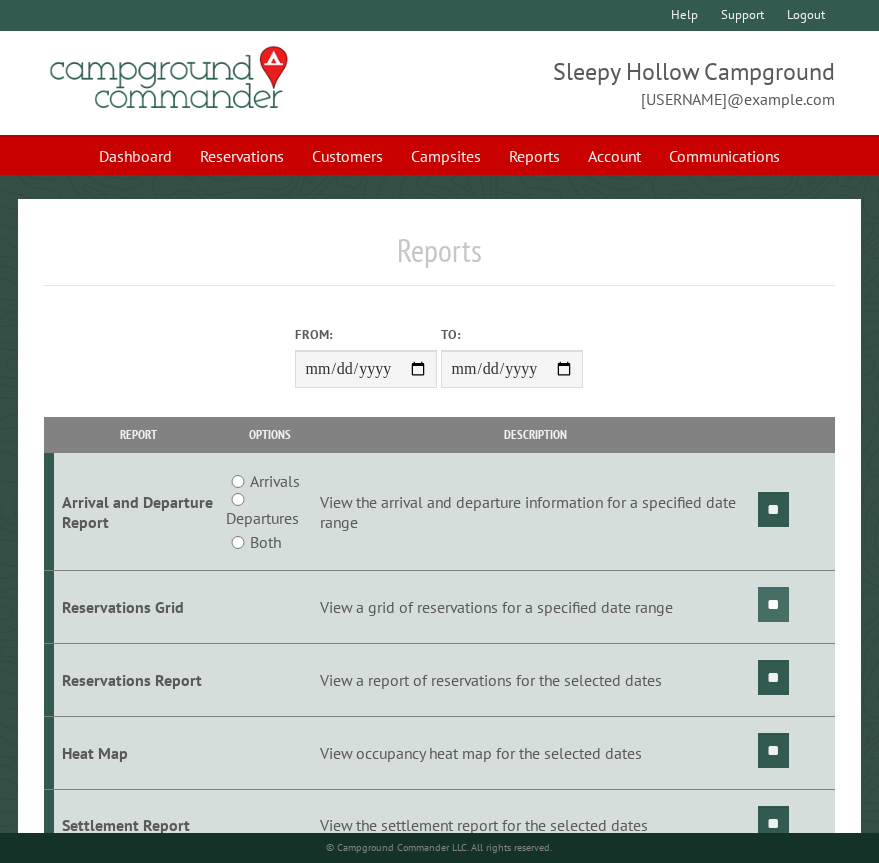click on "**" at bounding box center [773, 604] 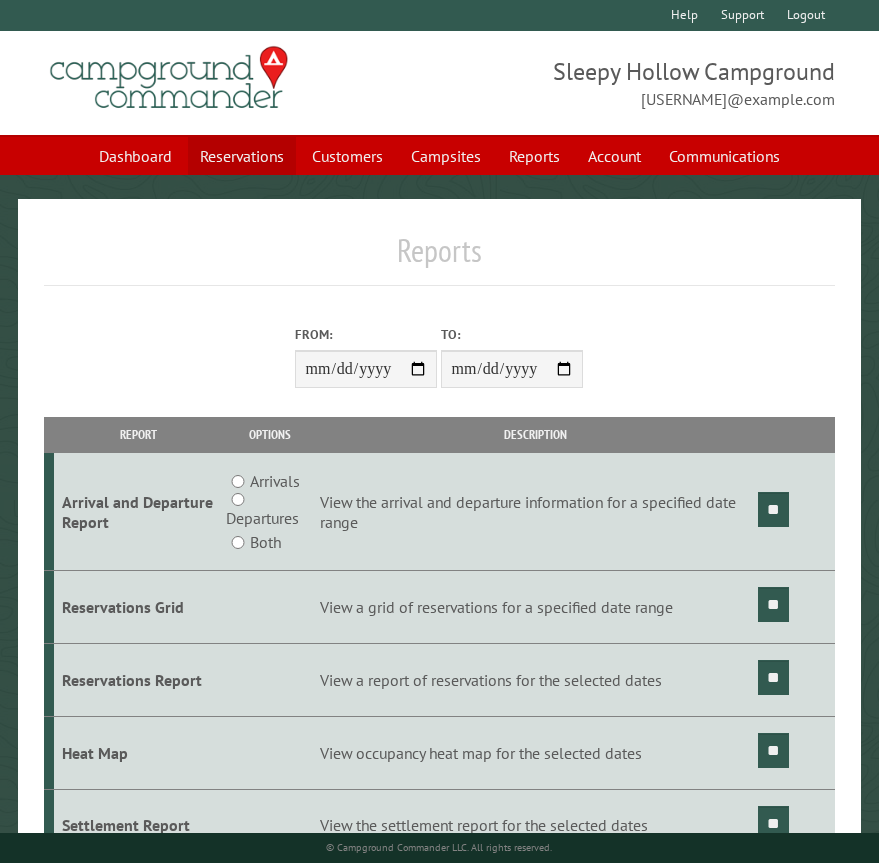 click on "Reservations" at bounding box center (242, 156) 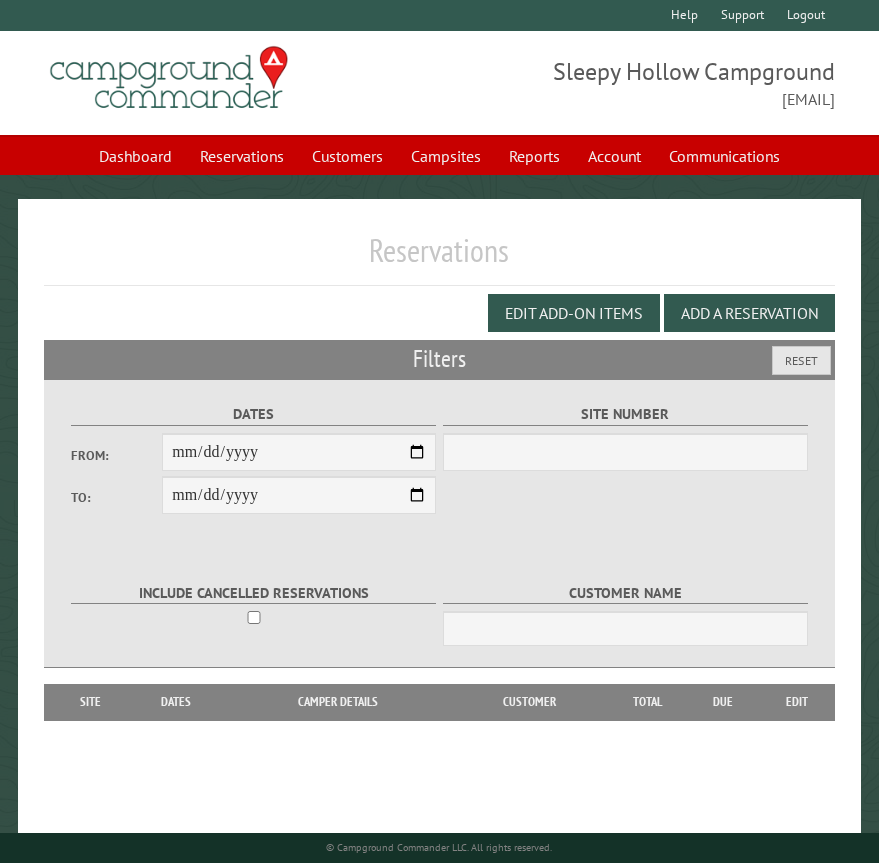 scroll, scrollTop: 0, scrollLeft: 0, axis: both 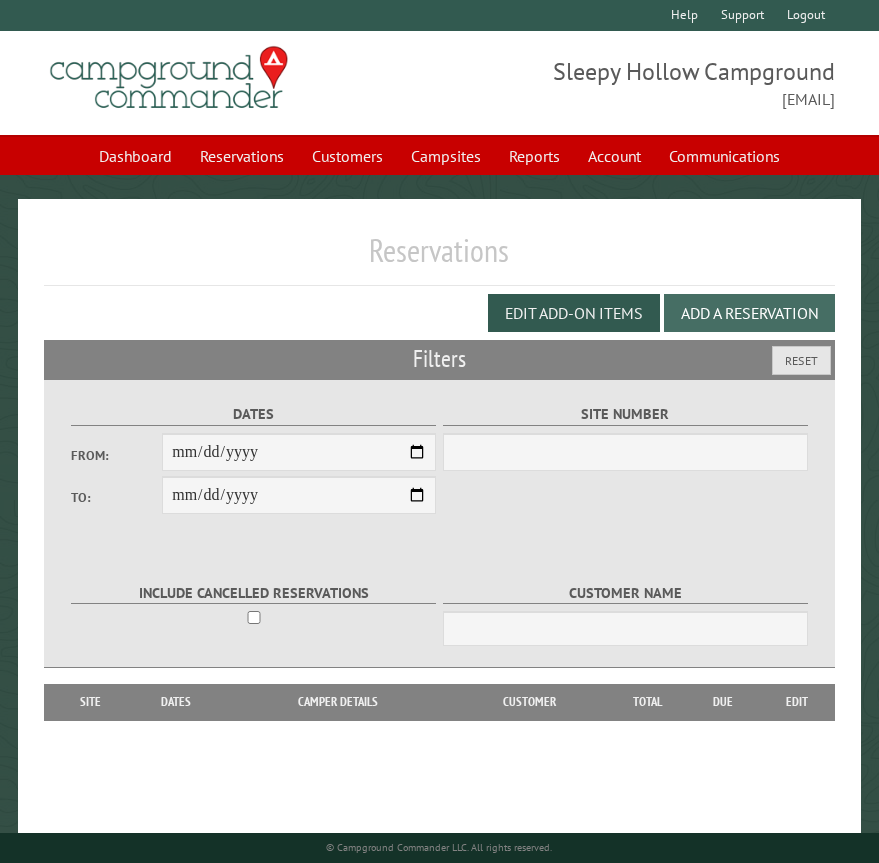 select on "***" 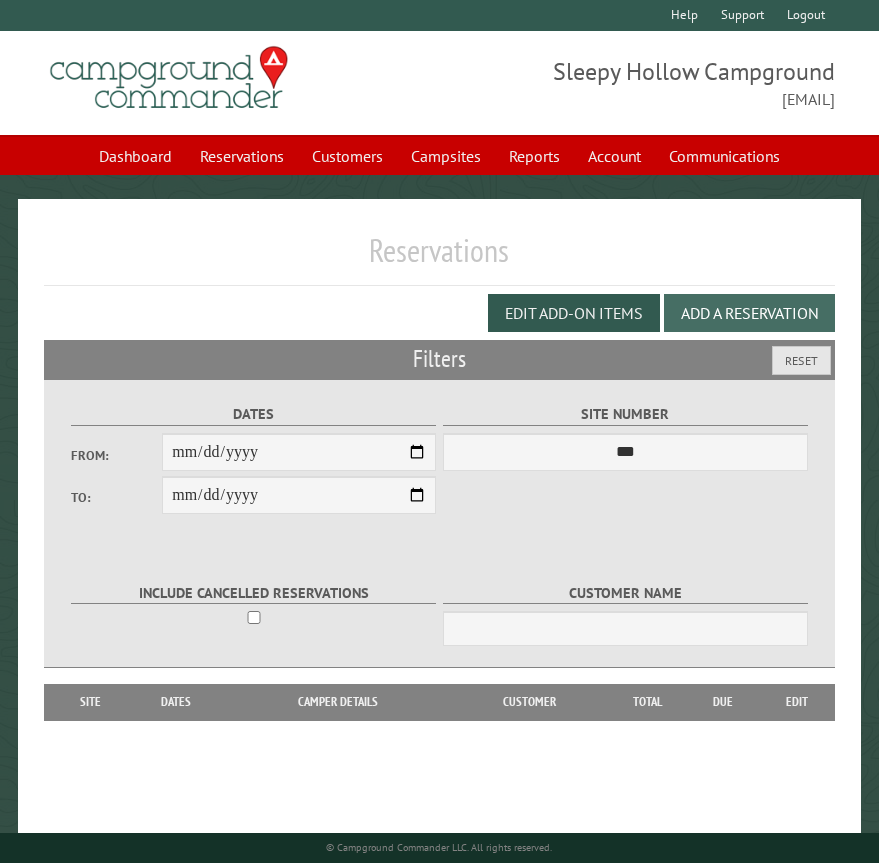 click on "Add a Reservation" at bounding box center (749, 313) 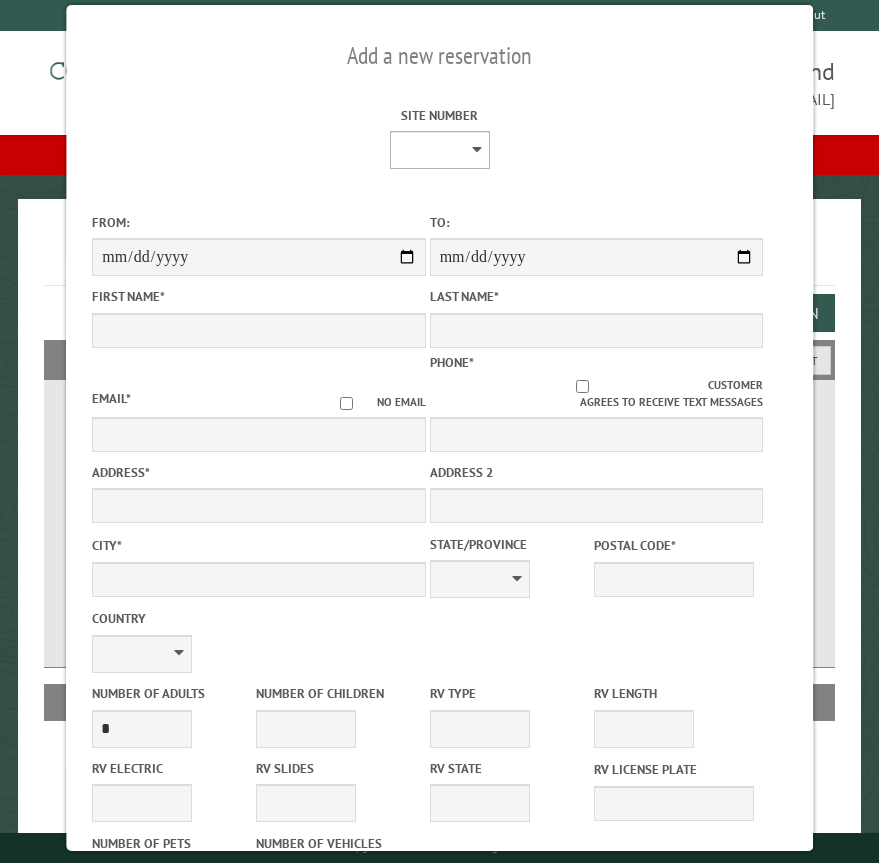 click on "* * * * * * * * * ** *** *** ** ** ** ** ** ** ** ** ** ** *** *** ** ** ** ** ** ** ** ** ** ** *** *** ** ** ** ** ** ** ** ** *** *** ** ** ** ** ** ** *** *** ** ** ** ** ** *** ** ** ** ** ** ** ** ** ** ** ** ** ** ** ** ** ** ** ** ** ** ** ** ** **" at bounding box center [439, 150] 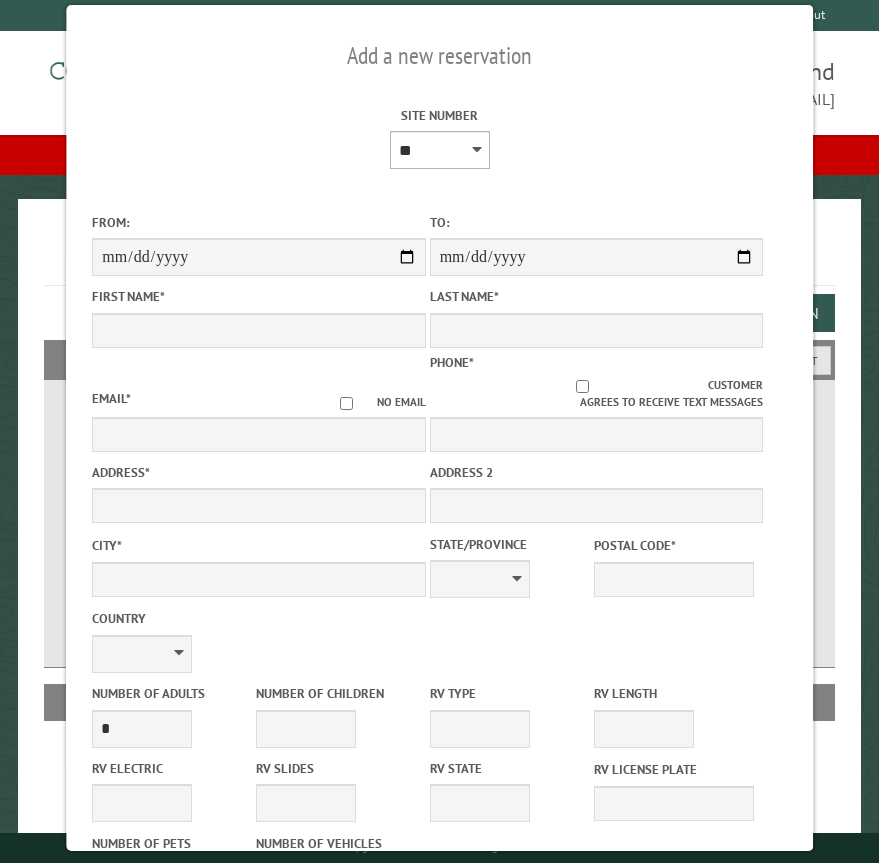 click on "* * * * * * * * * ** *** *** ** ** ** ** ** ** ** ** ** ** *** *** ** ** ** ** ** ** ** ** ** ** *** *** ** ** ** ** ** ** ** ** *** *** ** ** ** ** ** ** *** *** ** ** ** ** ** *** ** ** ** ** ** ** ** ** ** ** ** ** ** ** ** ** ** ** ** ** ** ** ** ** **" at bounding box center (439, 150) 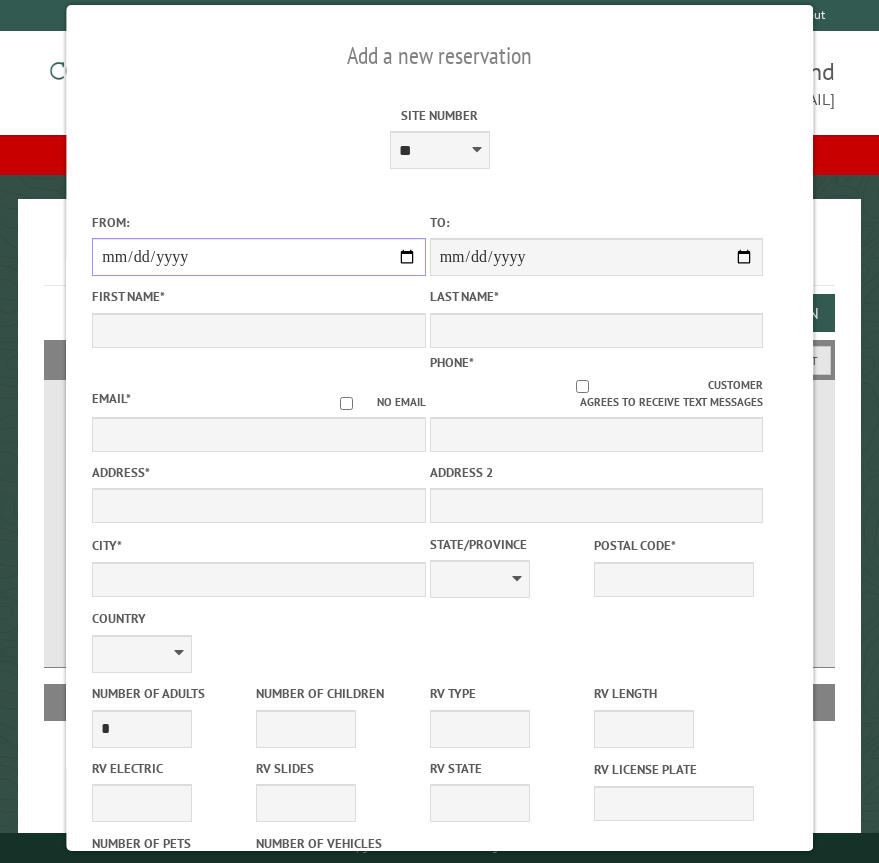 click on "From:" at bounding box center (258, 257) 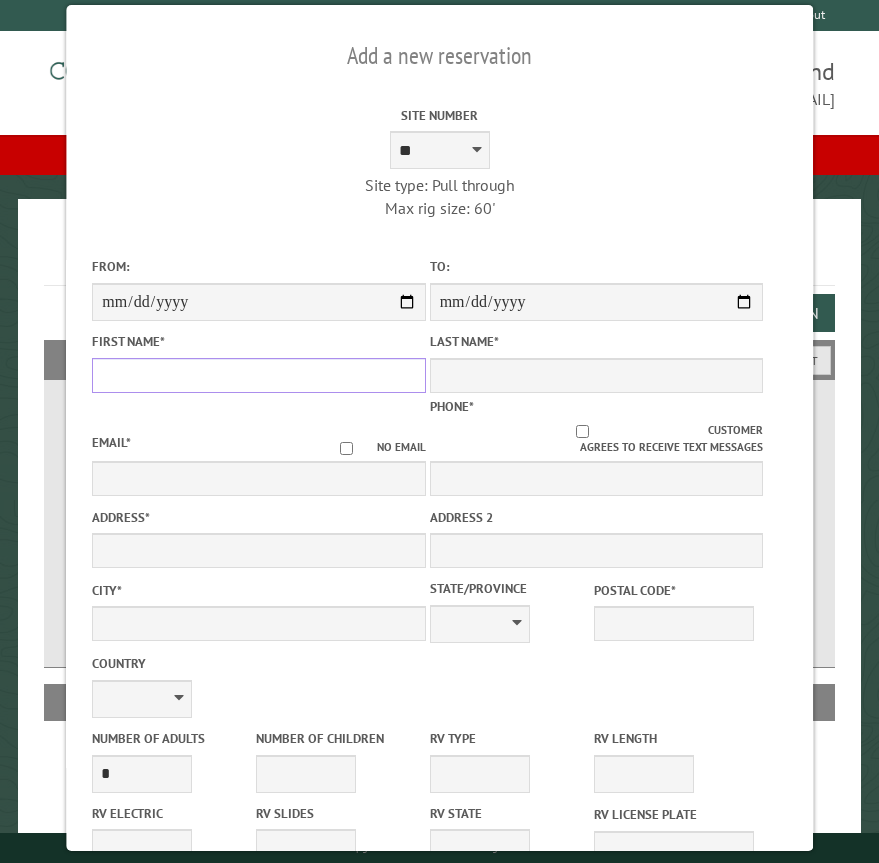click on "First Name *" at bounding box center (258, 375) 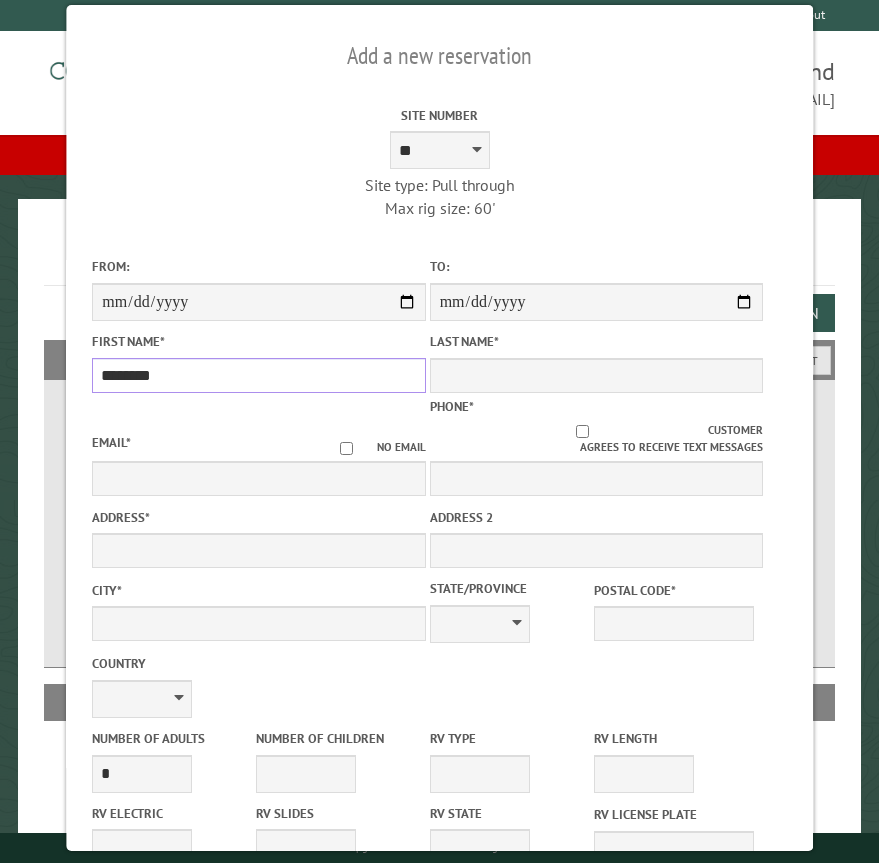 type on "********" 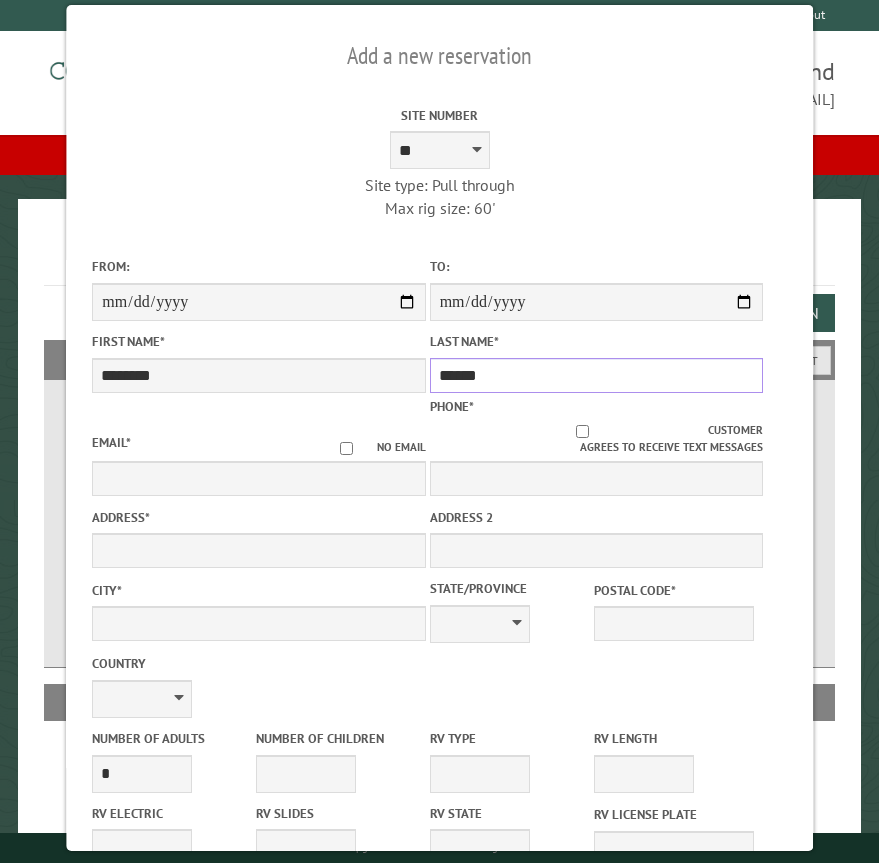 type on "******" 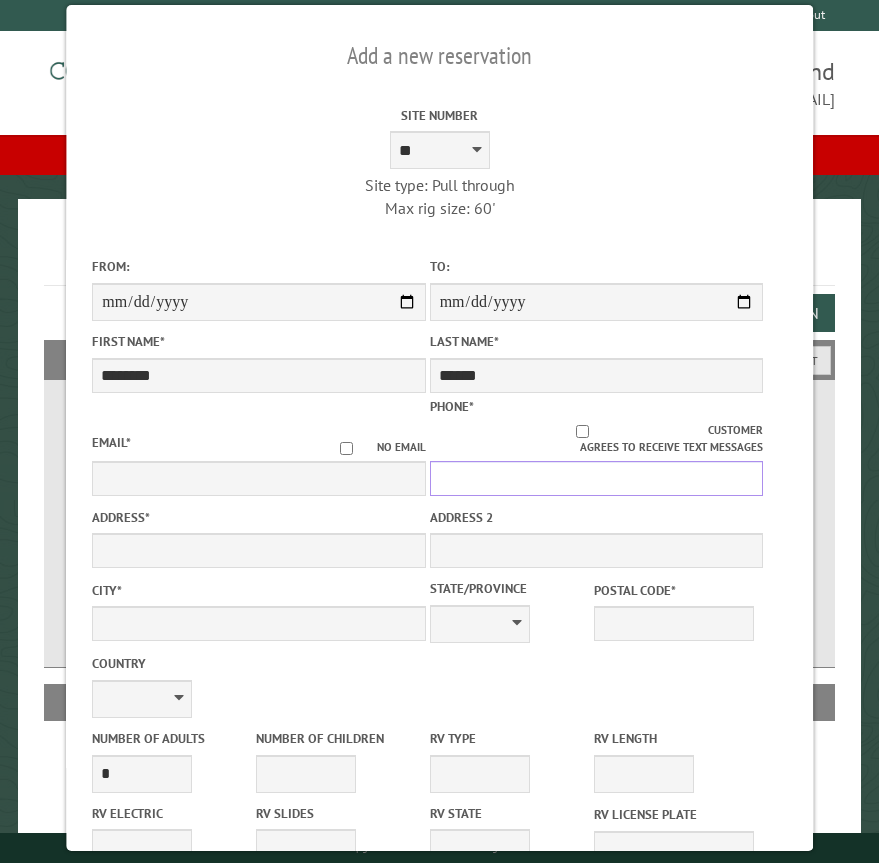 click on "Phone *" at bounding box center (596, 478) 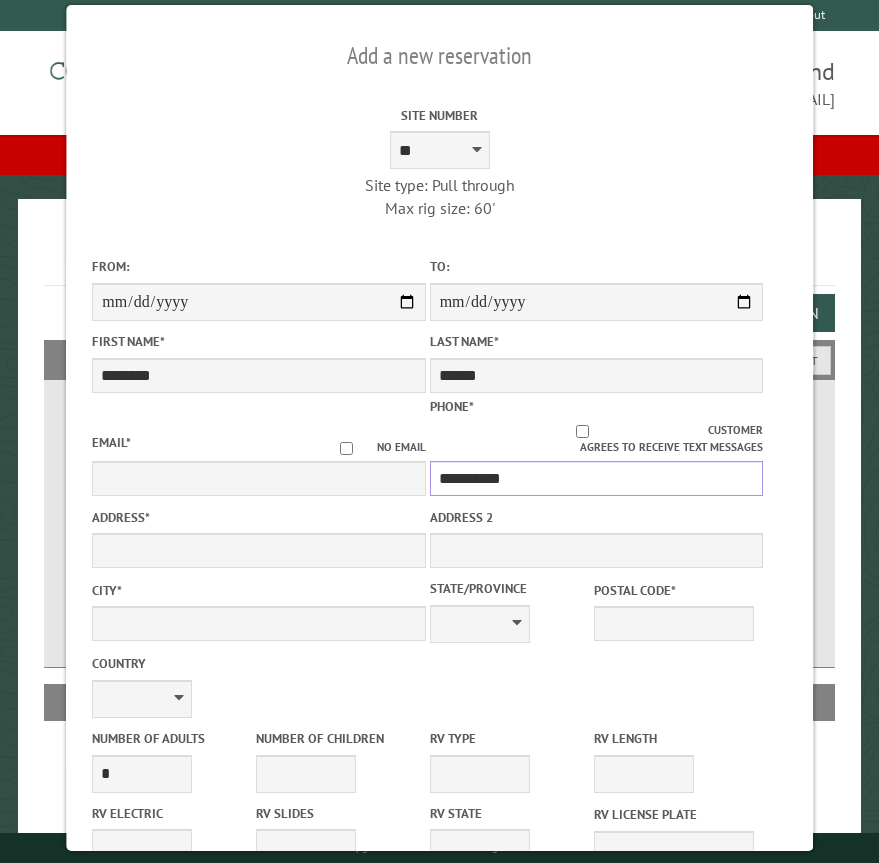 type on "**********" 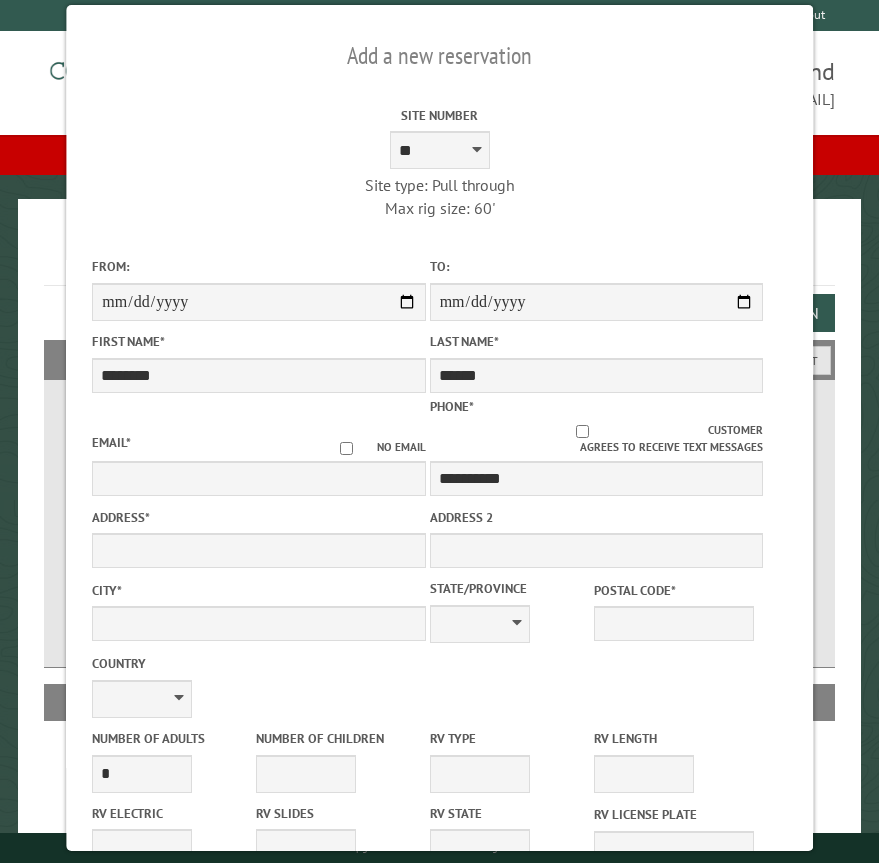 drag, startPoint x: 206, startPoint y: 468, endPoint x: 708, endPoint y: 171, distance: 583.27783 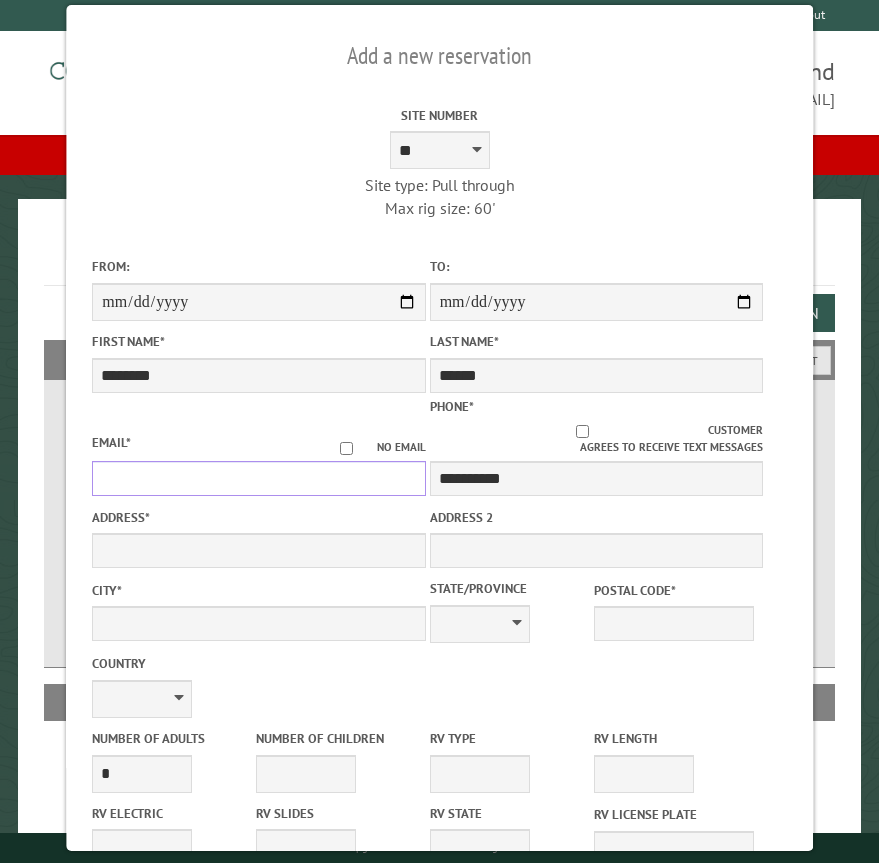 click on "Email *" at bounding box center (258, 478) 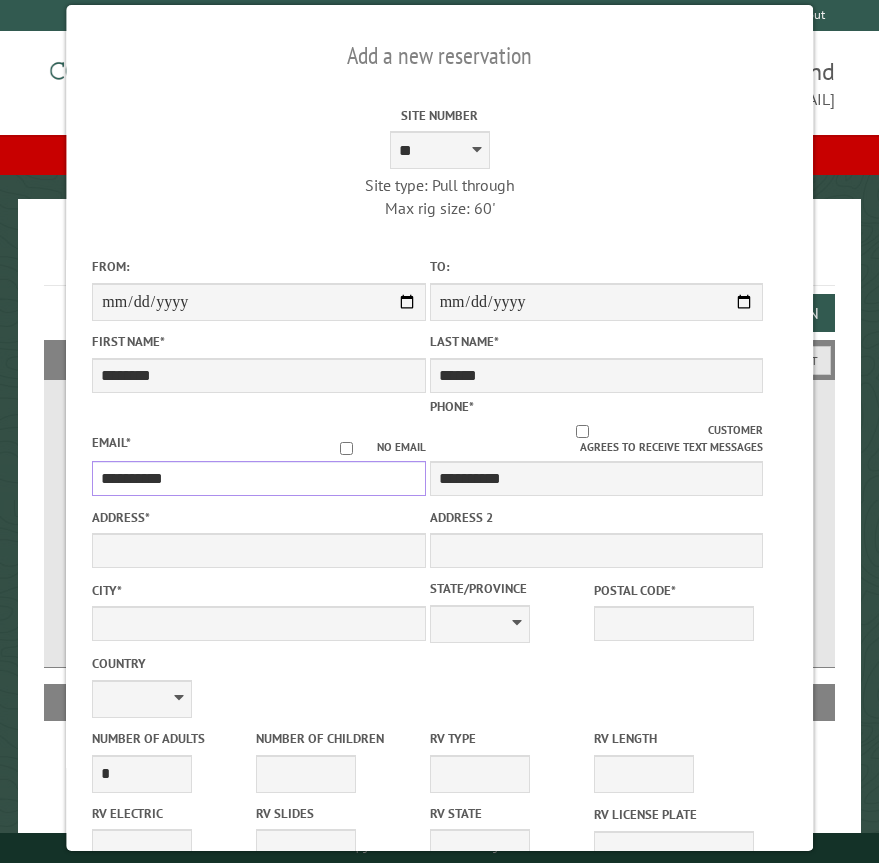 type on "**********" 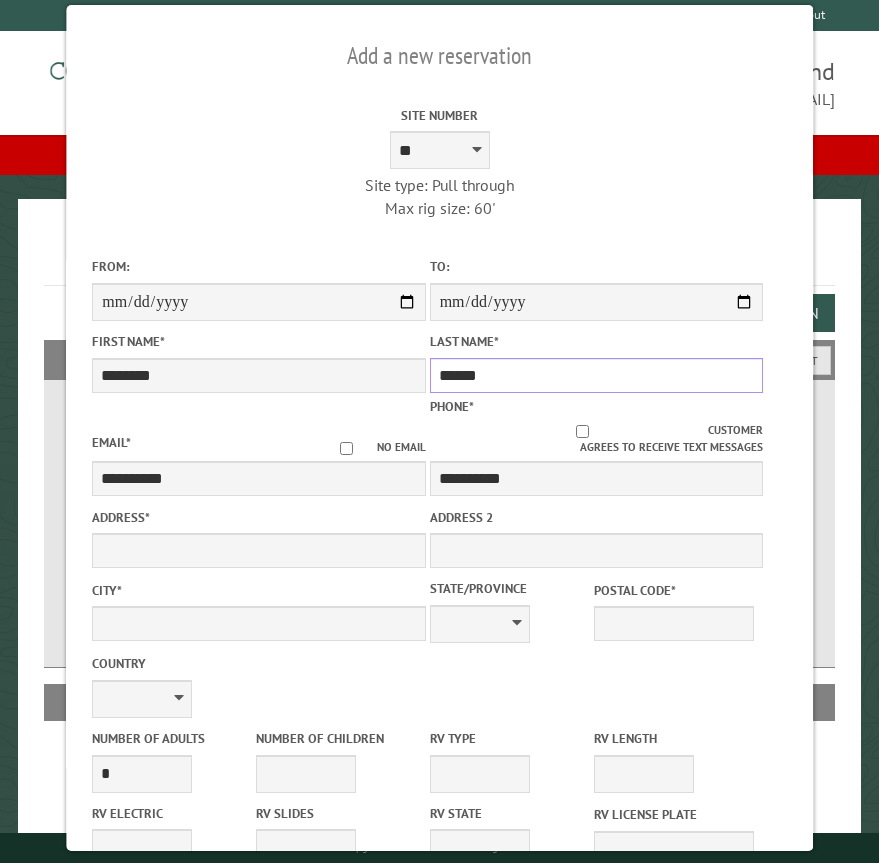 click on "******" at bounding box center (596, 375) 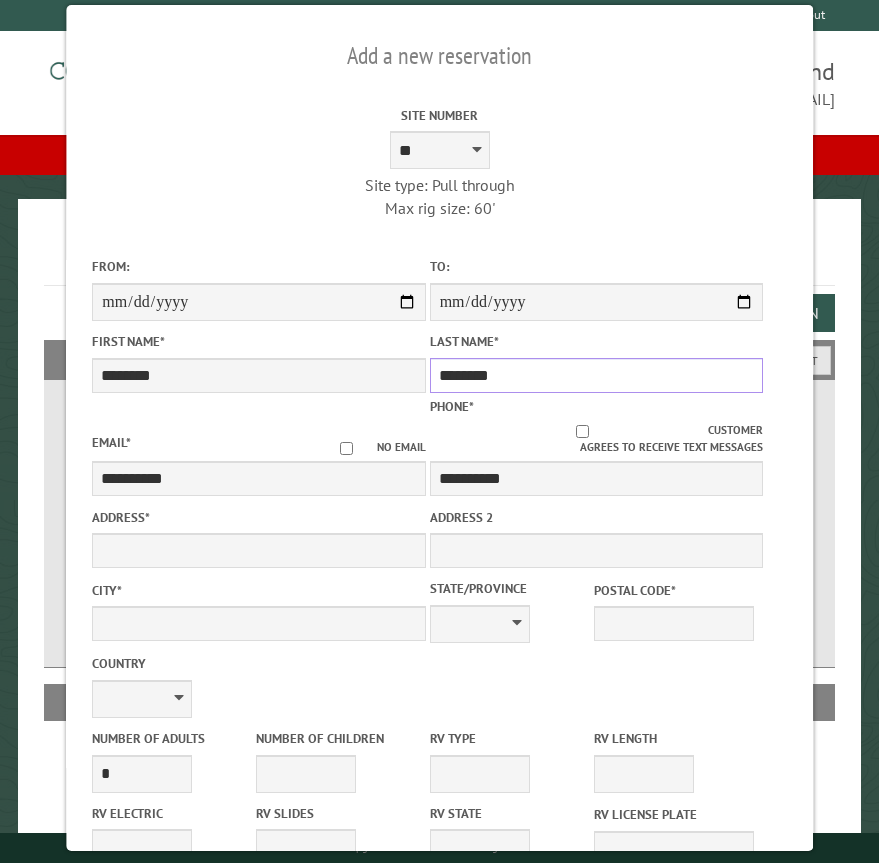type on "********" 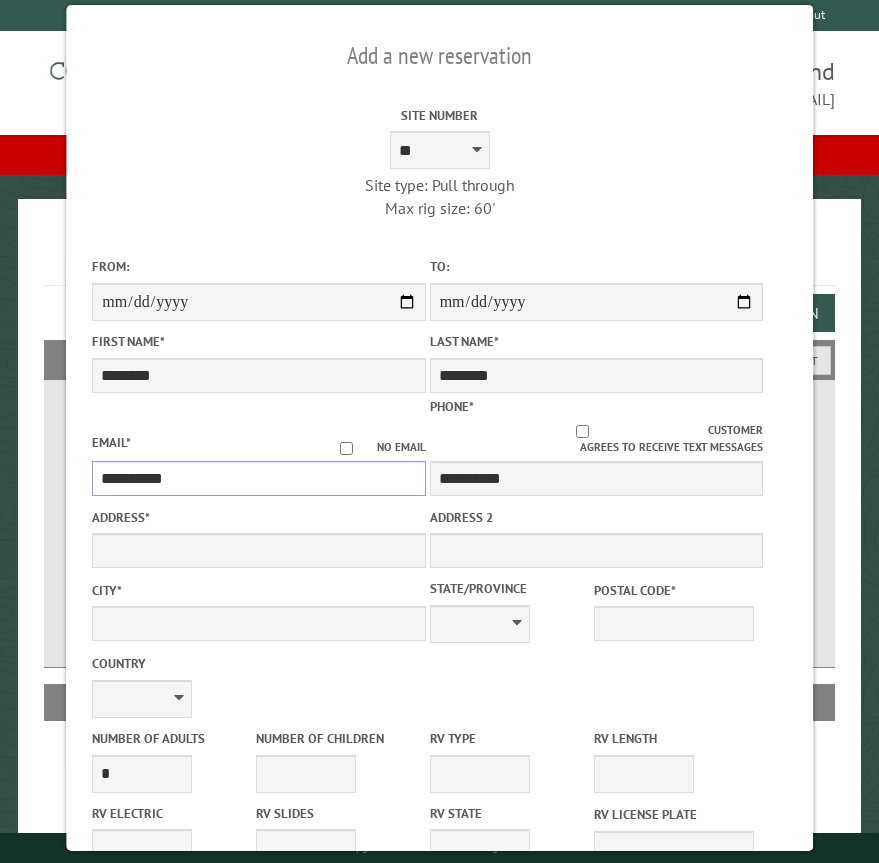 click on "**********" at bounding box center (258, 478) 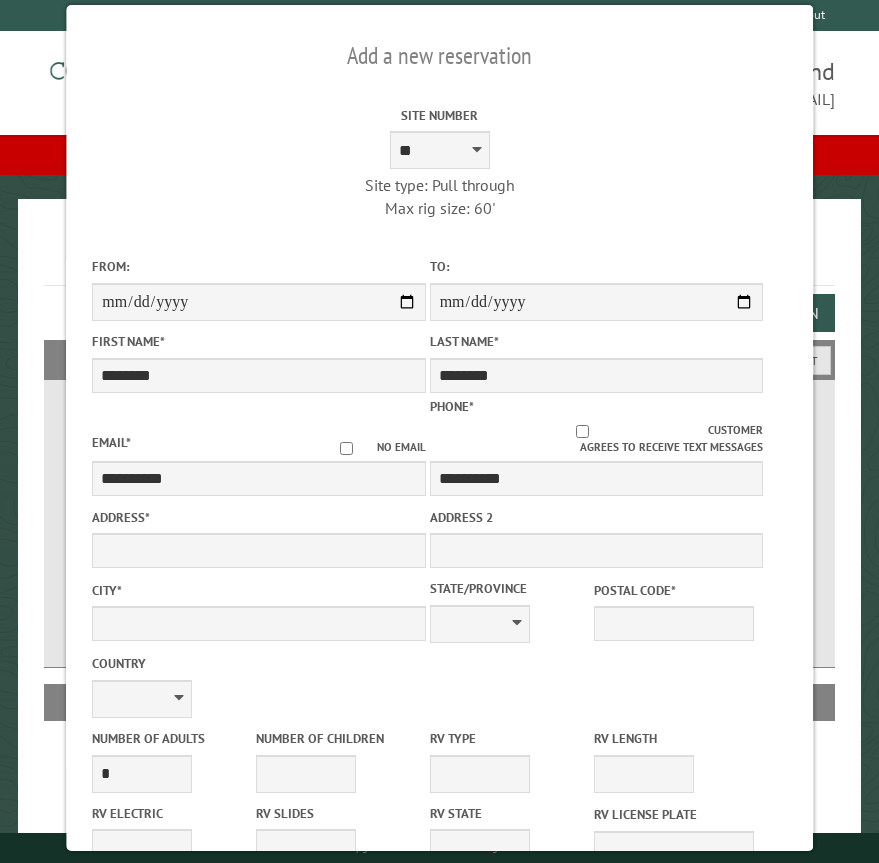 click on "**********" at bounding box center [258, 467] 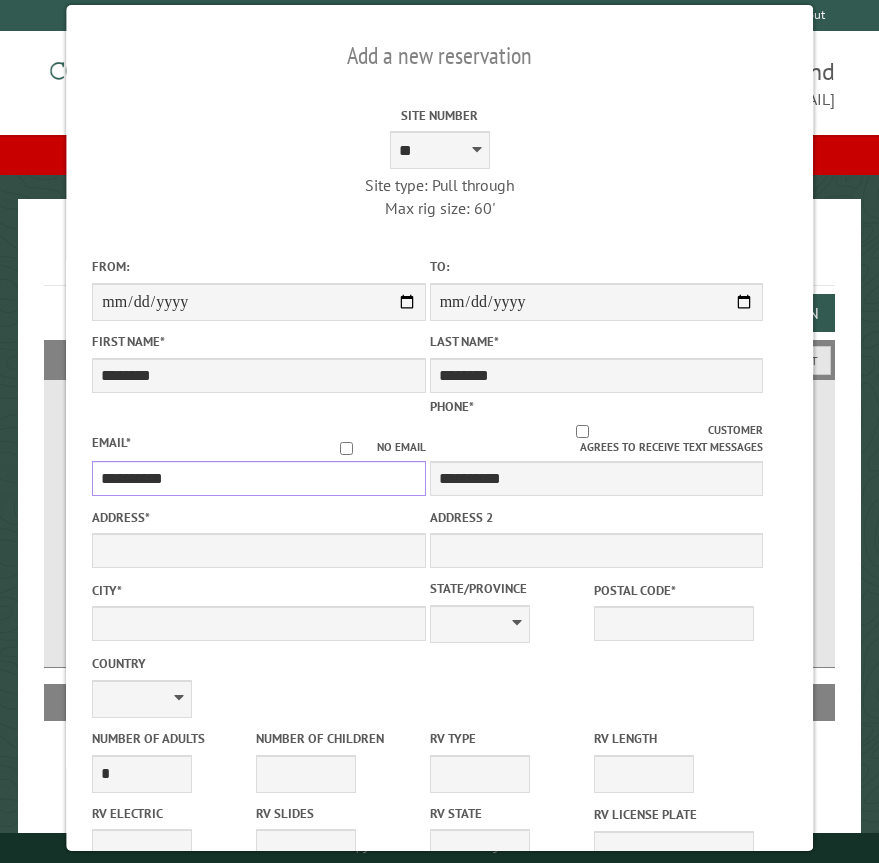 click on "**********" at bounding box center [258, 478] 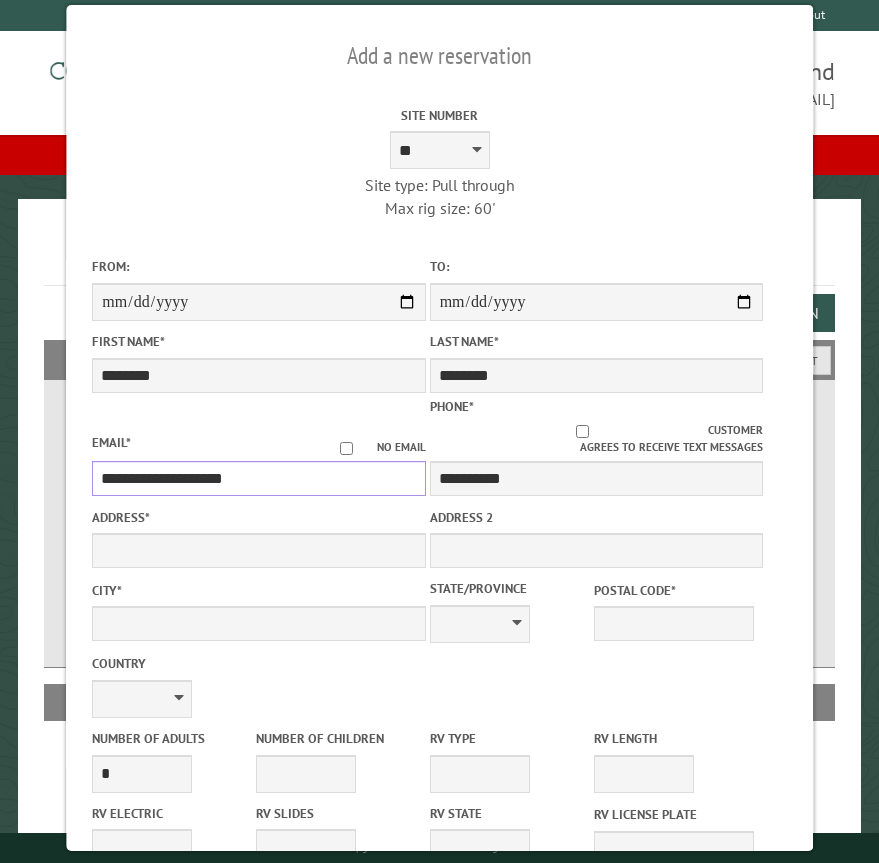 type on "**********" 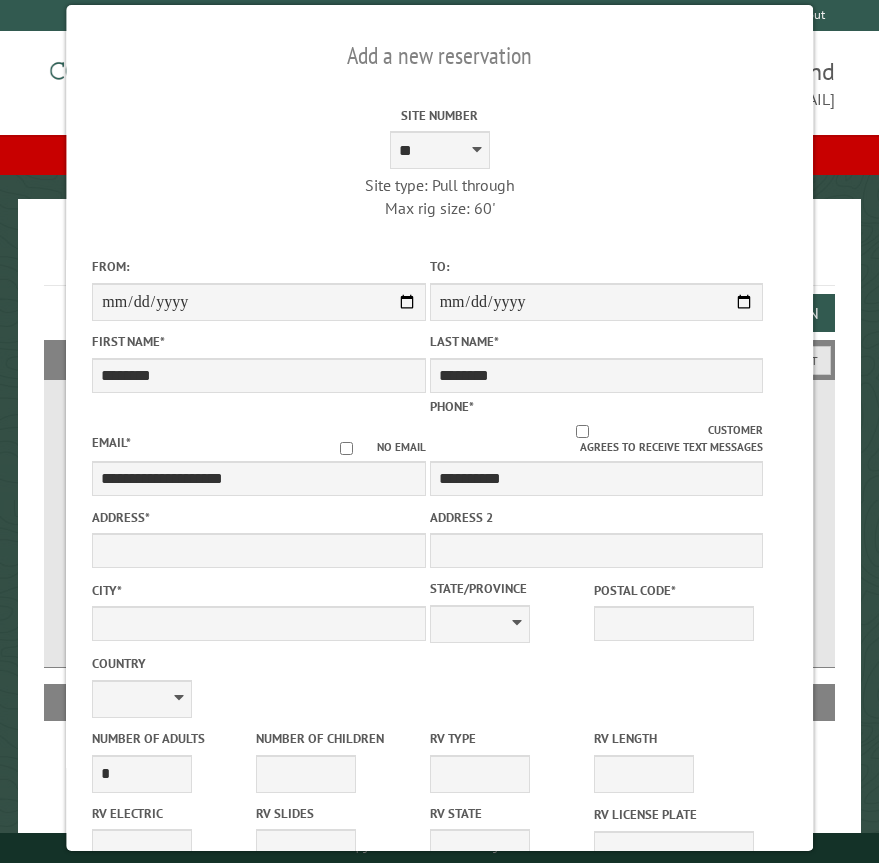 drag, startPoint x: 175, startPoint y: 534, endPoint x: 321, endPoint y: 574, distance: 151.38031 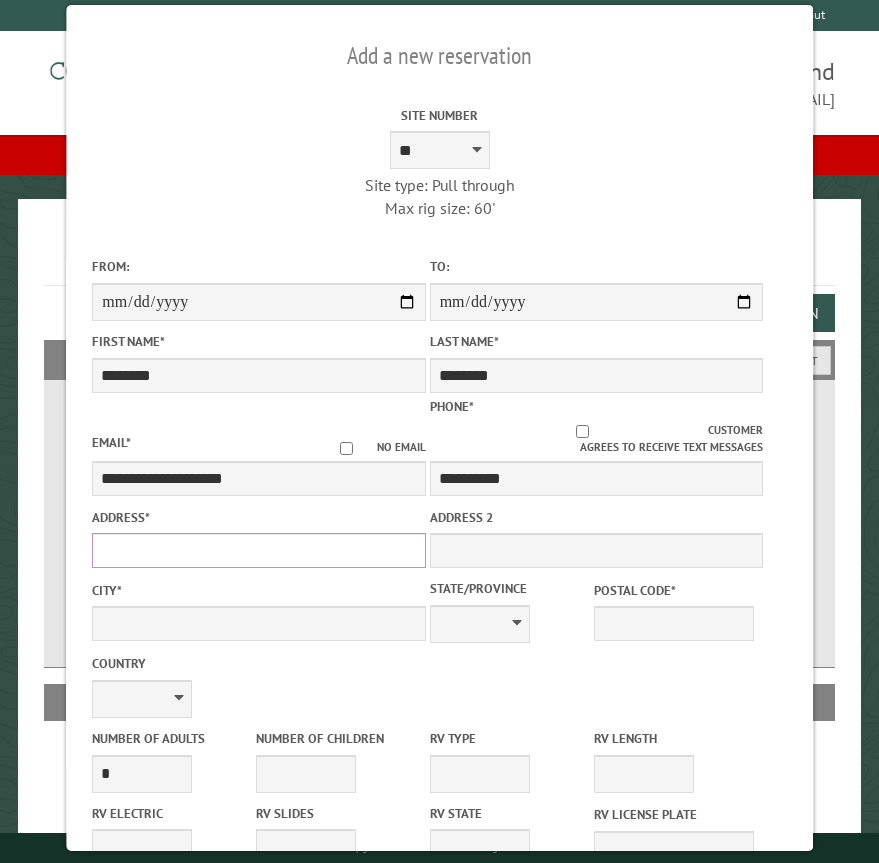 click on "Address *" at bounding box center [258, 550] 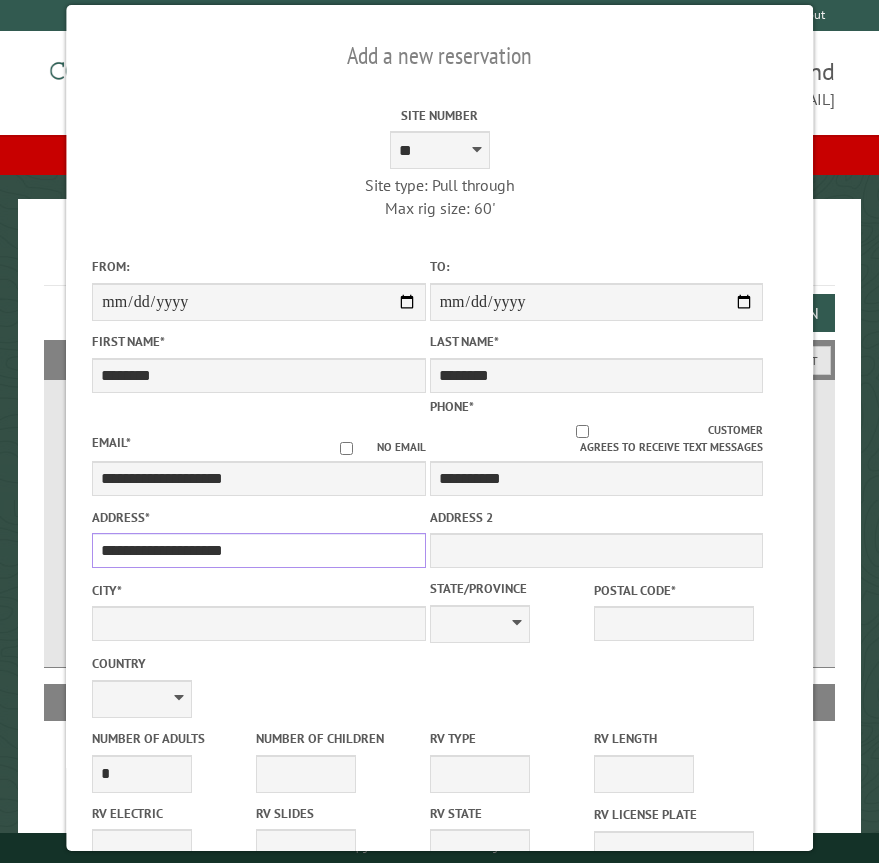 type on "**********" 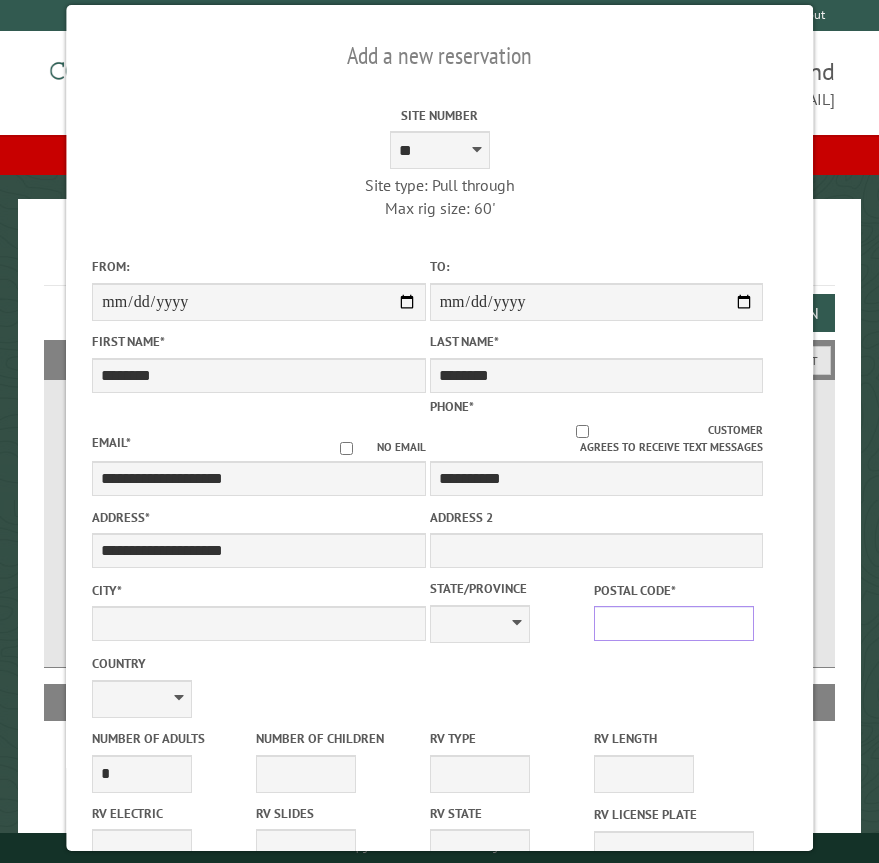 click on "Postal Code *" at bounding box center [674, 623] 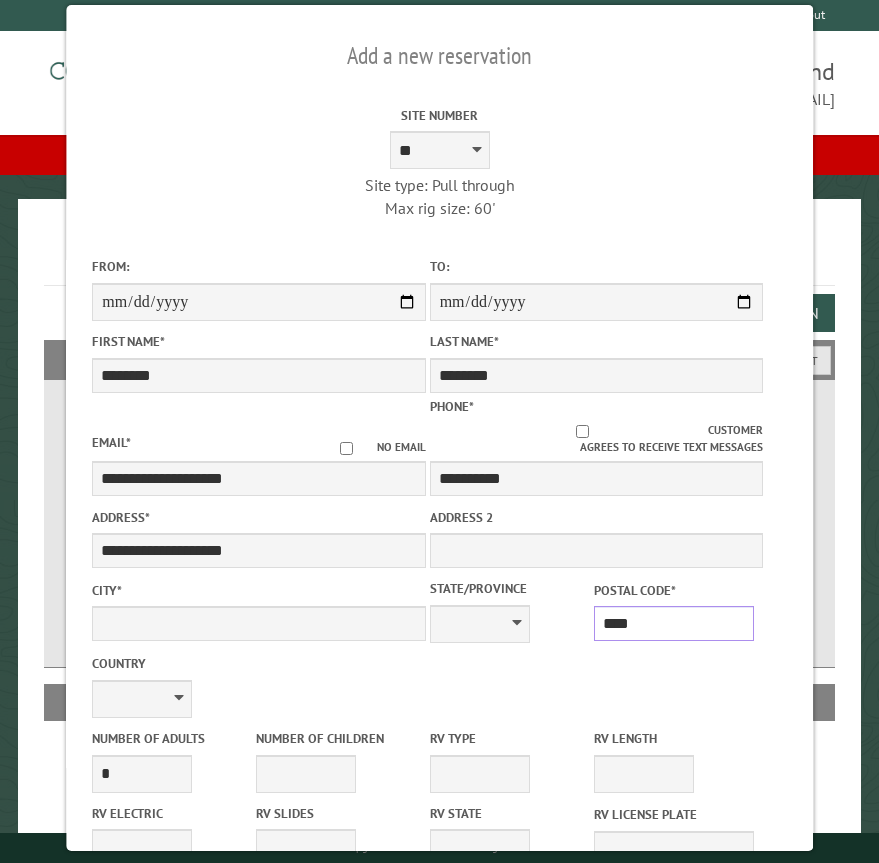type on "*****" 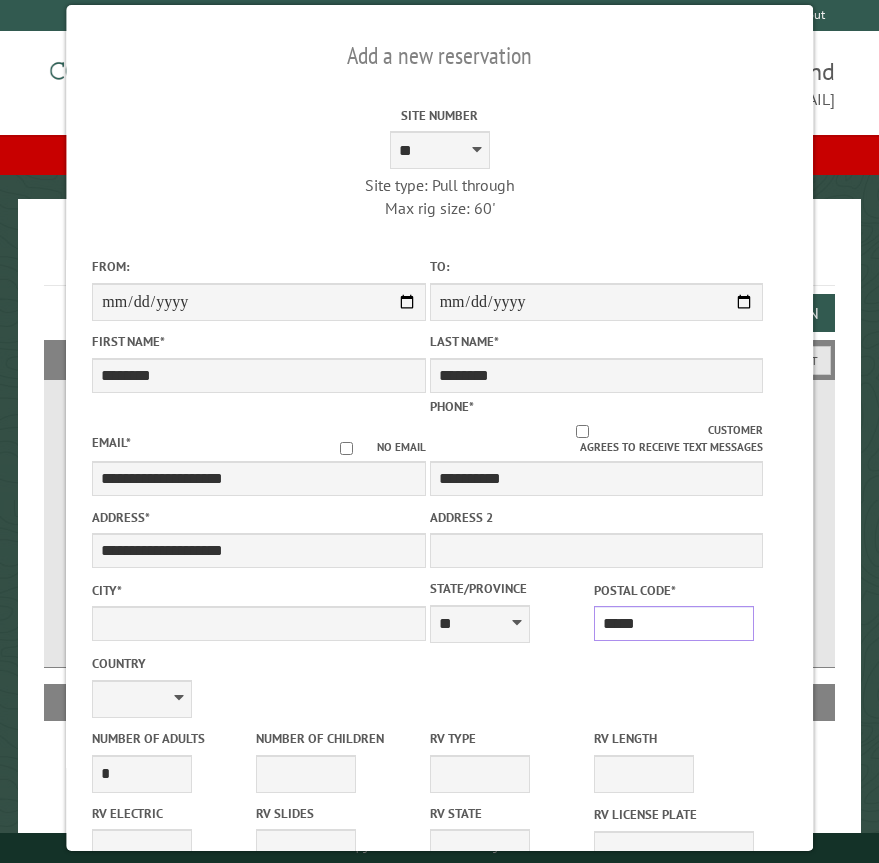 type on "**********" 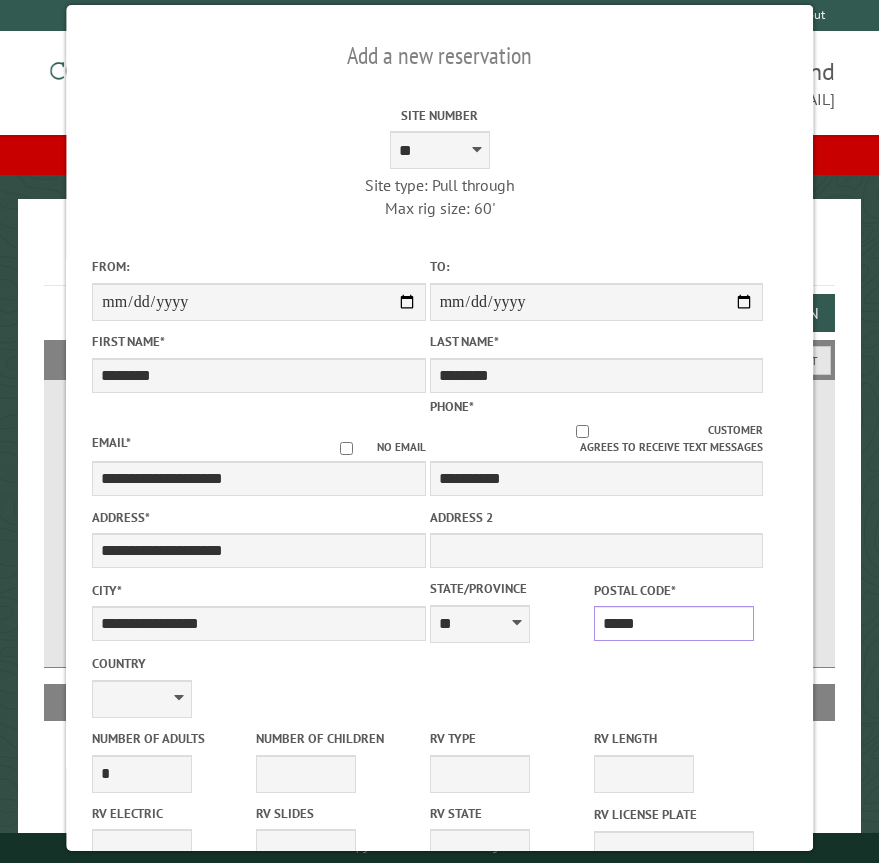 type on "*****" 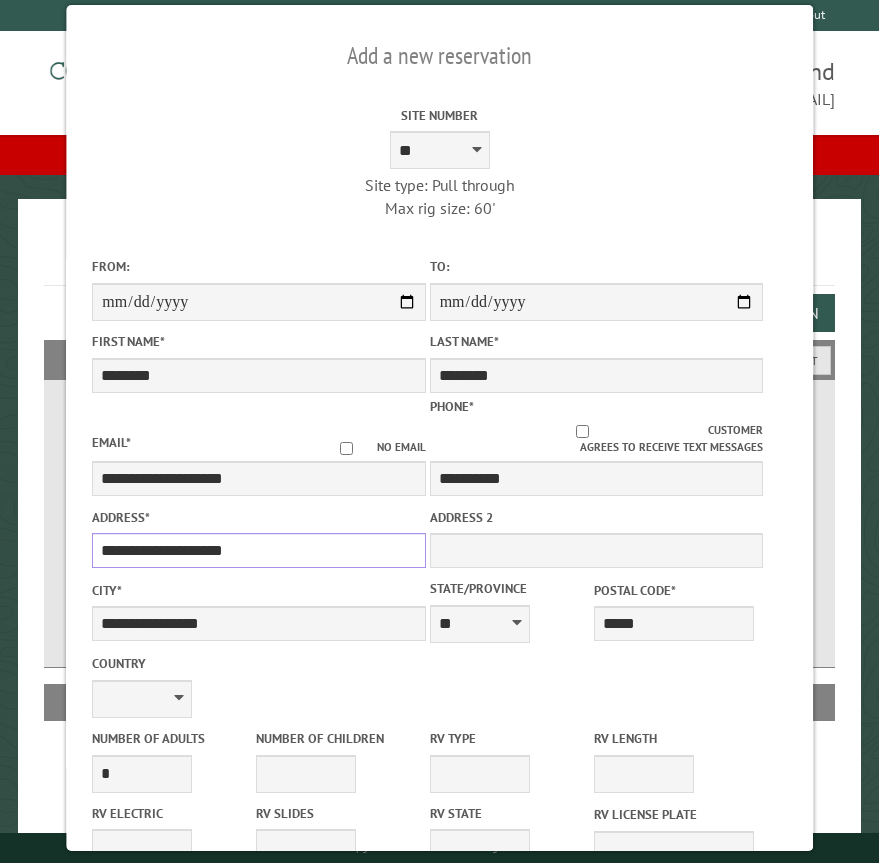 click on "**********" at bounding box center [258, 550] 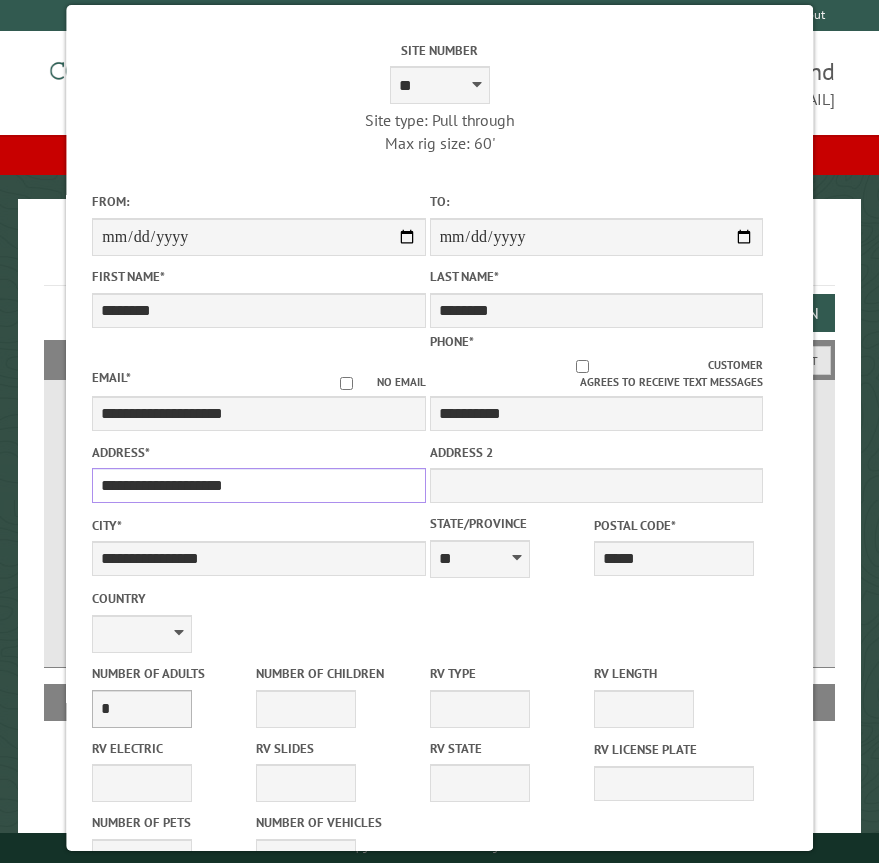 scroll, scrollTop: 100, scrollLeft: 0, axis: vertical 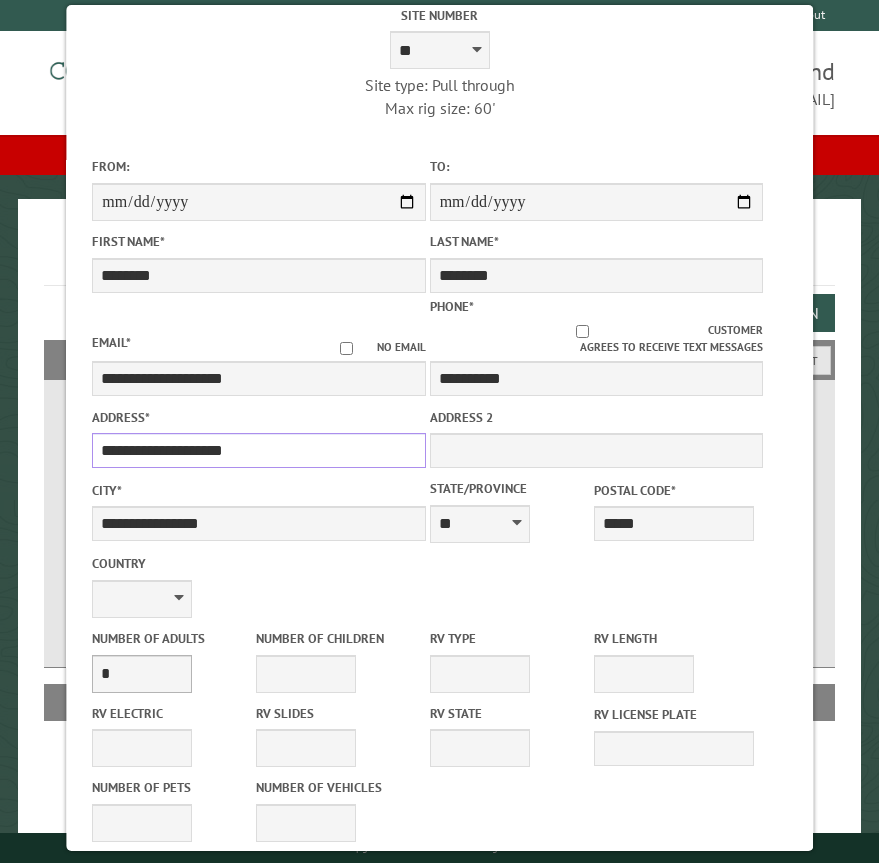 type on "**********" 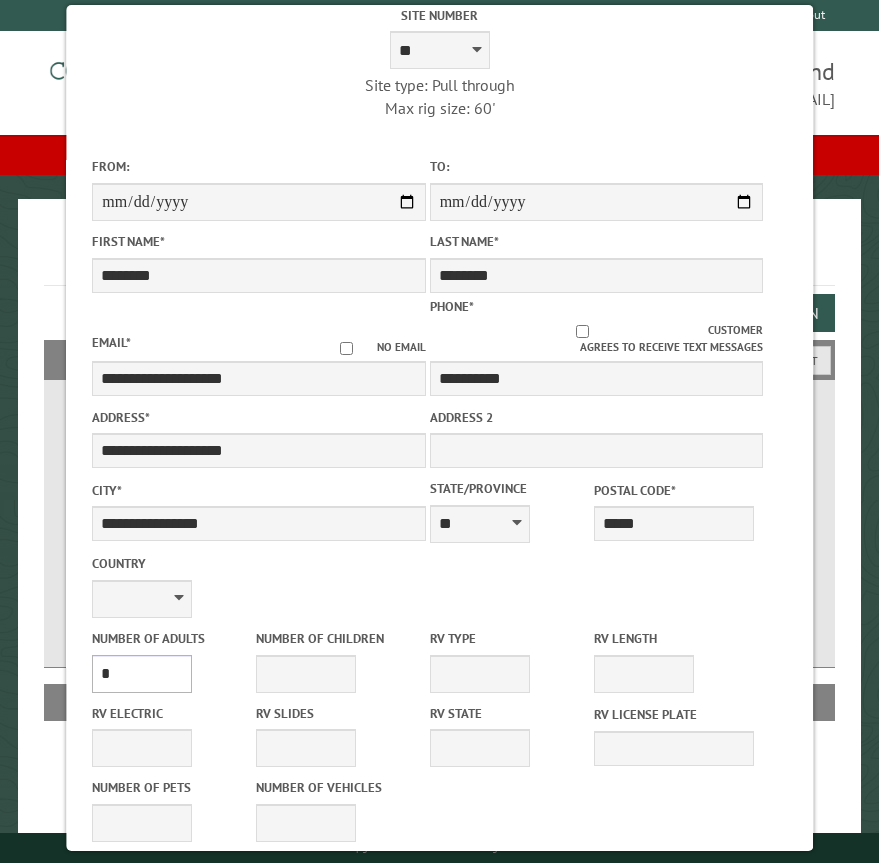 click on "* * * * * * * * * * **" at bounding box center (142, 674) 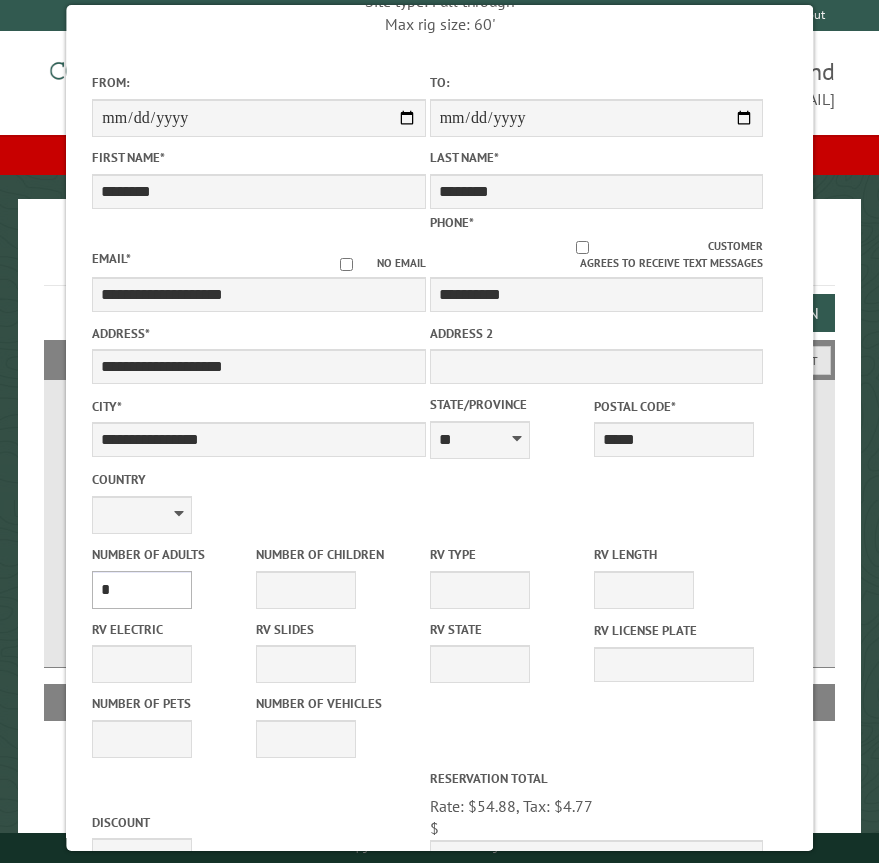 scroll, scrollTop: 300, scrollLeft: 0, axis: vertical 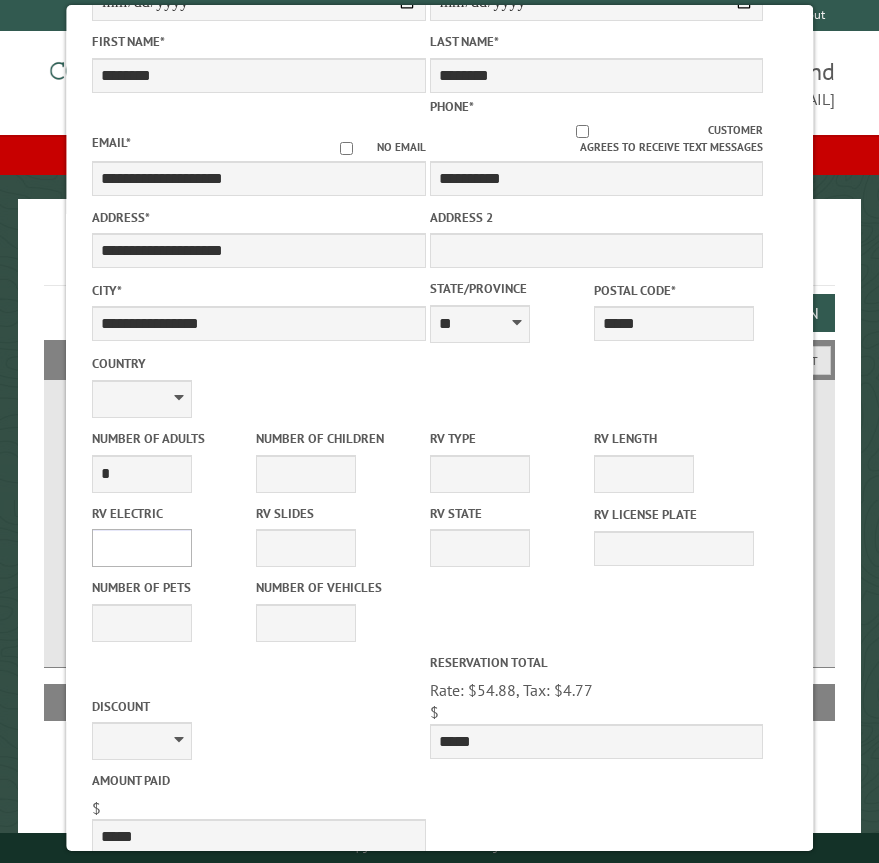 click on "**** *** *** ***" at bounding box center [142, 548] 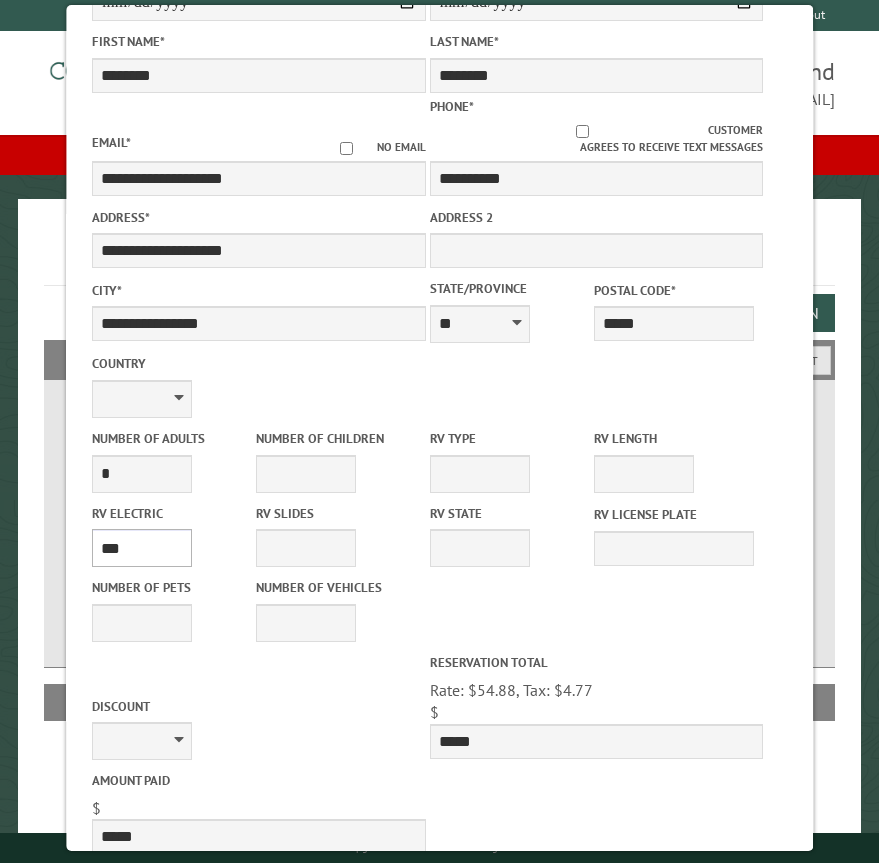click on "**** *** *** ***" at bounding box center (142, 548) 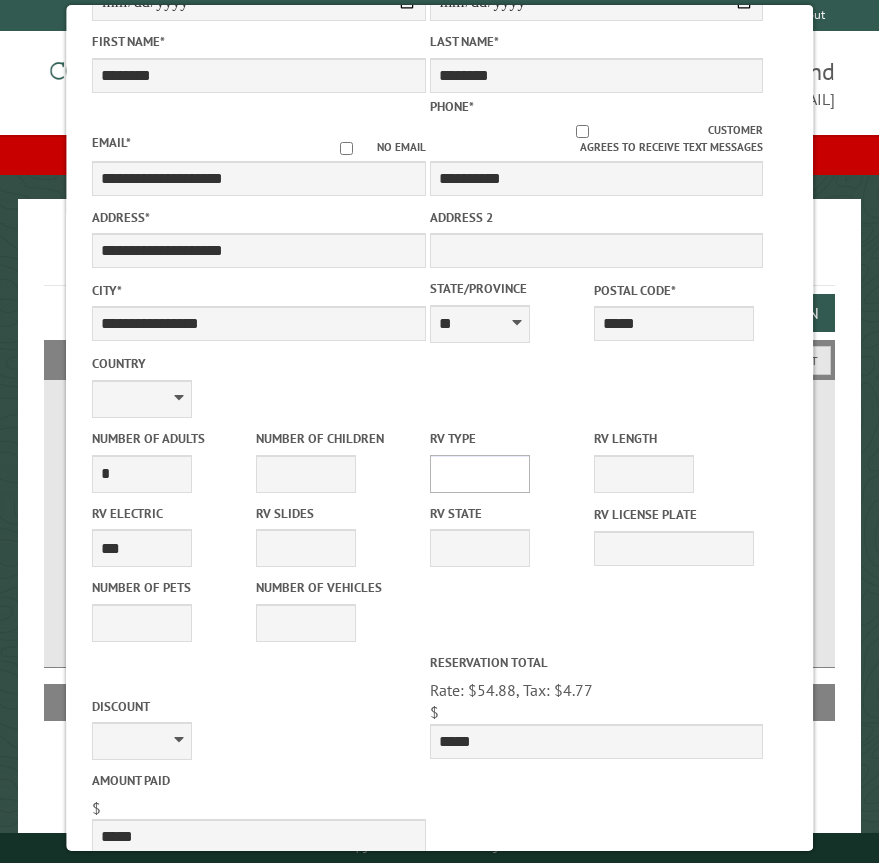 click on "**********" at bounding box center (480, 474) 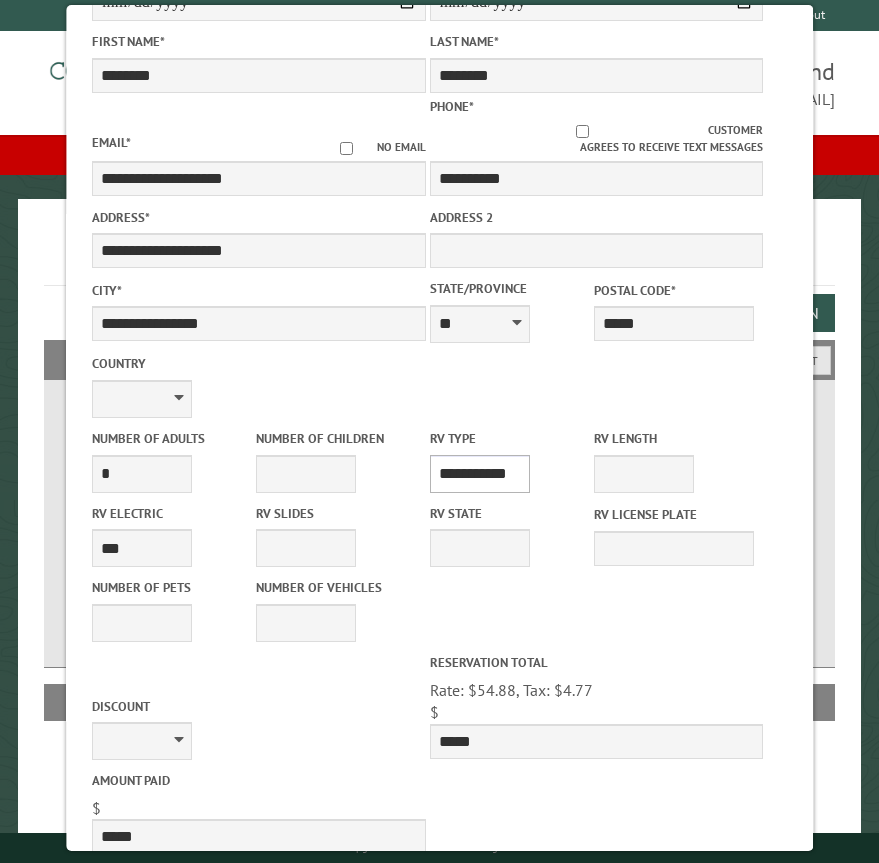 click on "**********" at bounding box center [480, 474] 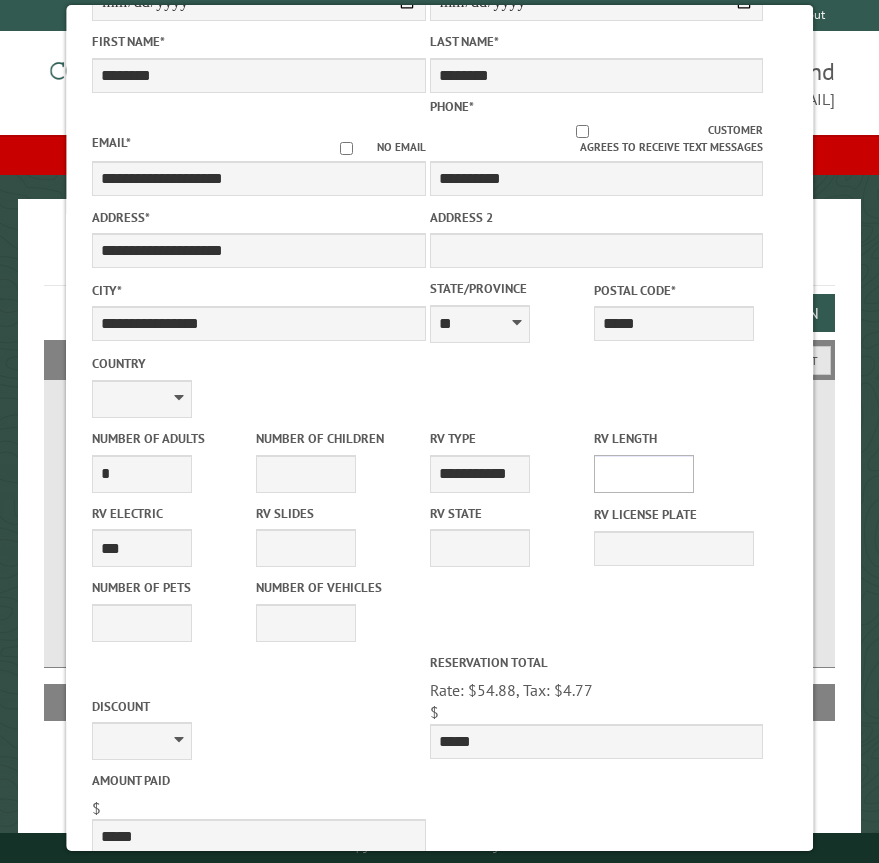 click on "* ** ** ** ** ** ** ** ** ** ** **" at bounding box center (644, 474) 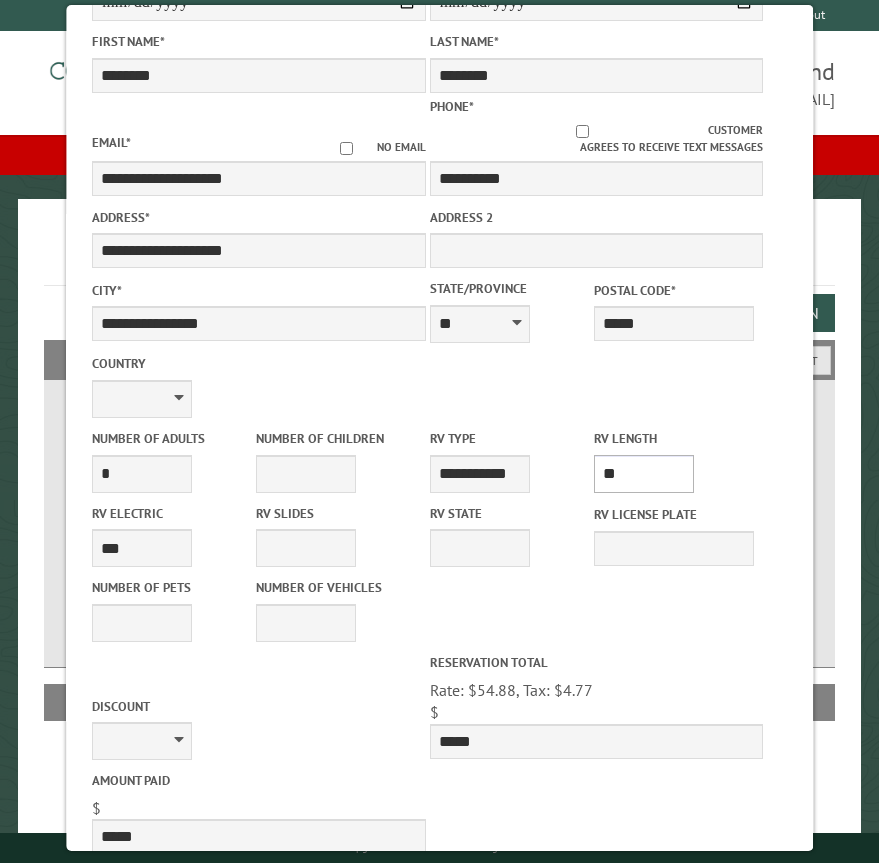 click on "* ** ** ** ** ** ** ** ** ** ** **" at bounding box center [644, 474] 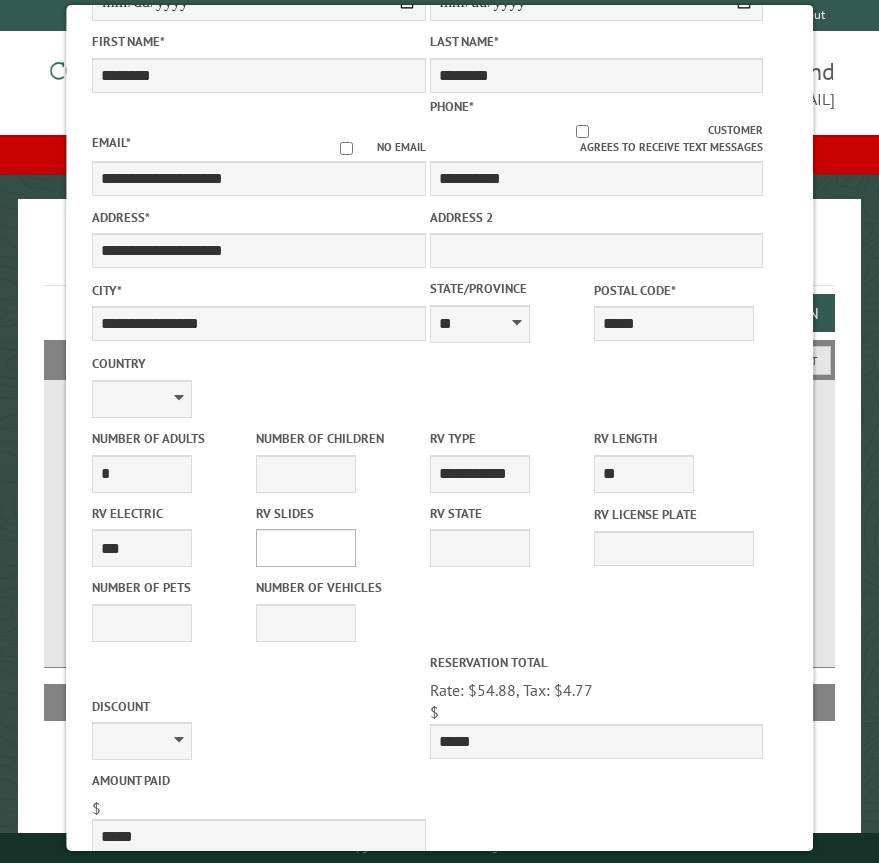 click on "* * * * * * * * * * **" at bounding box center (306, 548) 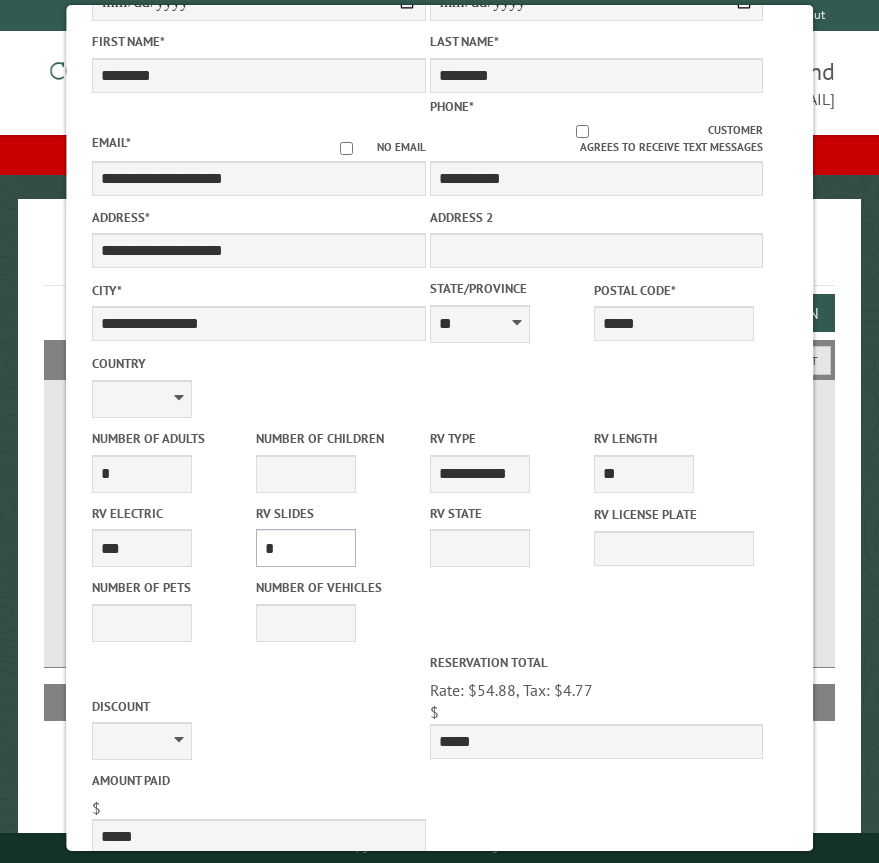 click on "* * * * * * * * * * **" at bounding box center (306, 548) 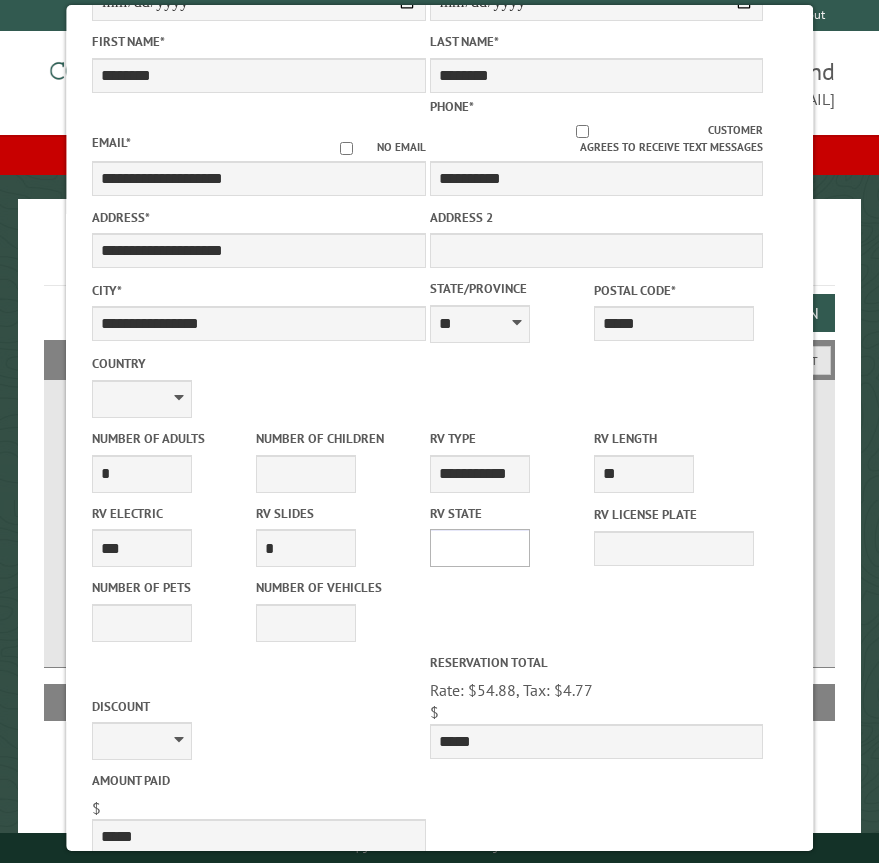 click on "** ** ** ** ** ** ** ** ** ** ** ** ** ** ** ** ** ** ** ** ** ** ** ** ** ** ** ** ** ** ** ** ** ** ** ** ** ** ** ** ** ** ** ** ** ** ** ** ** ** ** ** ** ** ** ** ** ** ** ** ** ** ** **" at bounding box center [480, 548] 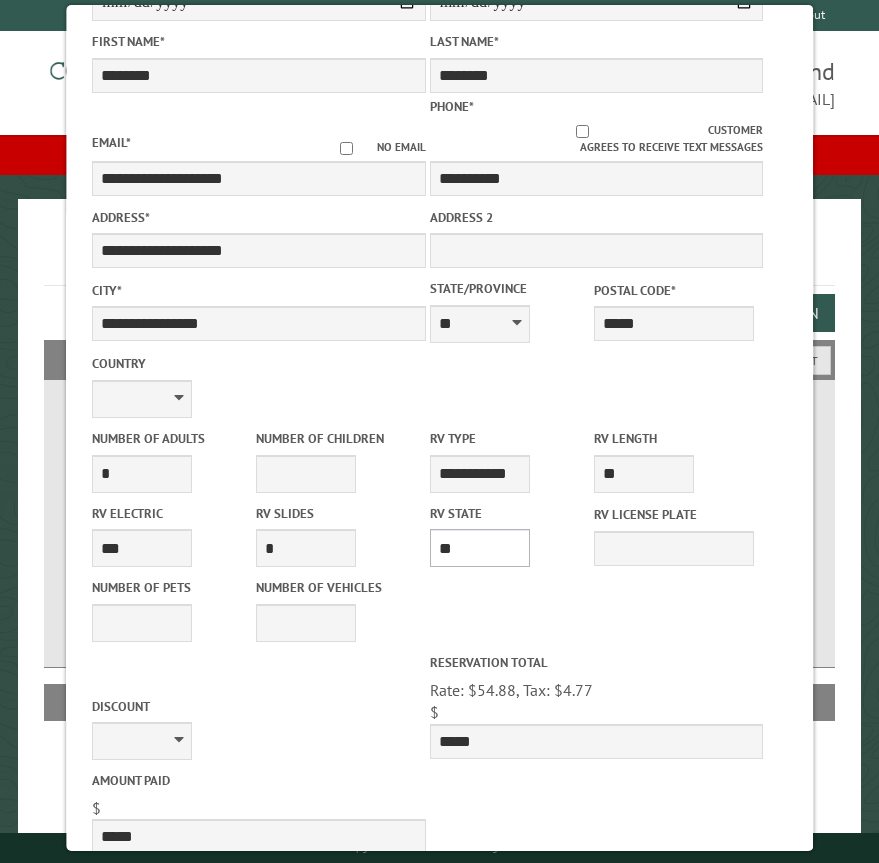 click on "** ** ** ** ** ** ** ** ** ** ** ** ** ** ** ** ** ** ** ** ** ** ** ** ** ** ** ** ** ** ** ** ** ** ** ** ** ** ** ** ** ** ** ** ** ** ** ** ** ** ** ** ** ** ** ** ** ** ** ** ** ** ** **" at bounding box center (480, 548) 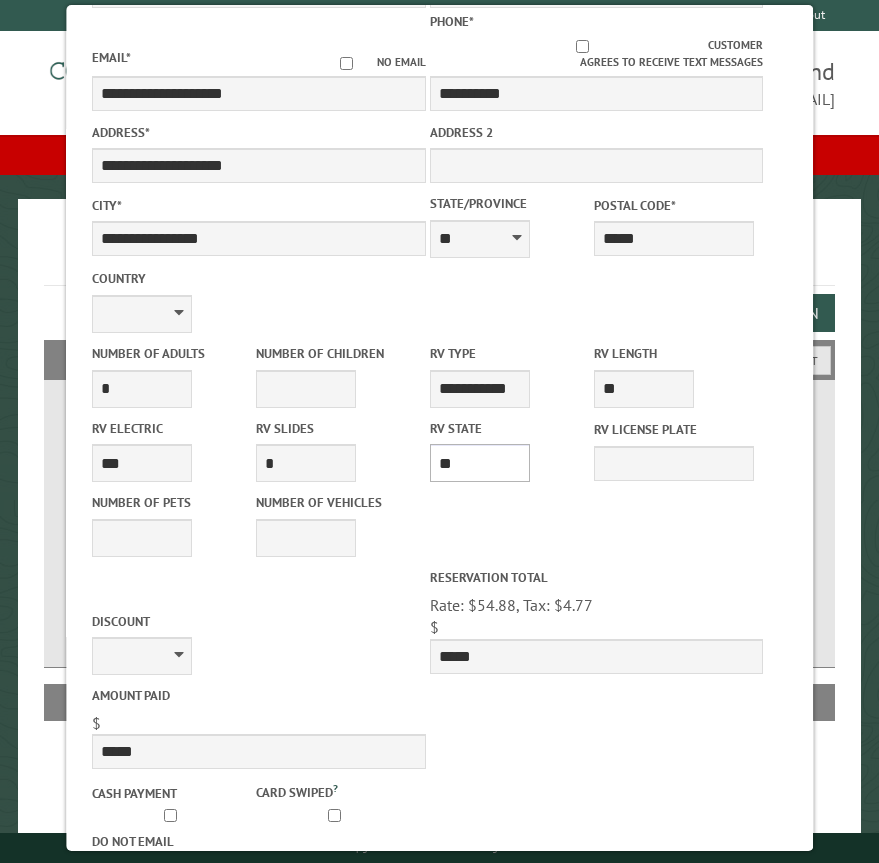 scroll, scrollTop: 467, scrollLeft: 0, axis: vertical 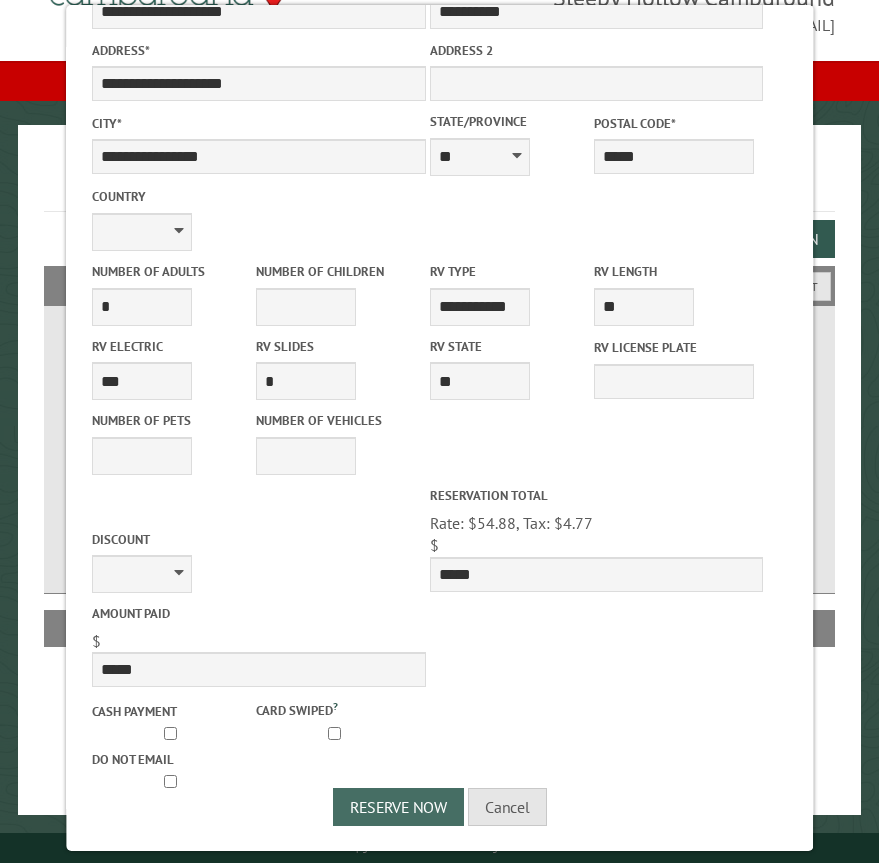 click on "Reserve Now" at bounding box center [397, 807] 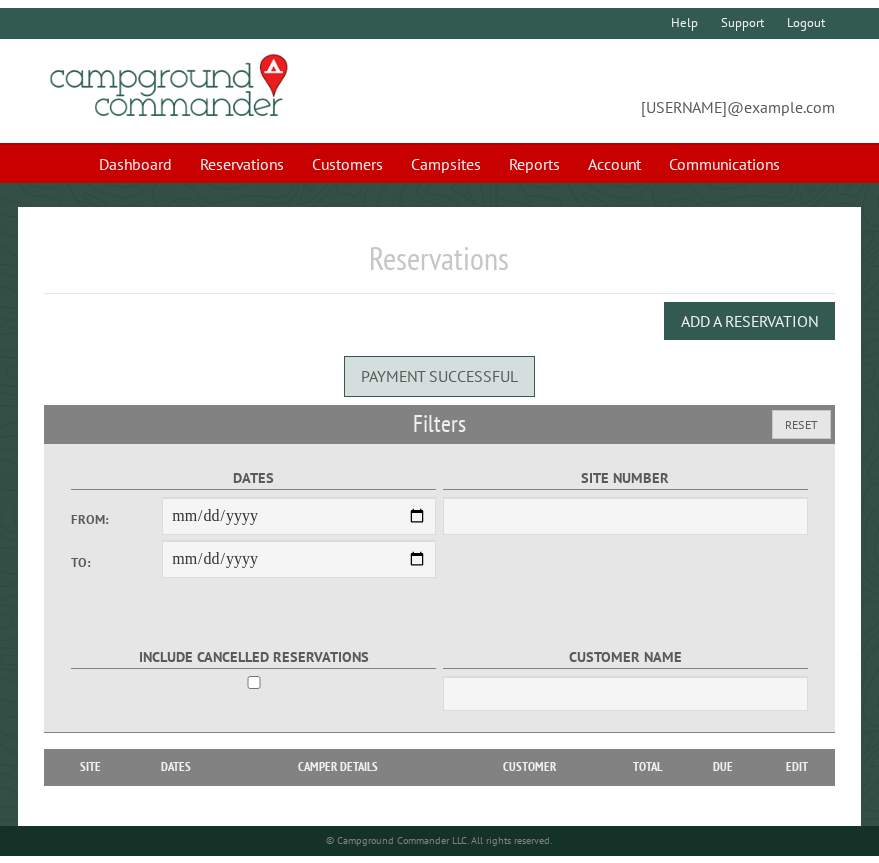 scroll, scrollTop: 0, scrollLeft: 0, axis: both 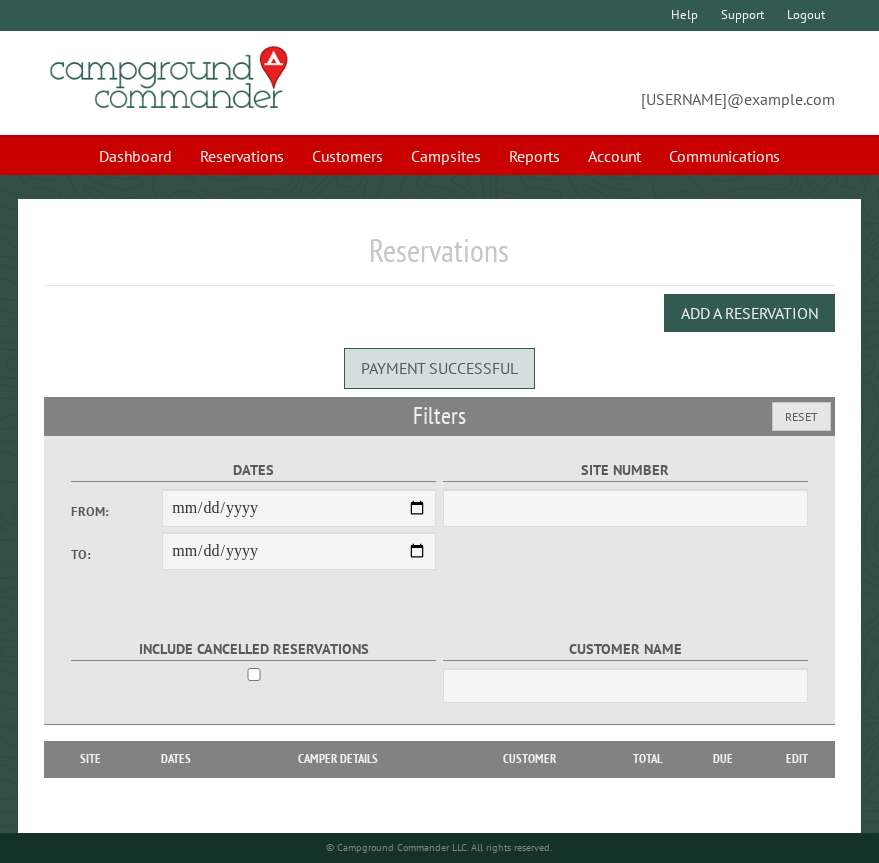 select on "***" 